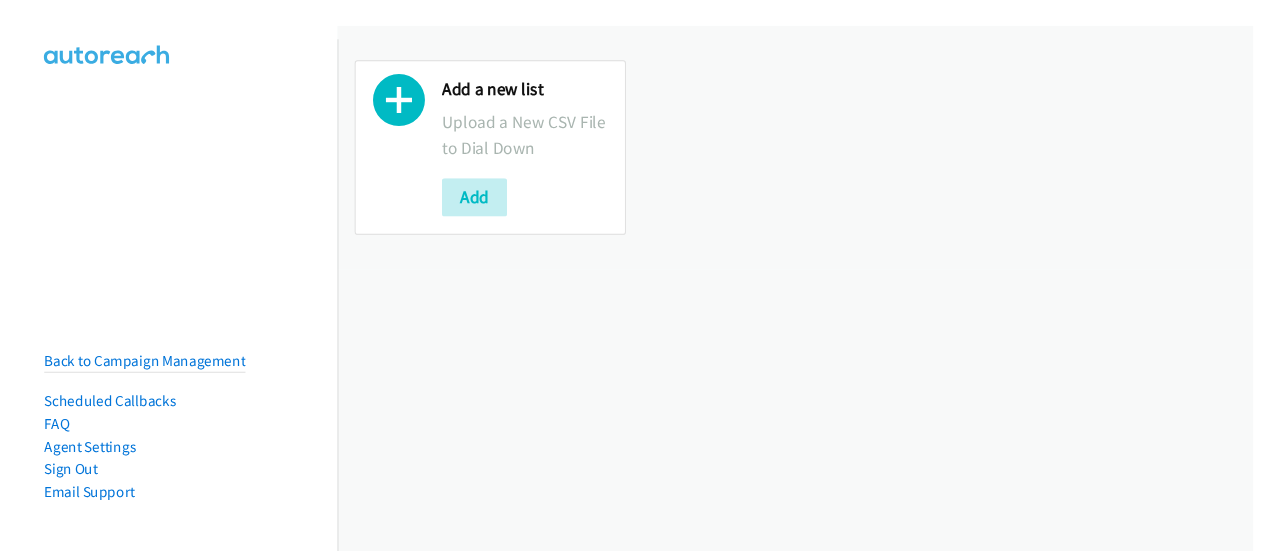 scroll, scrollTop: 0, scrollLeft: 0, axis: both 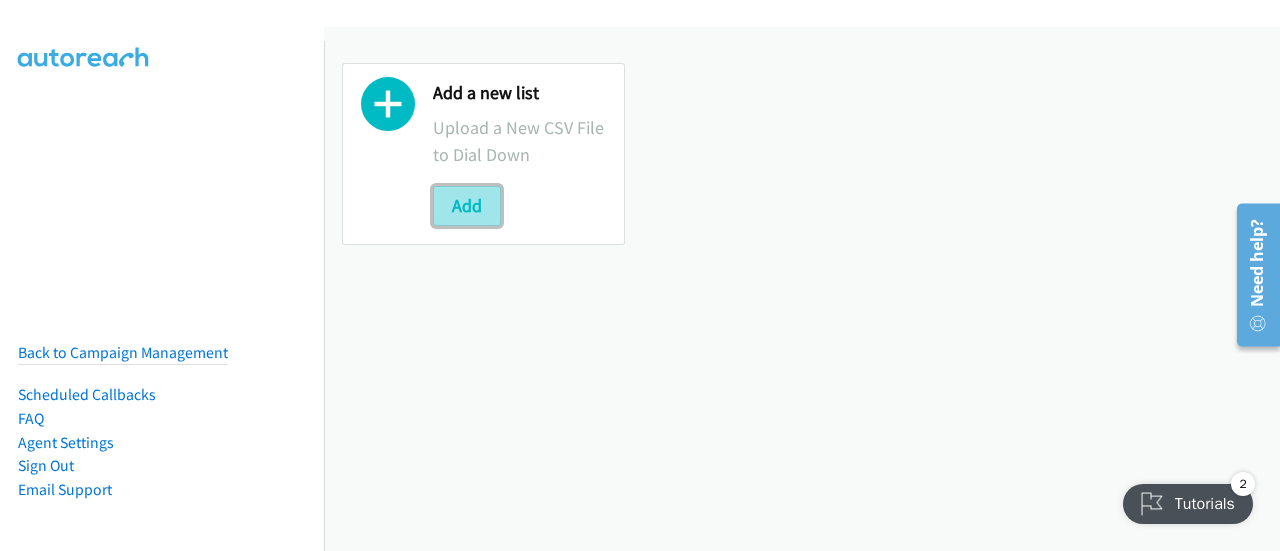 click on "Add" at bounding box center (467, 206) 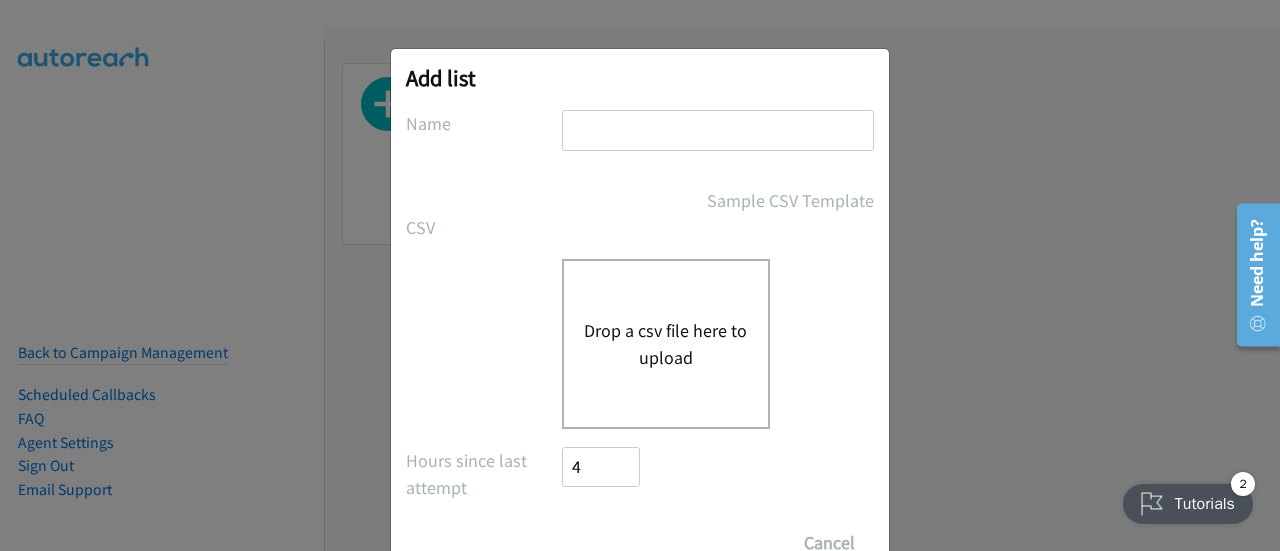 click on "Drop a csv file here to upload" at bounding box center (666, 344) 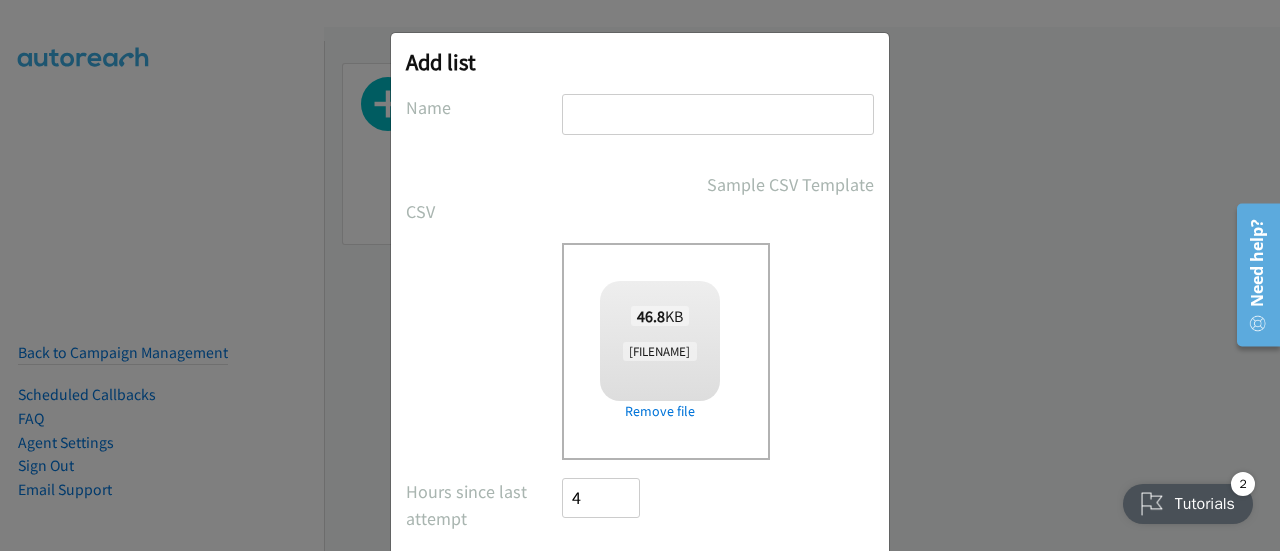 scroll, scrollTop: 10, scrollLeft: 0, axis: vertical 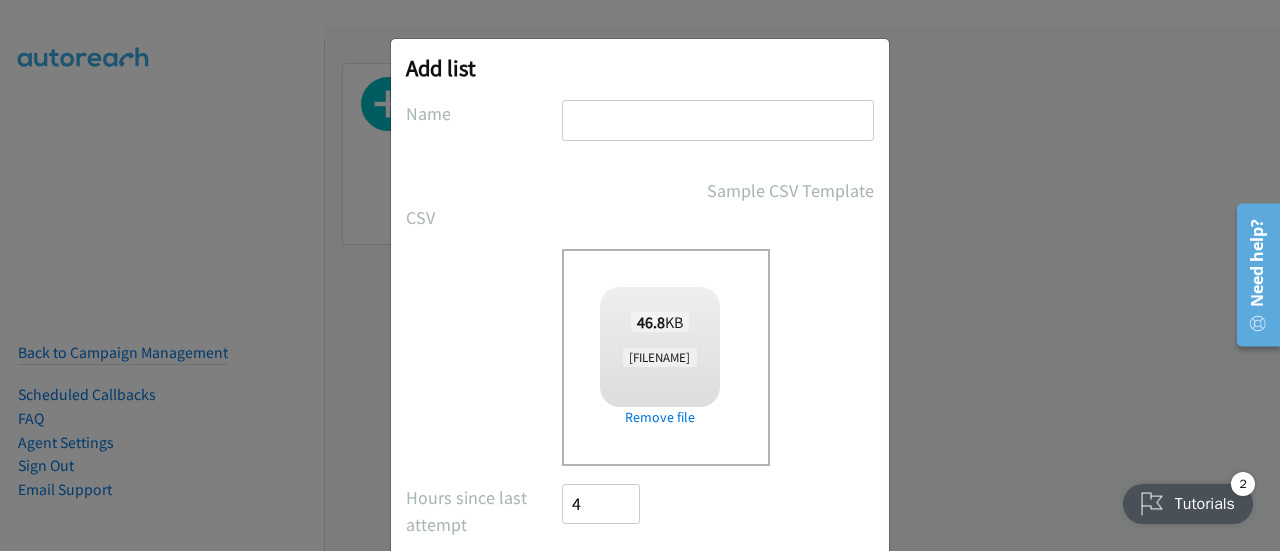 click at bounding box center (718, 120) 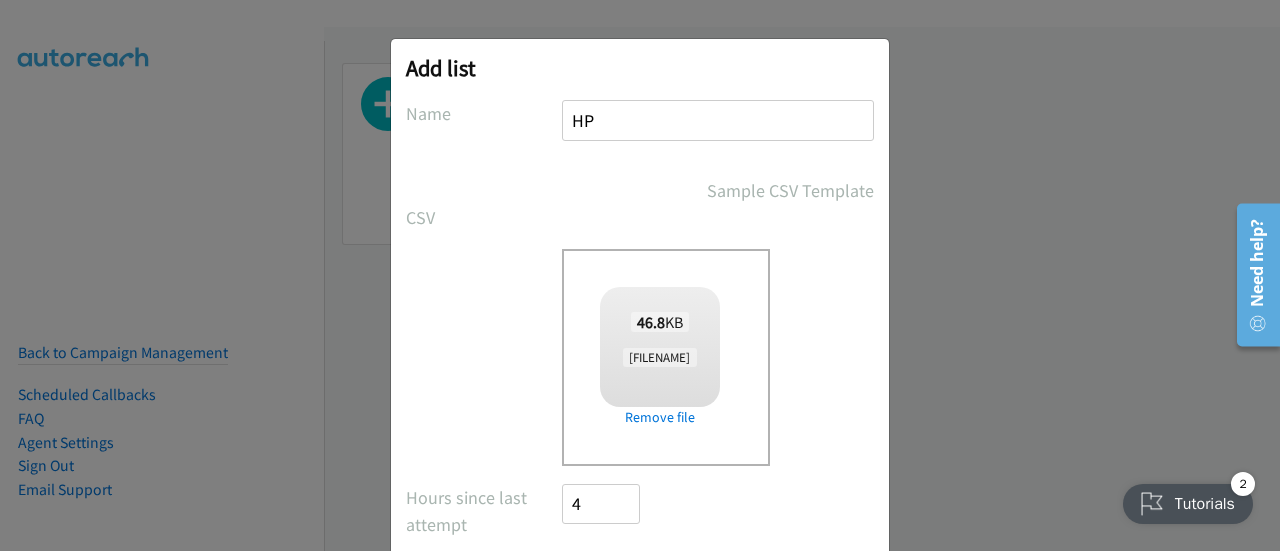 scroll, scrollTop: 122, scrollLeft: 0, axis: vertical 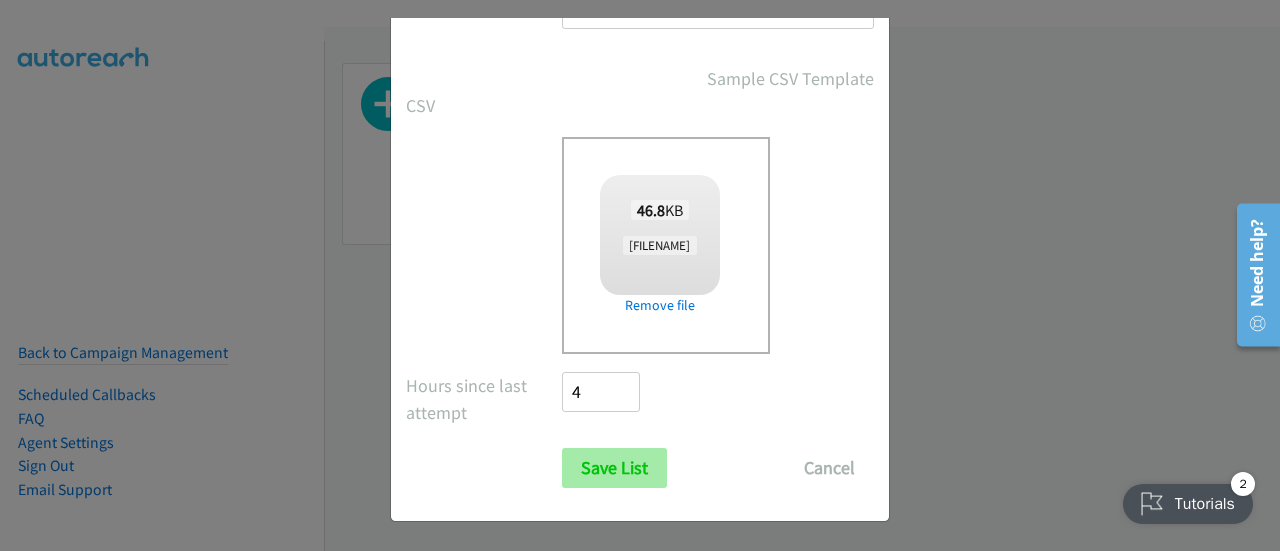 type on "HP" 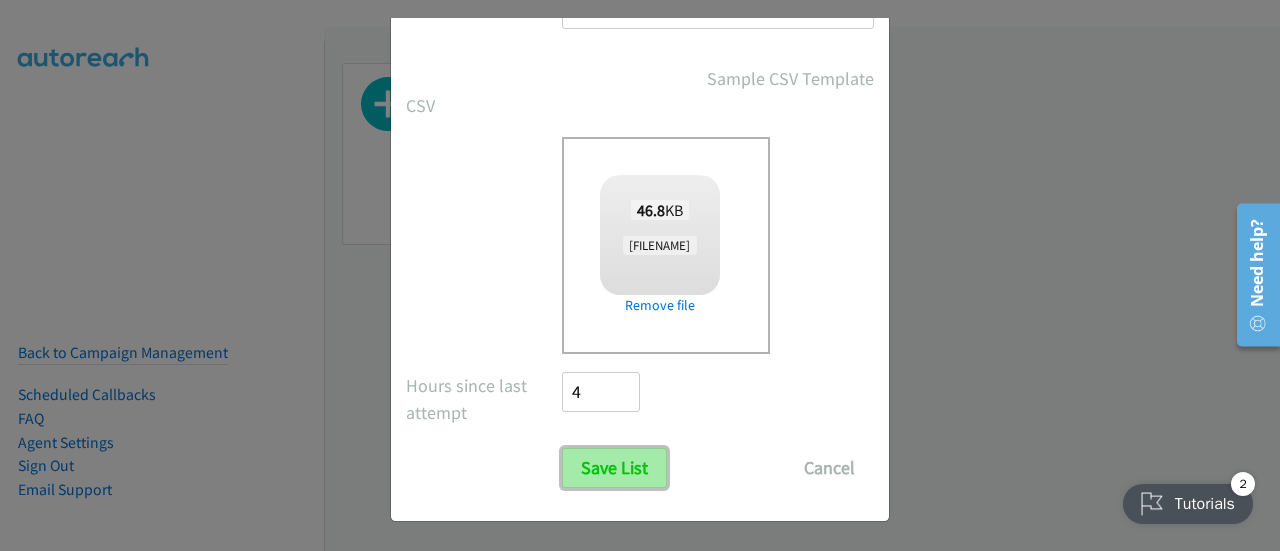 click on "Save List" at bounding box center [614, 468] 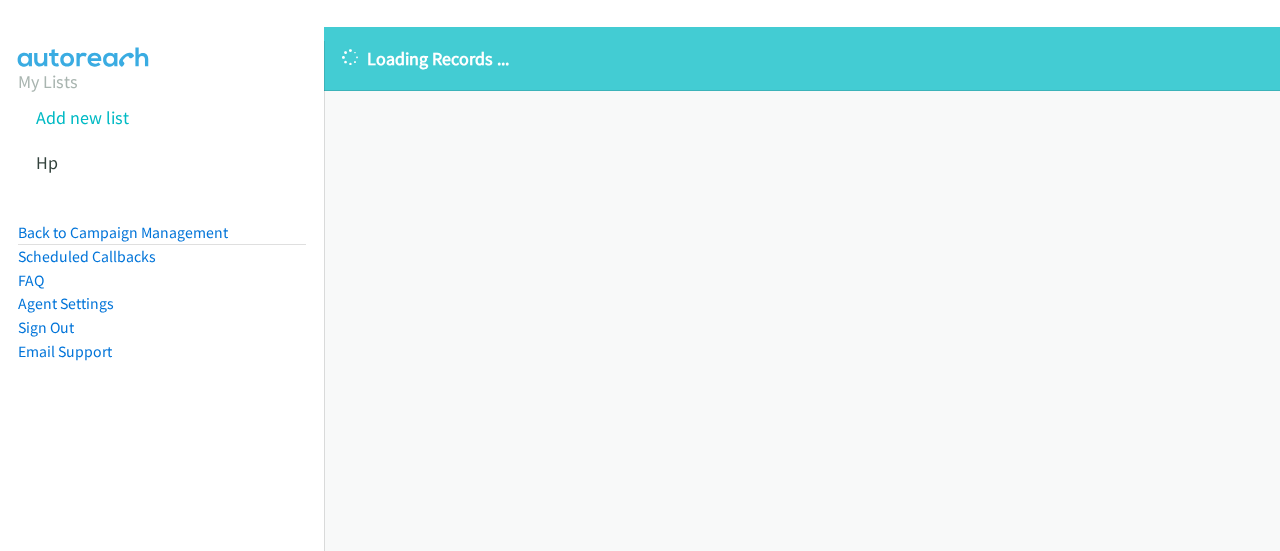 scroll, scrollTop: 0, scrollLeft: 0, axis: both 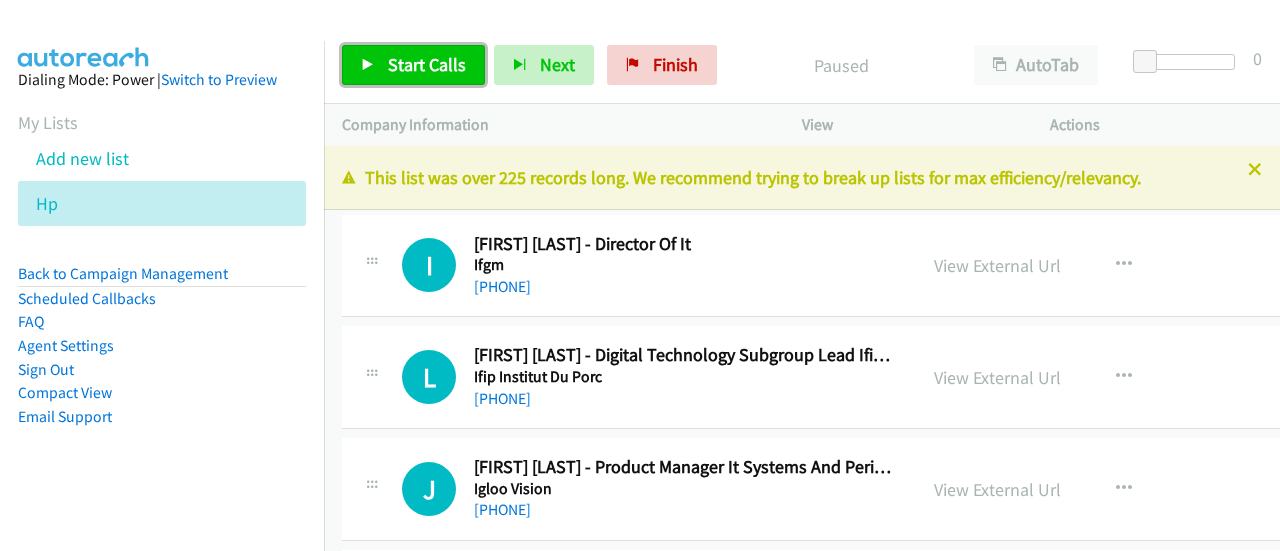 click on "Start Calls" at bounding box center (413, 65) 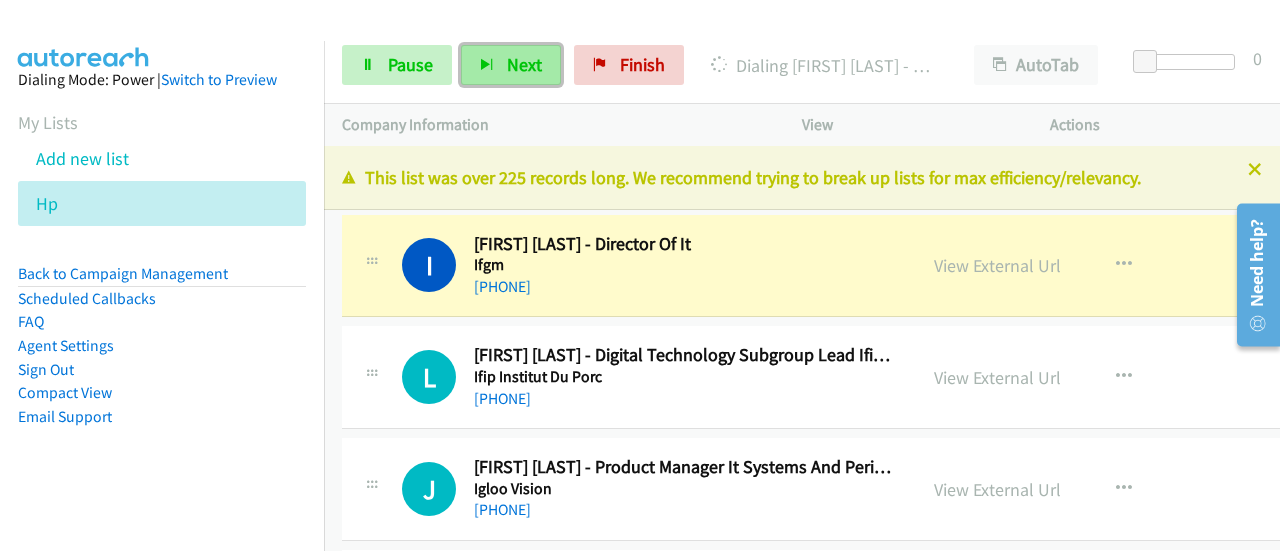 click at bounding box center [487, 66] 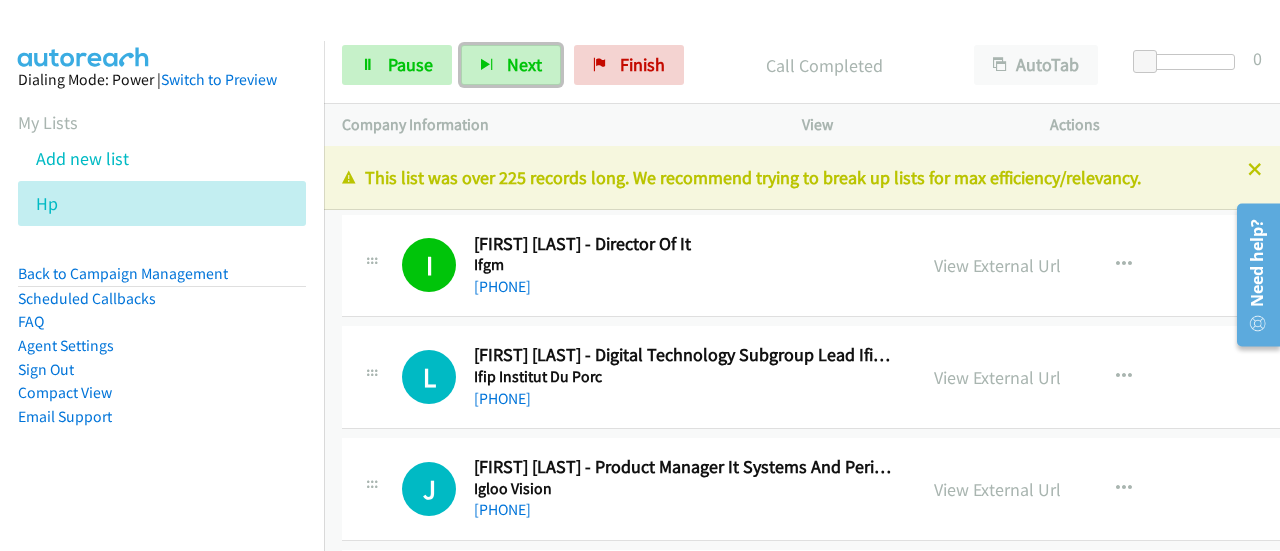 type 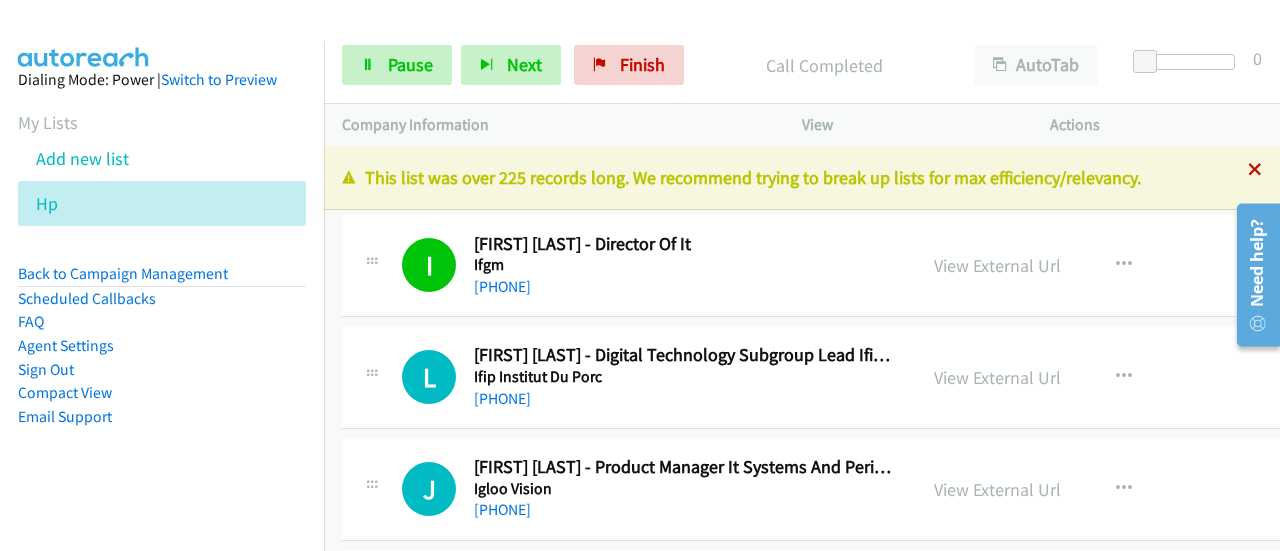 click at bounding box center (1255, 171) 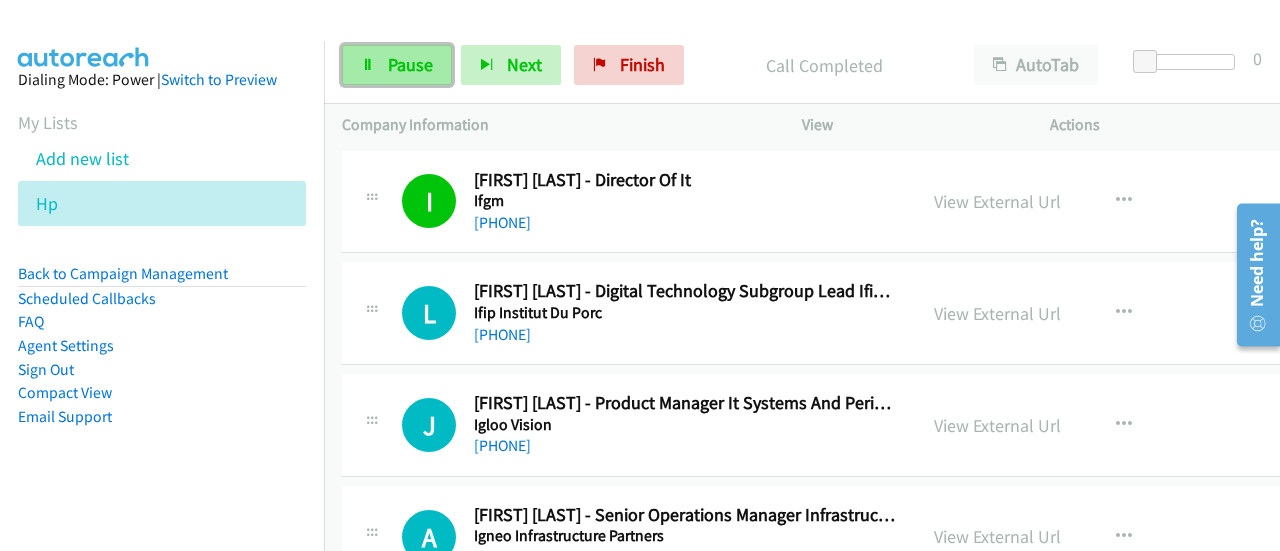 click on "Pause" at bounding box center (410, 64) 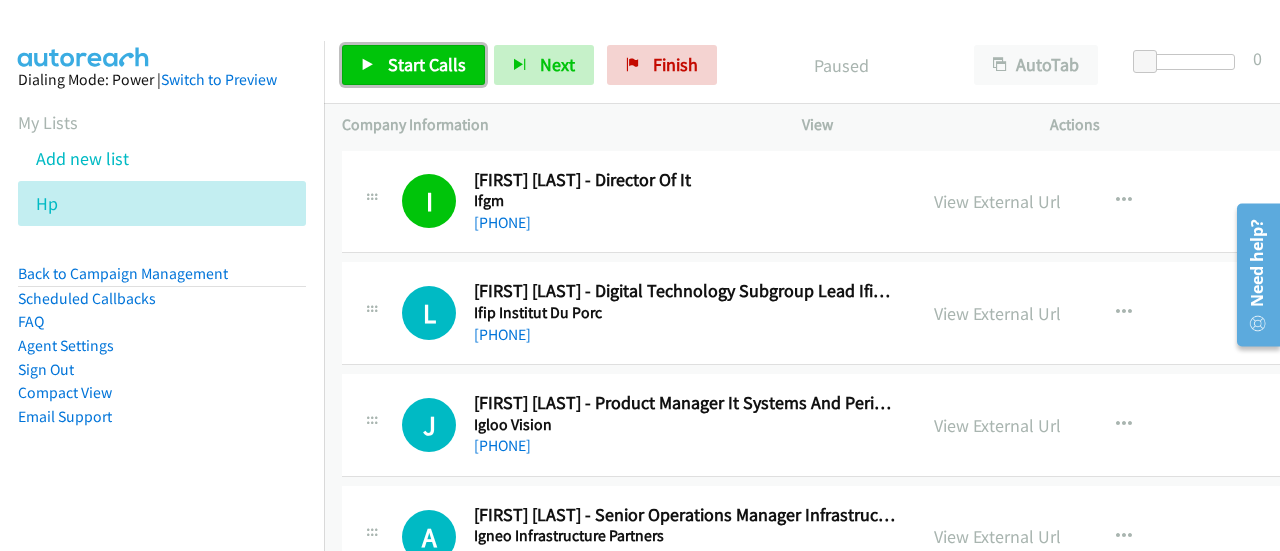 click on "Start Calls" at bounding box center [427, 64] 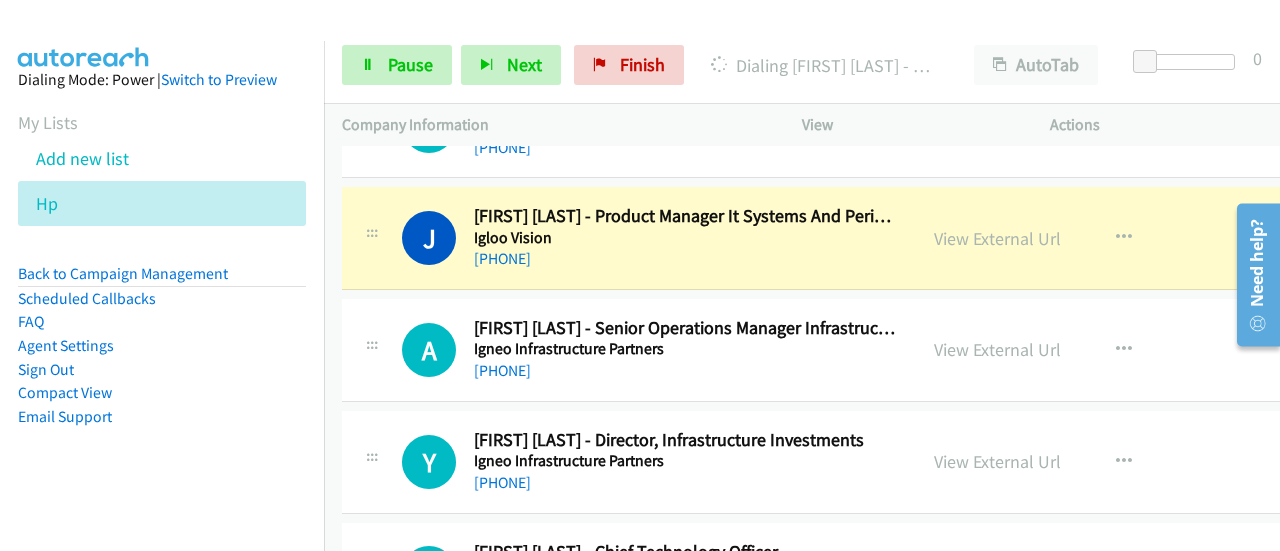 scroll, scrollTop: 188, scrollLeft: 0, axis: vertical 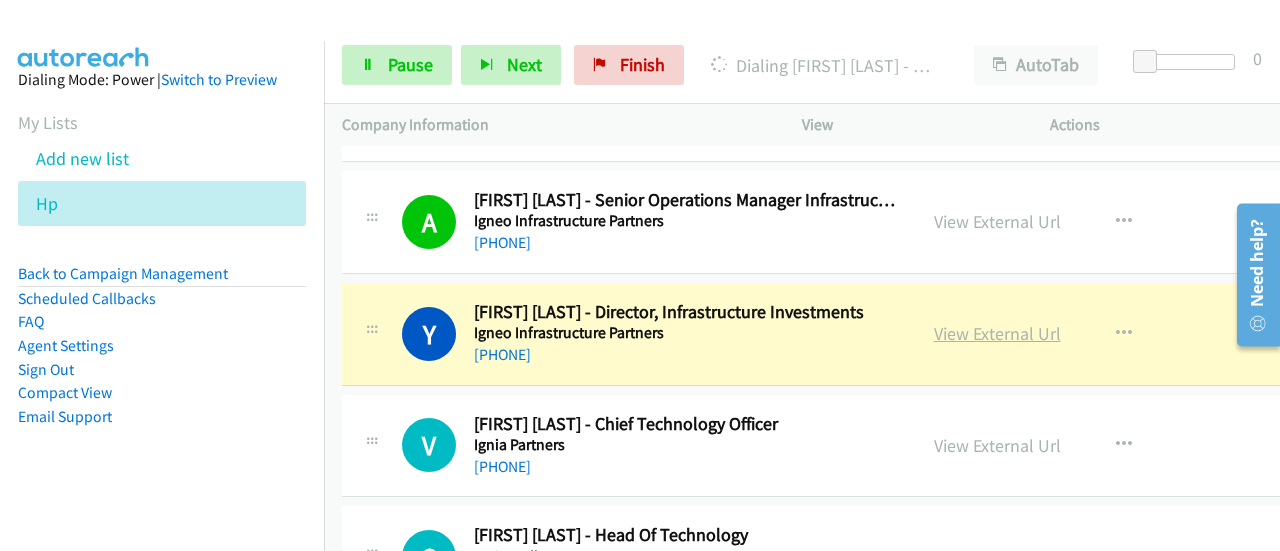 click on "View External Url" at bounding box center [997, 333] 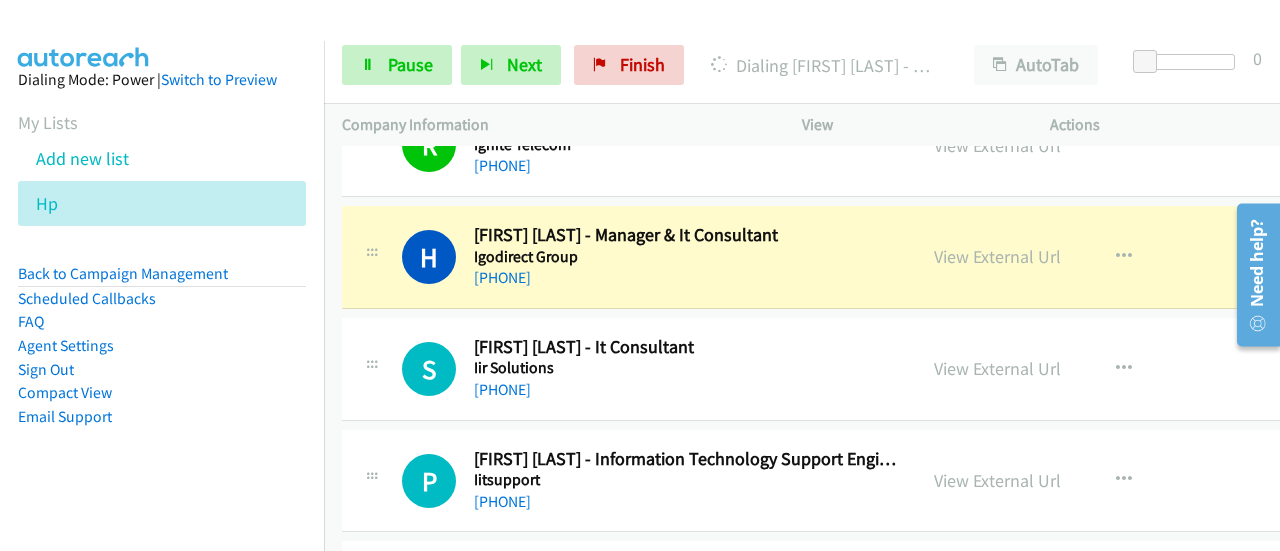 scroll, scrollTop: 783, scrollLeft: 0, axis: vertical 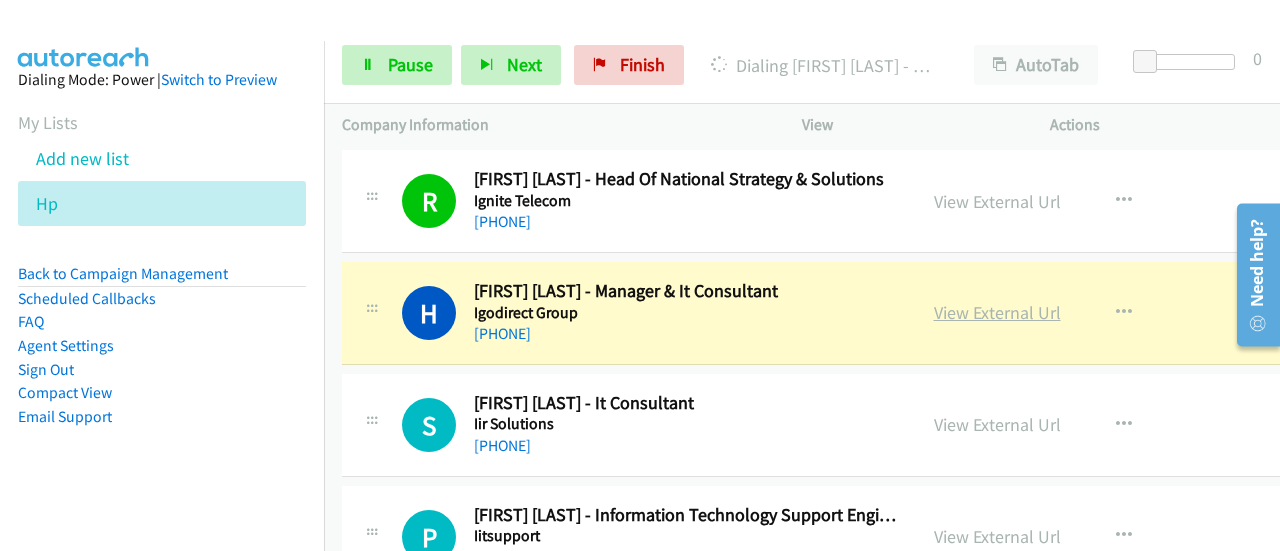 click on "View External Url" at bounding box center [997, 312] 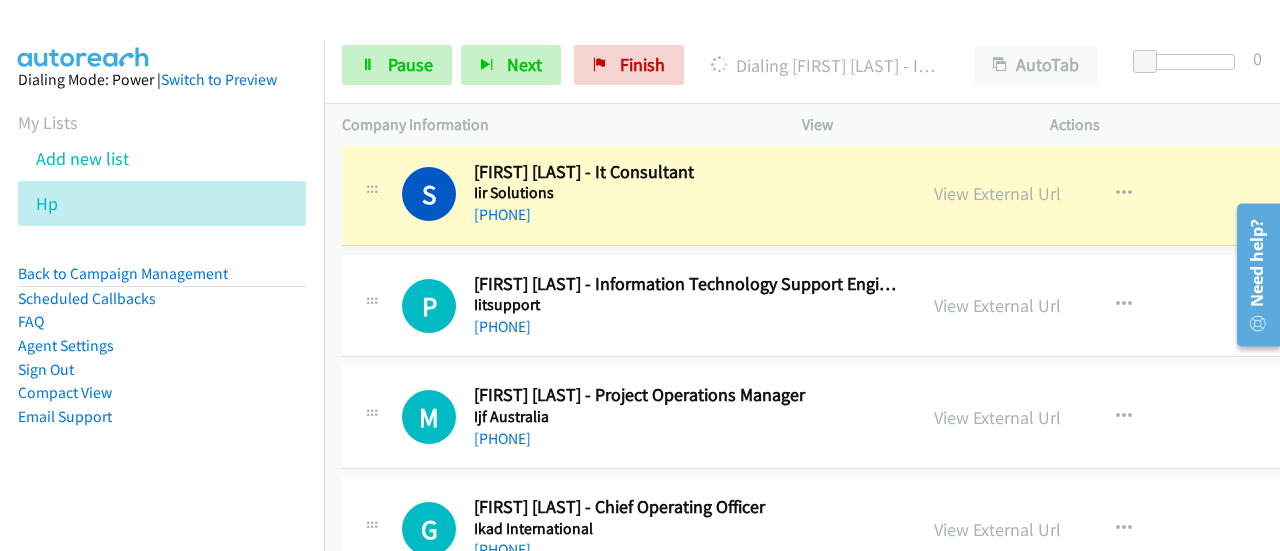 scroll, scrollTop: 1015, scrollLeft: 0, axis: vertical 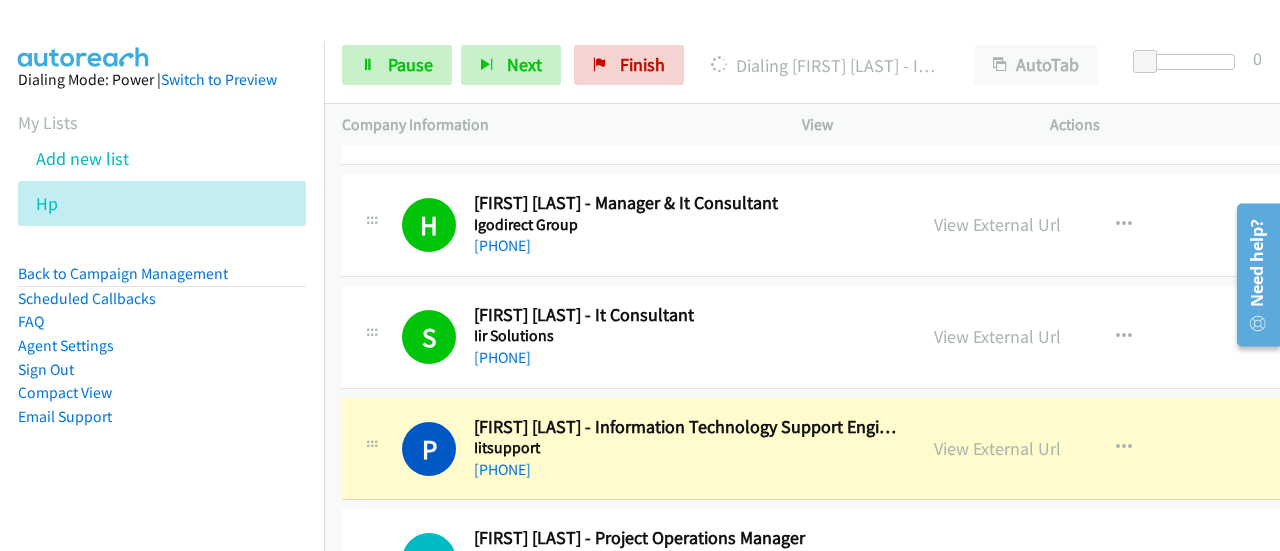 click at bounding box center [631, 38] 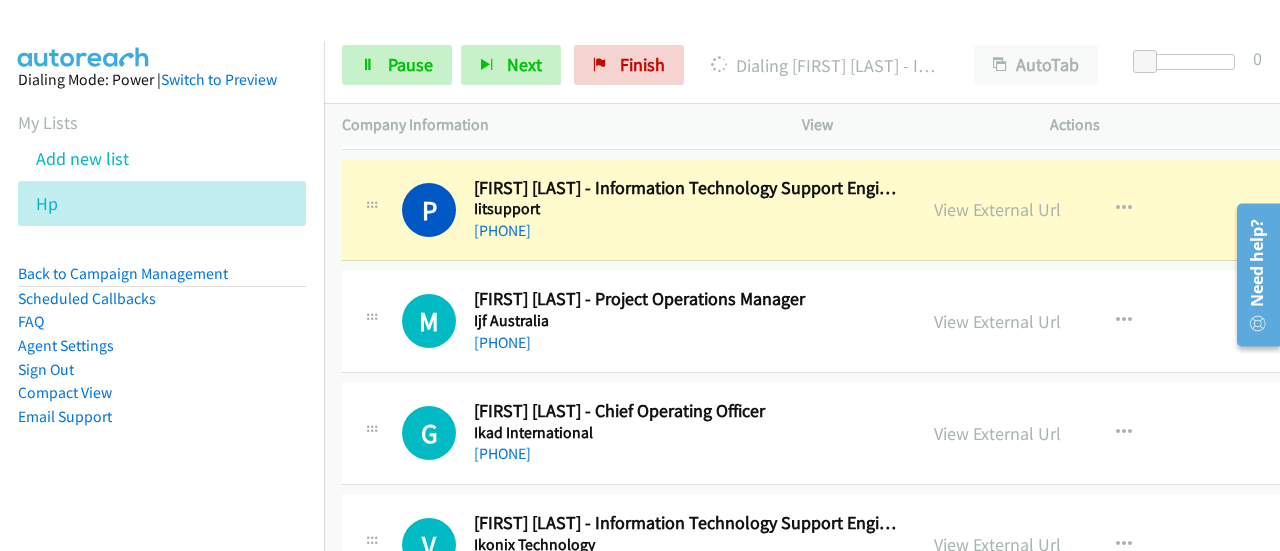 scroll, scrollTop: 1111, scrollLeft: 0, axis: vertical 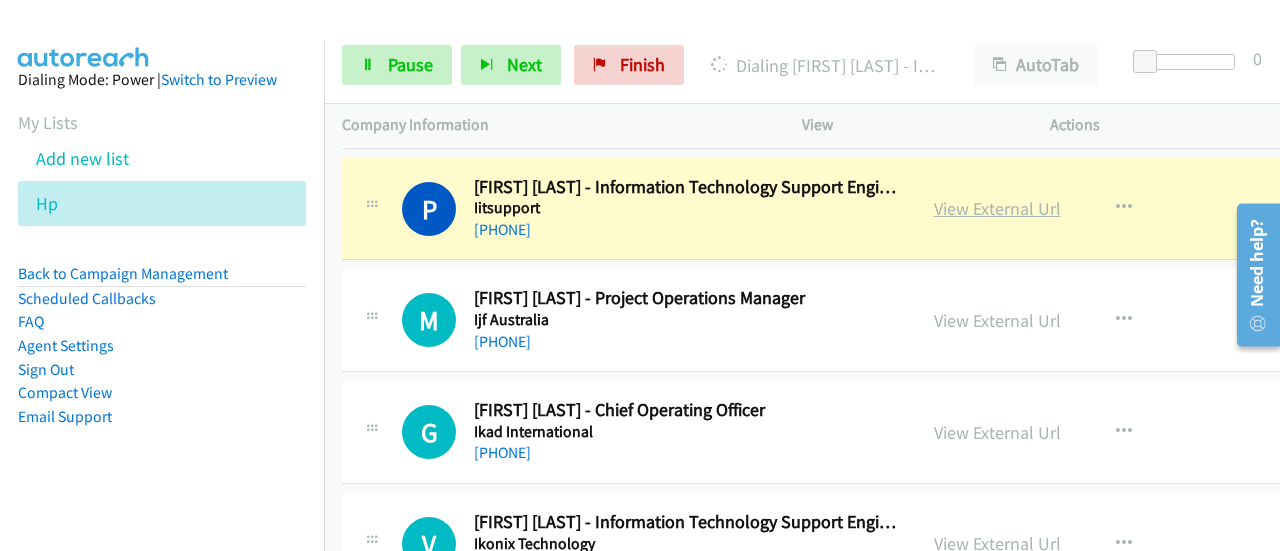 click on "View External Url" at bounding box center [997, 208] 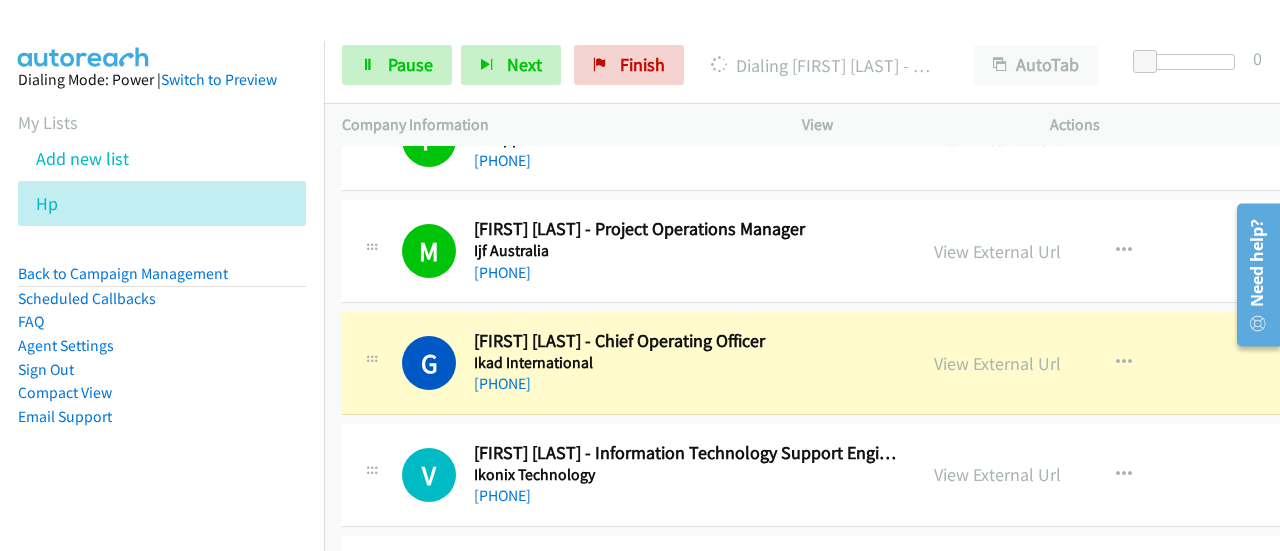 scroll, scrollTop: 1183, scrollLeft: 0, axis: vertical 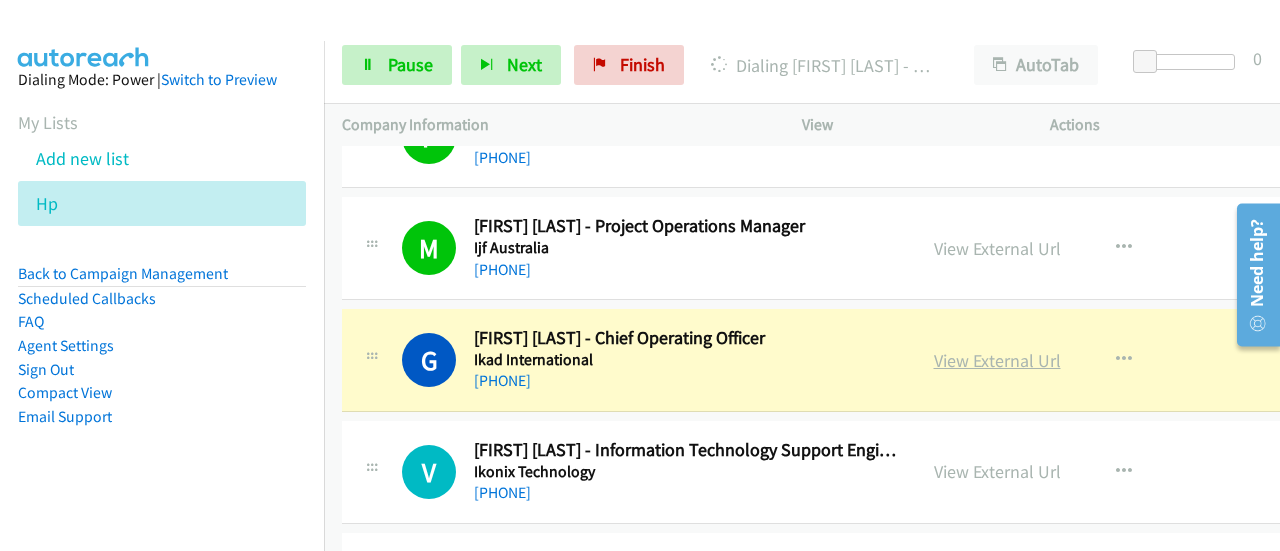 click on "View External Url" at bounding box center (997, 360) 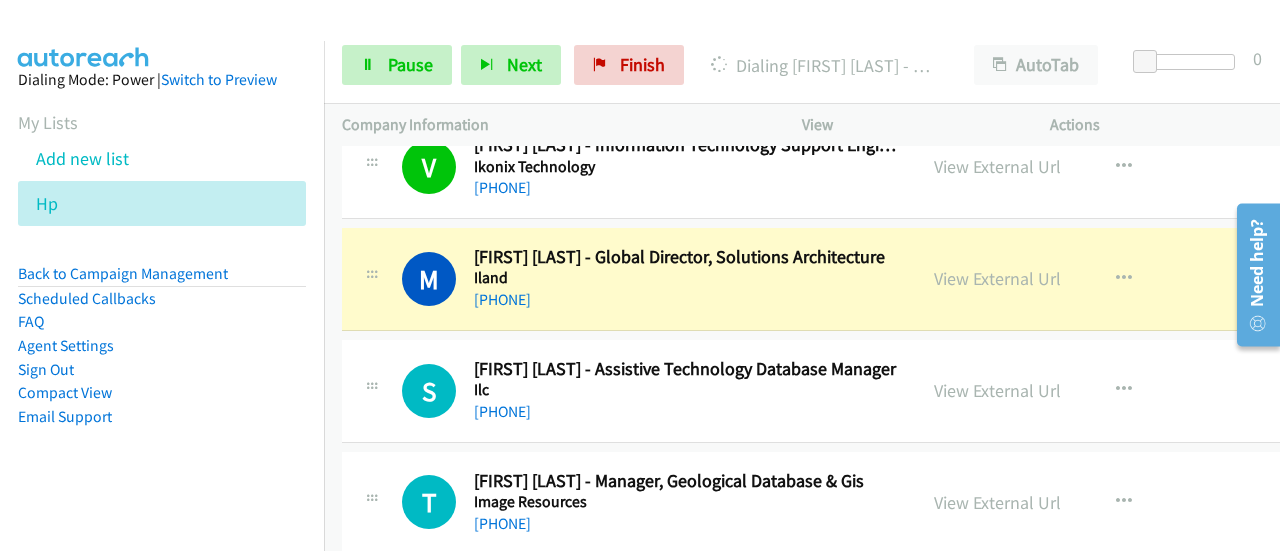 scroll, scrollTop: 1471, scrollLeft: 0, axis: vertical 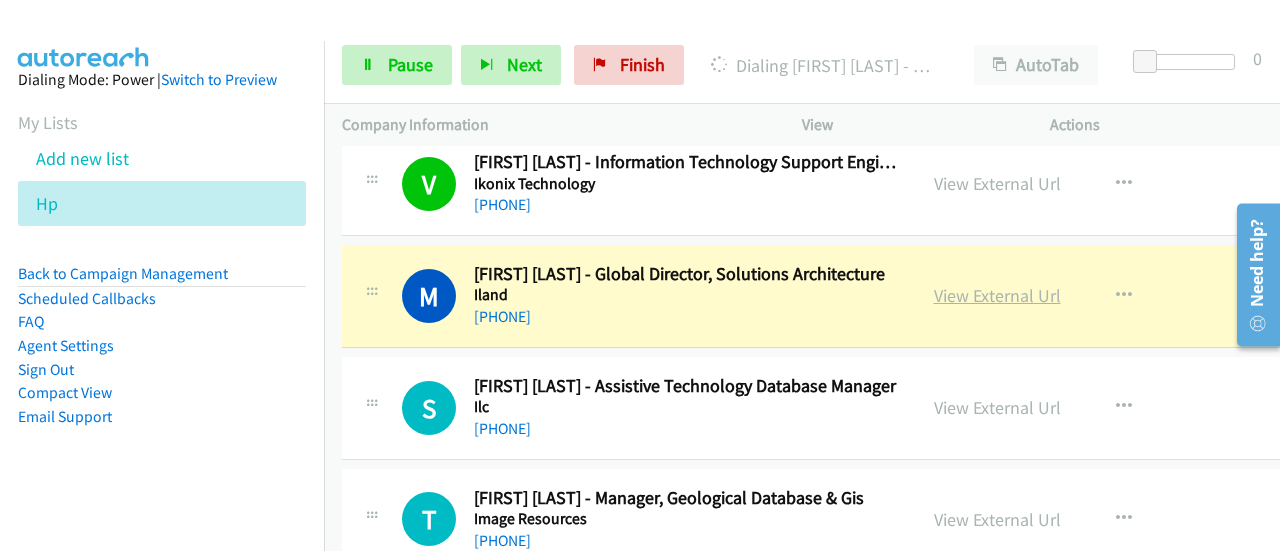 click on "View External Url" at bounding box center (997, 295) 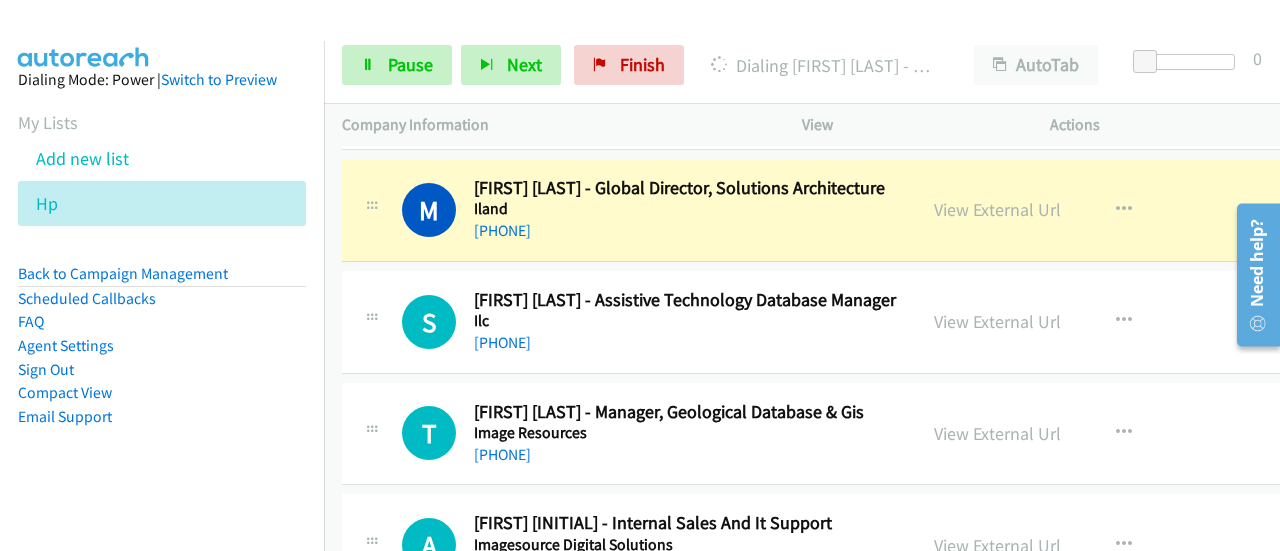 scroll, scrollTop: 1558, scrollLeft: 0, axis: vertical 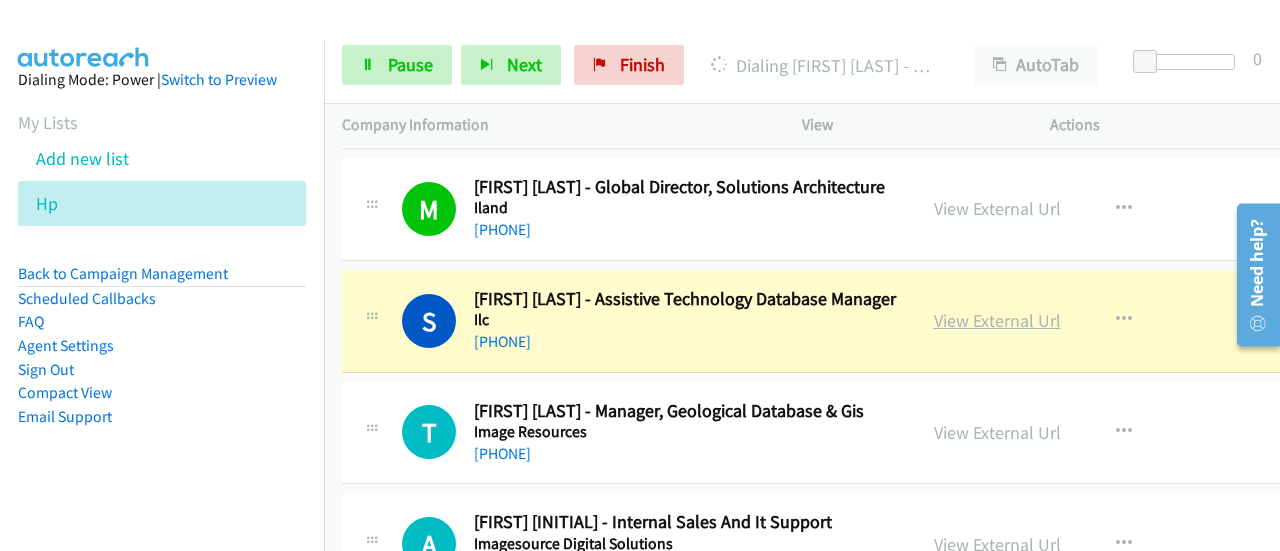 click on "View External Url" at bounding box center (997, 320) 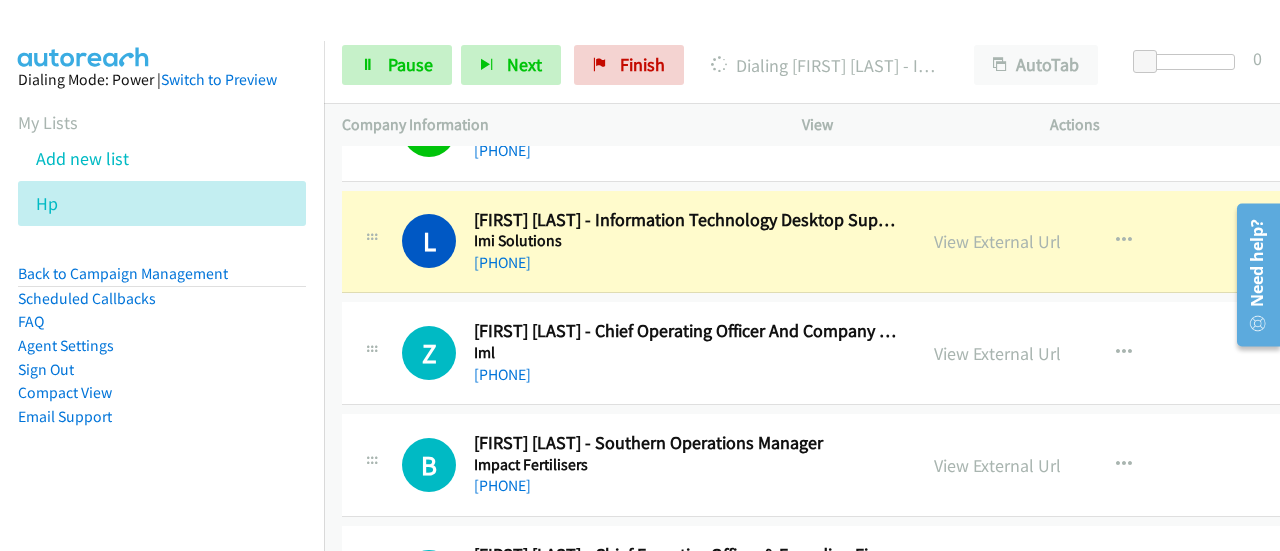 scroll, scrollTop: 2298, scrollLeft: 0, axis: vertical 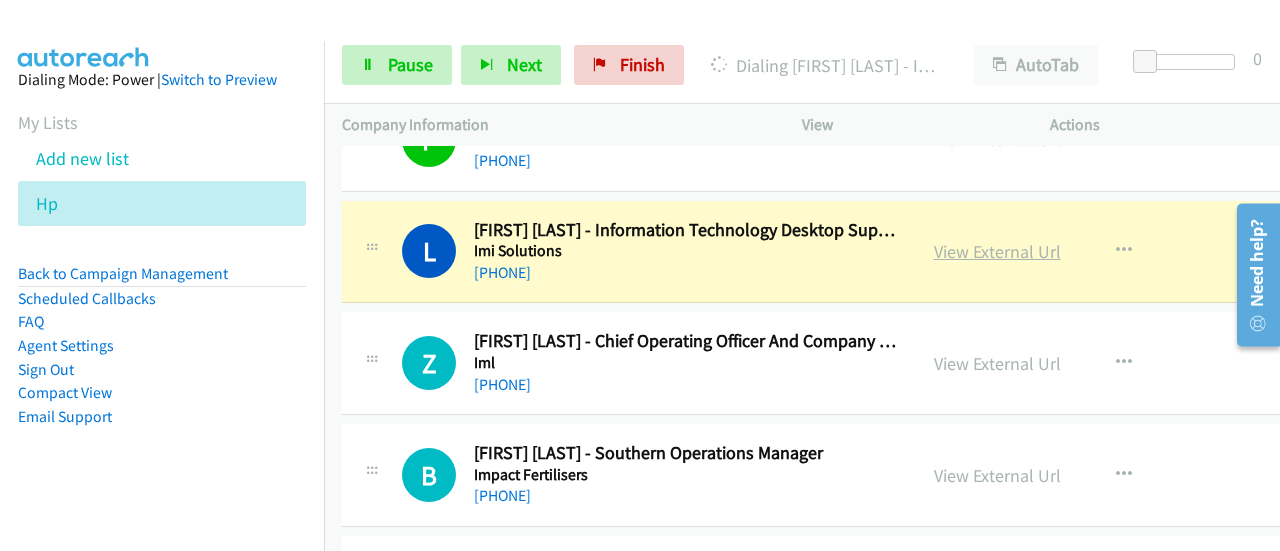 click on "View External Url" at bounding box center [997, 251] 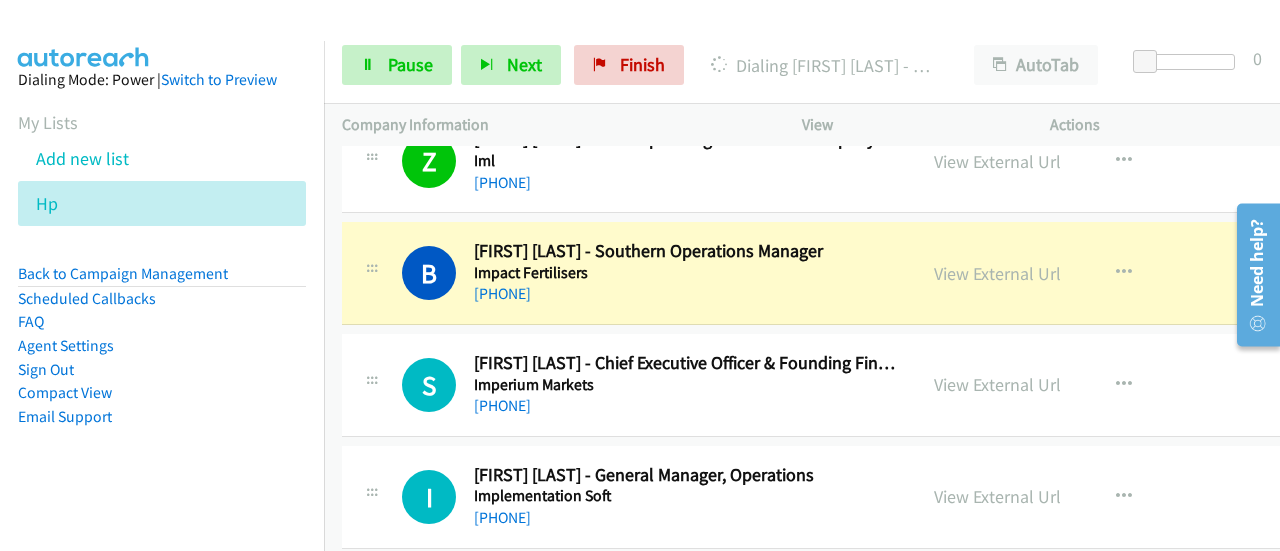 scroll, scrollTop: 2501, scrollLeft: 0, axis: vertical 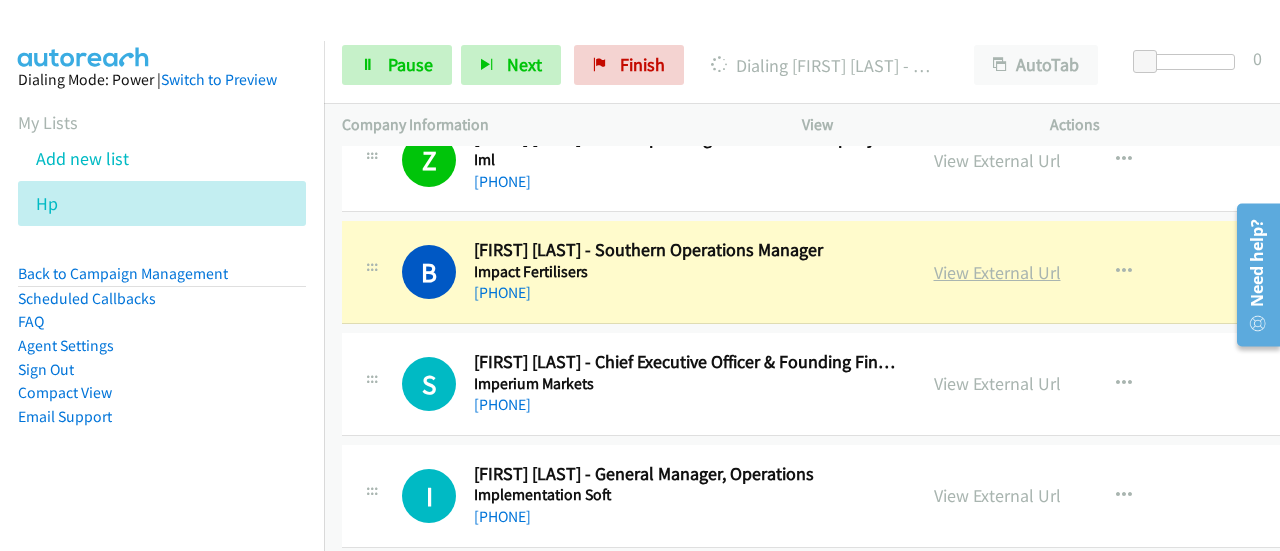click on "View External Url" at bounding box center (997, 272) 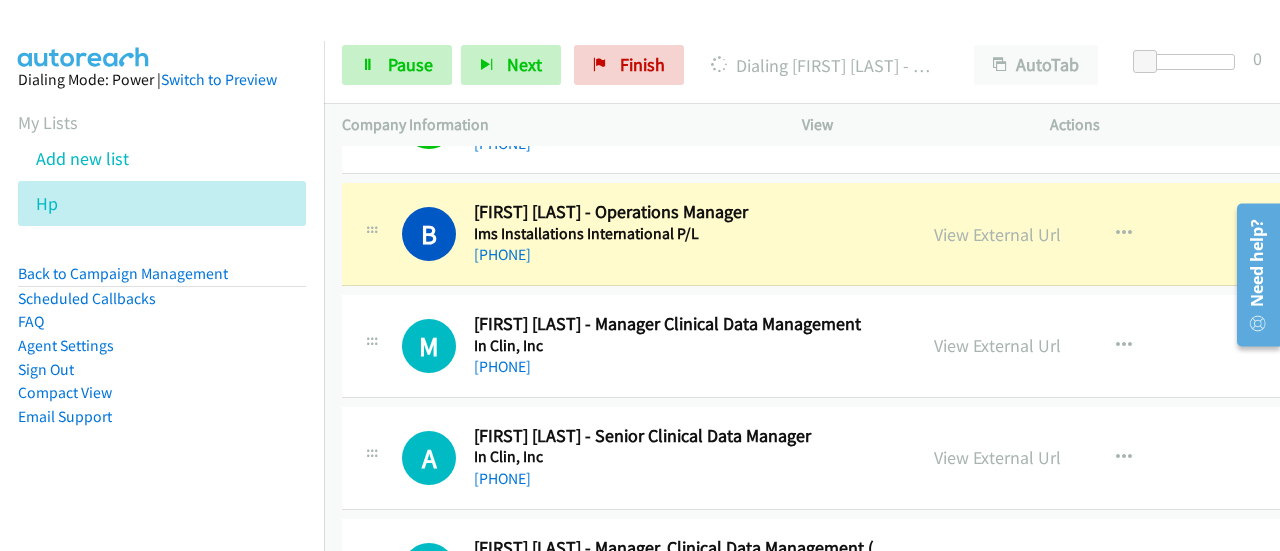 scroll, scrollTop: 3100, scrollLeft: 0, axis: vertical 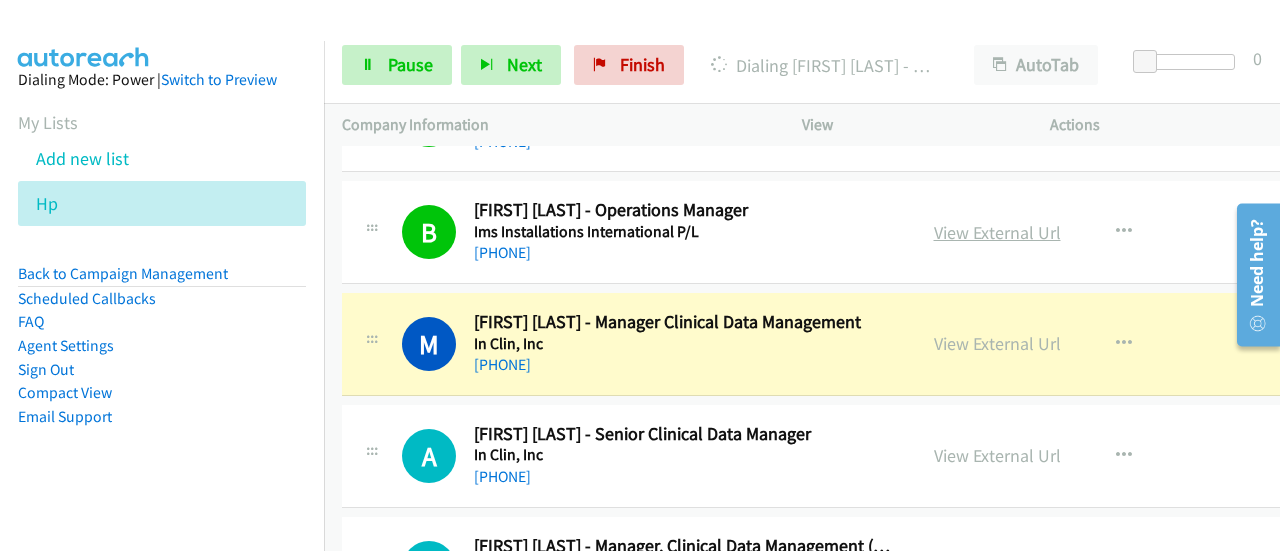 click on "View External Url" at bounding box center (997, 232) 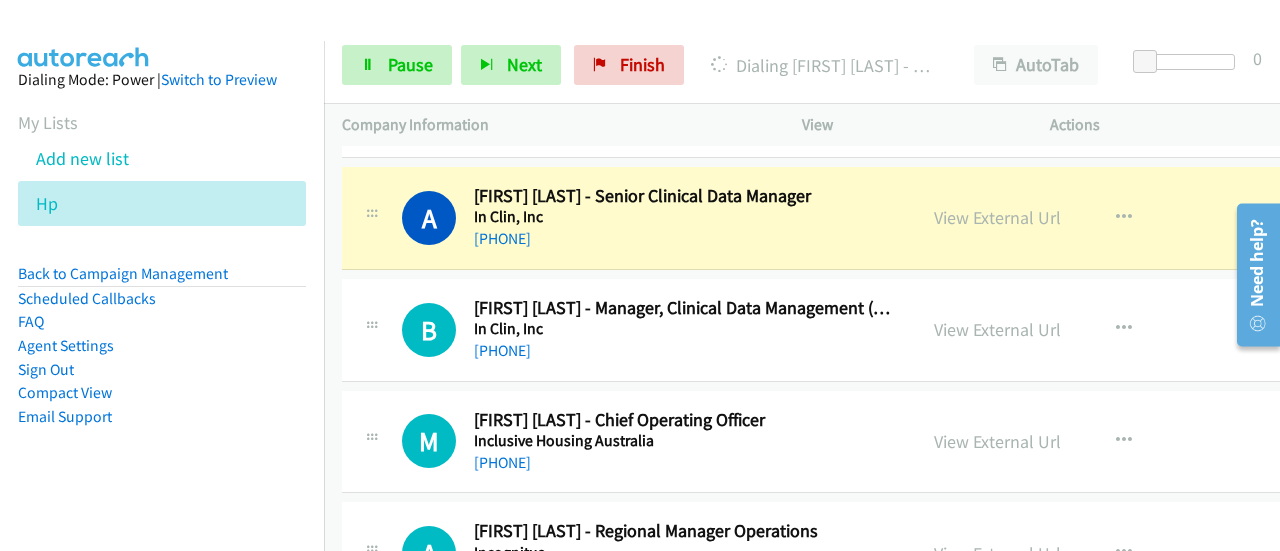 scroll, scrollTop: 3335, scrollLeft: 0, axis: vertical 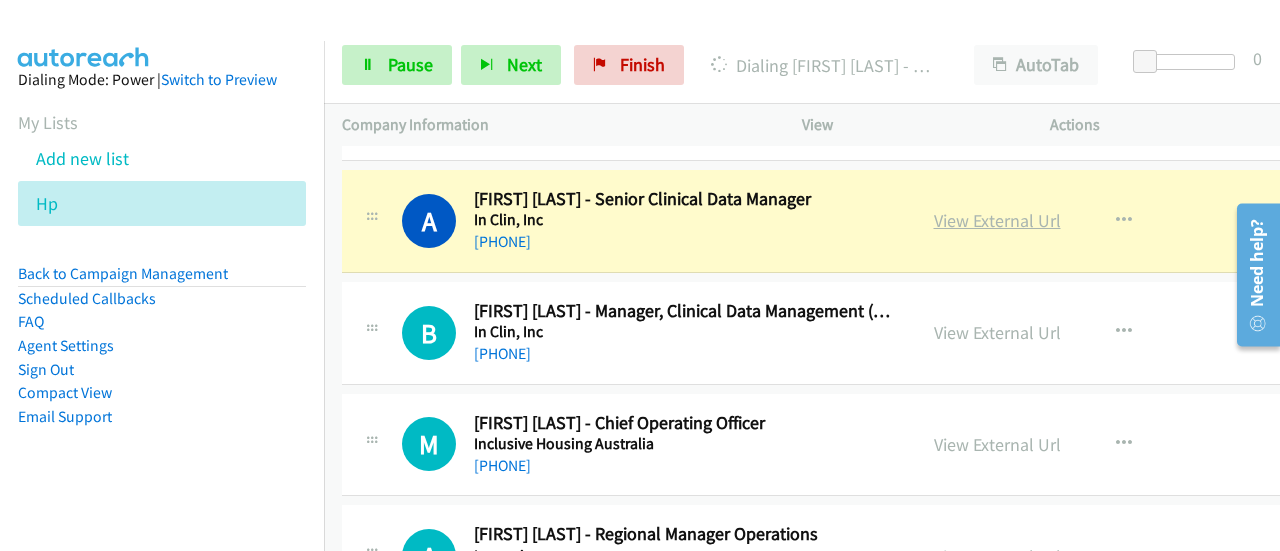 click on "View External Url" at bounding box center [997, 220] 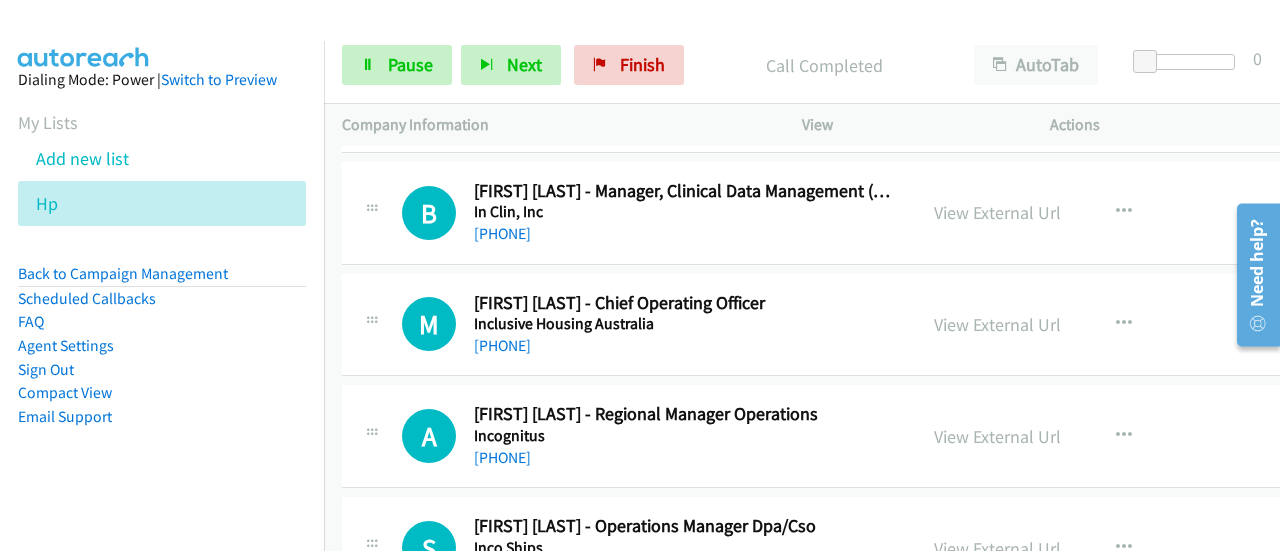 scroll, scrollTop: 3456, scrollLeft: 0, axis: vertical 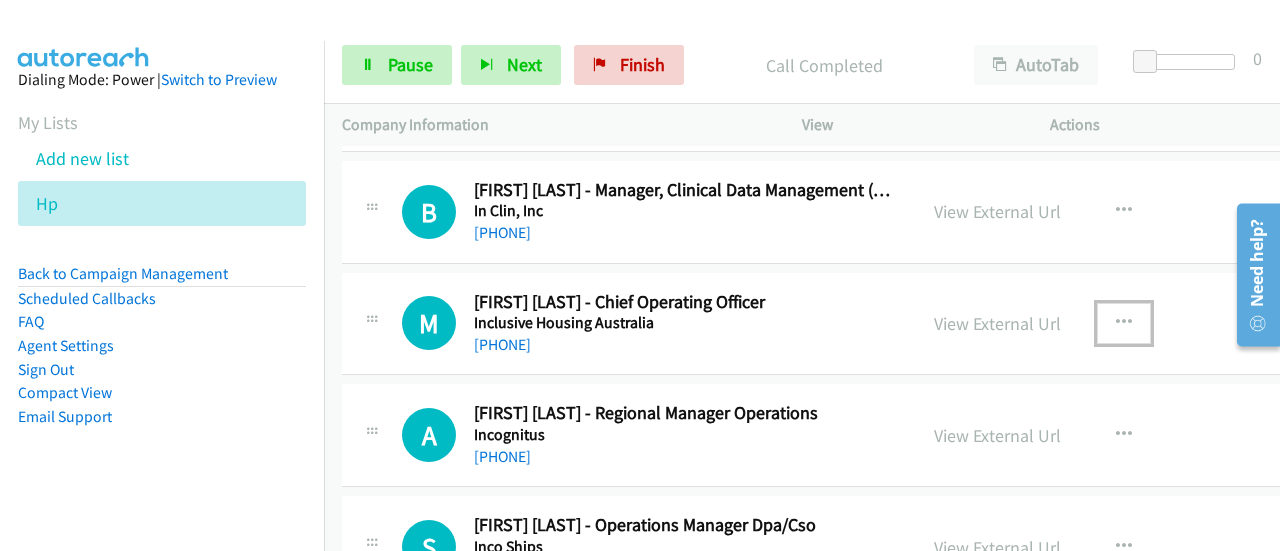 click at bounding box center (1124, 323) 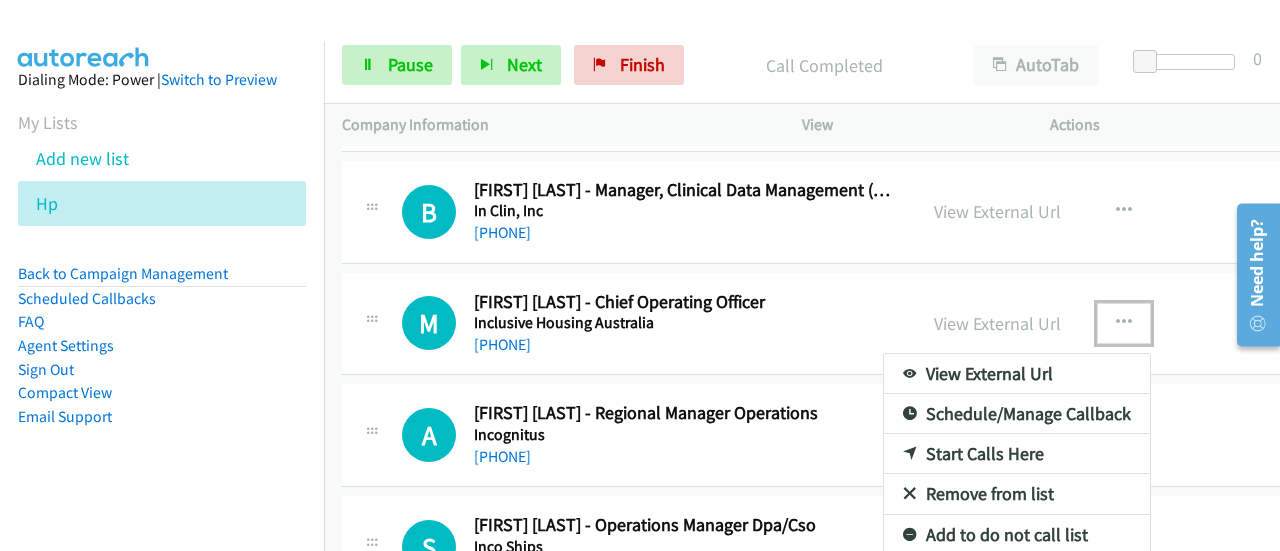 click on "Start Calls Here" at bounding box center (1017, 454) 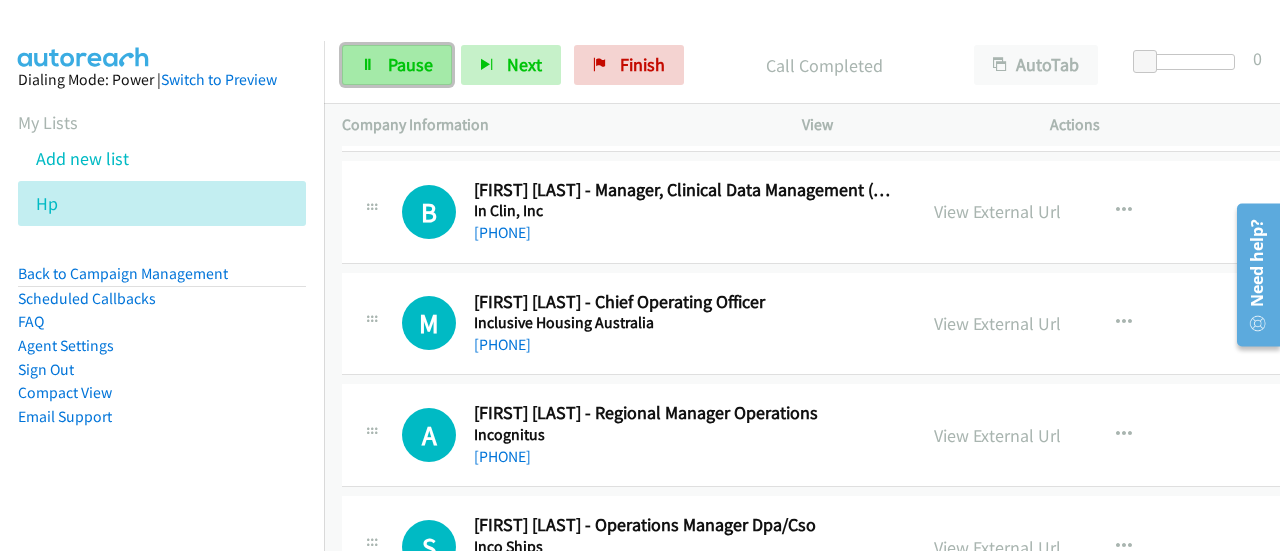 click on "Pause" at bounding box center (397, 65) 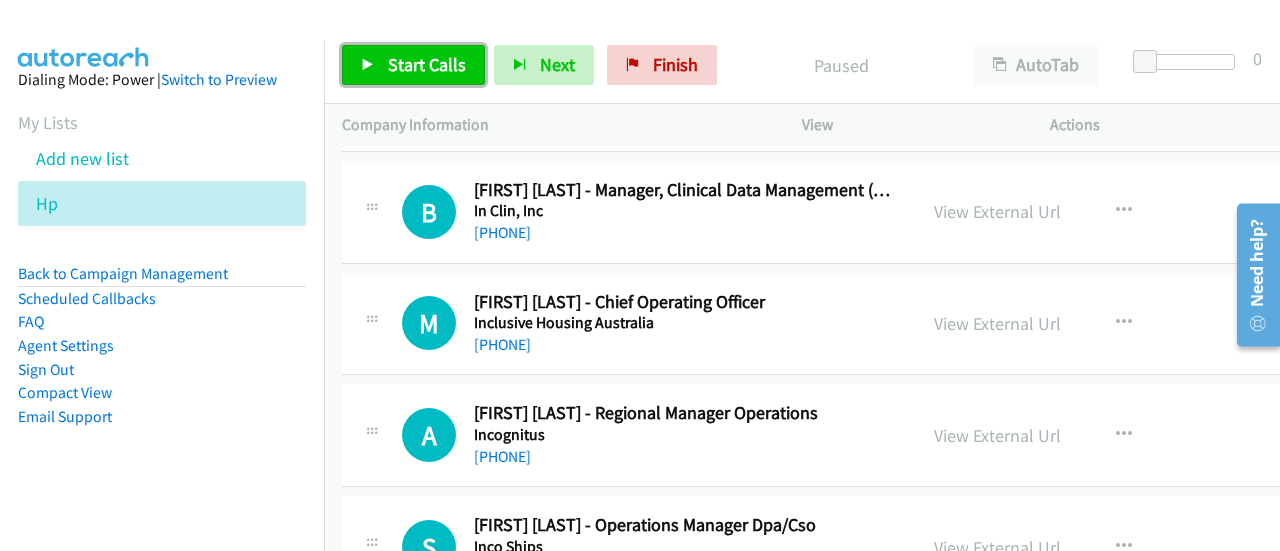 click on "Start Calls" at bounding box center (413, 65) 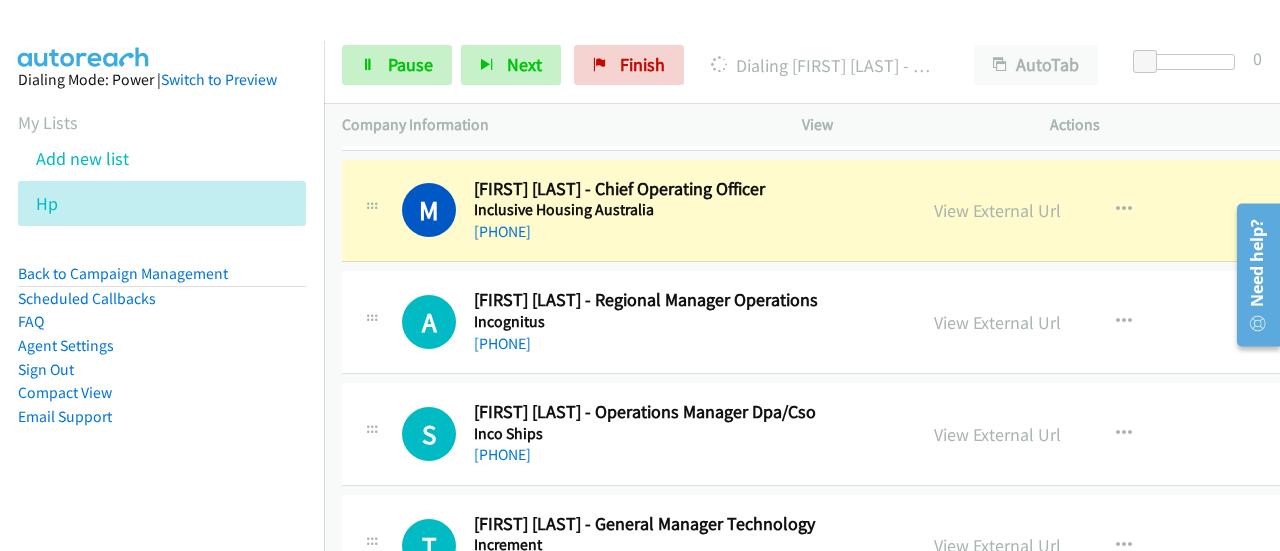 scroll, scrollTop: 3562, scrollLeft: 0, axis: vertical 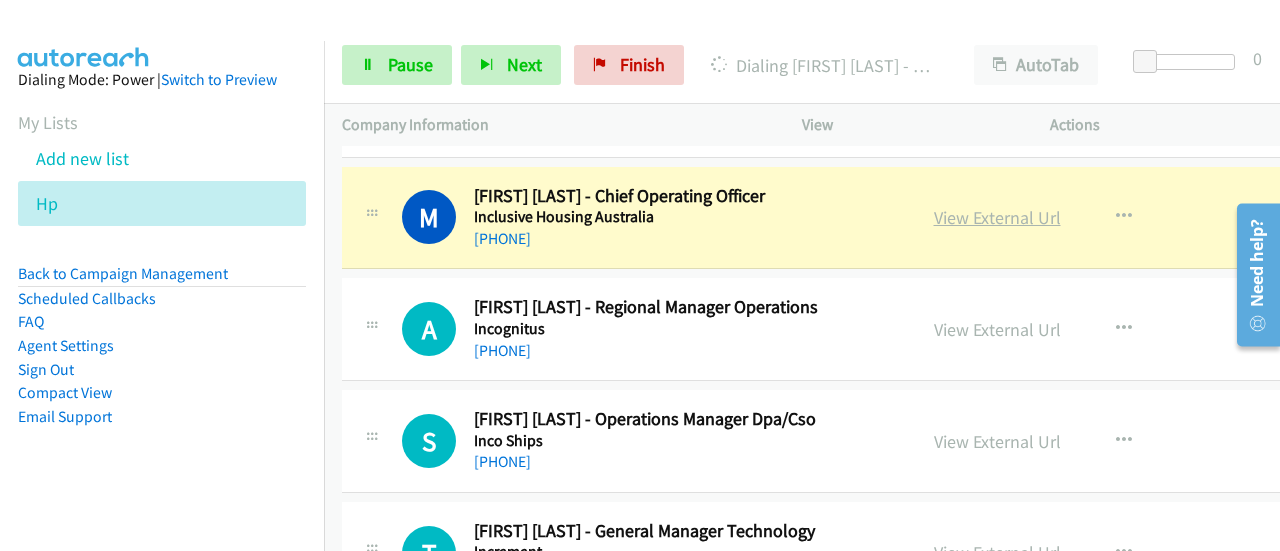 click on "View External Url" at bounding box center (997, 217) 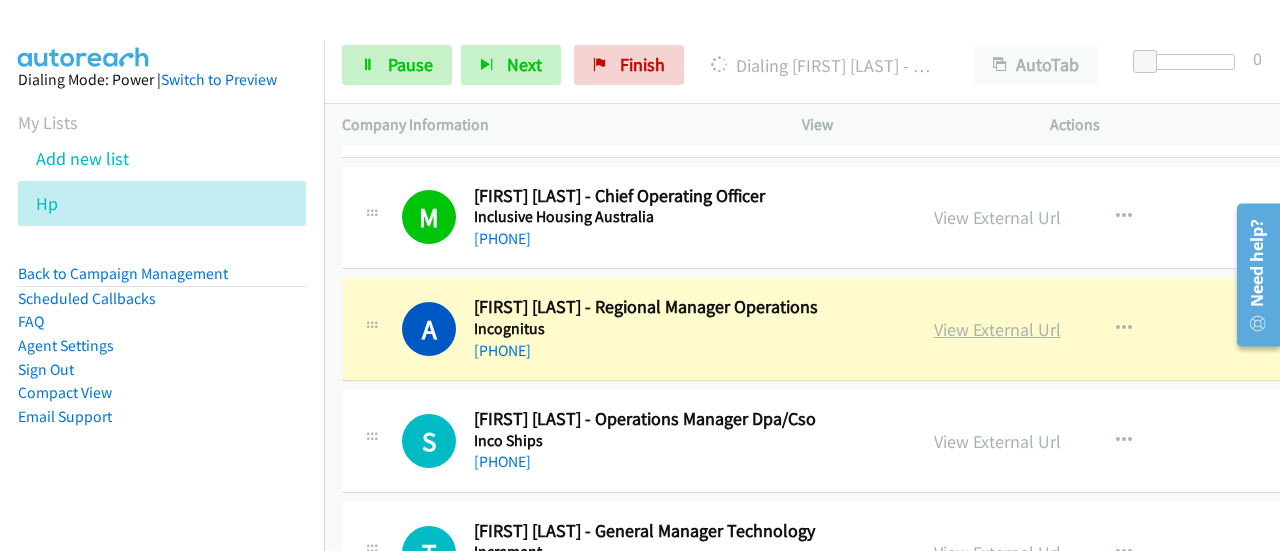 click on "View External Url" at bounding box center [997, 329] 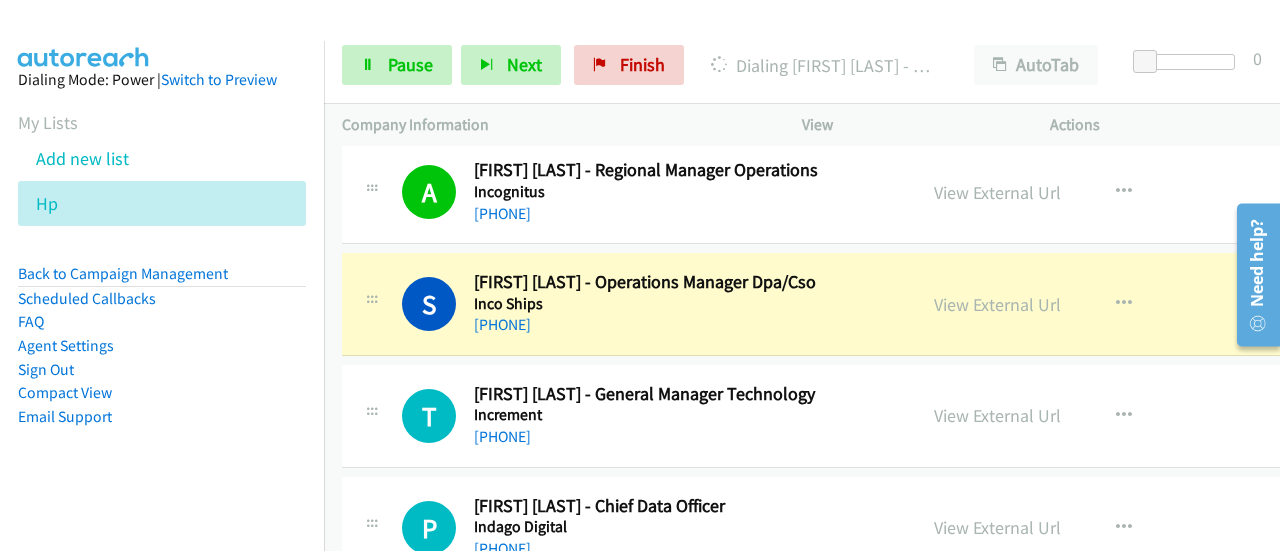 scroll, scrollTop: 3701, scrollLeft: 0, axis: vertical 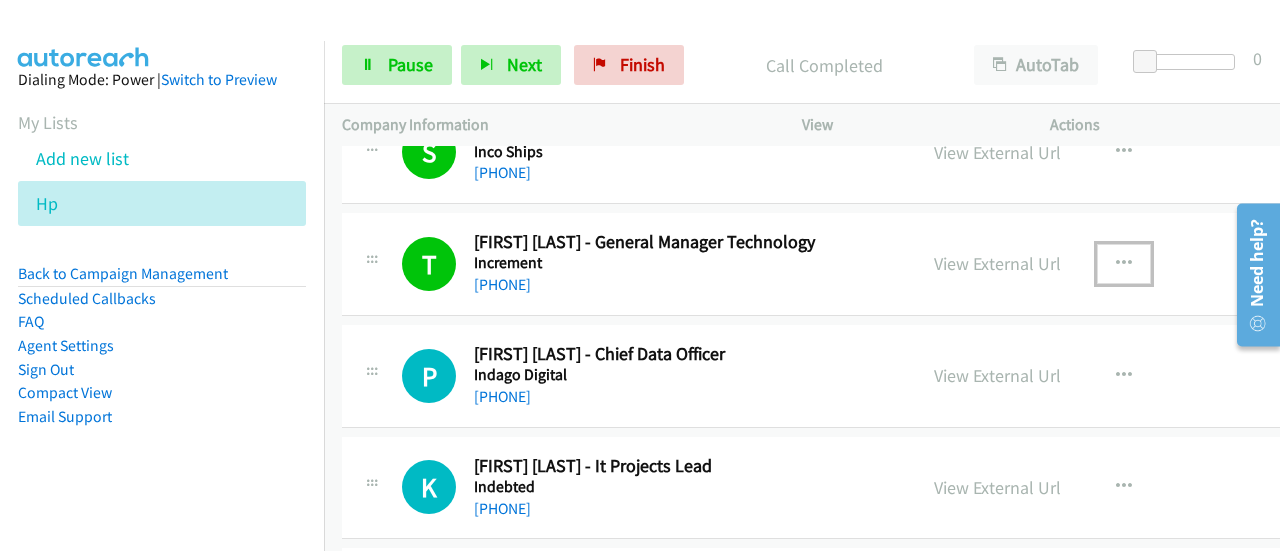 click at bounding box center [1124, 264] 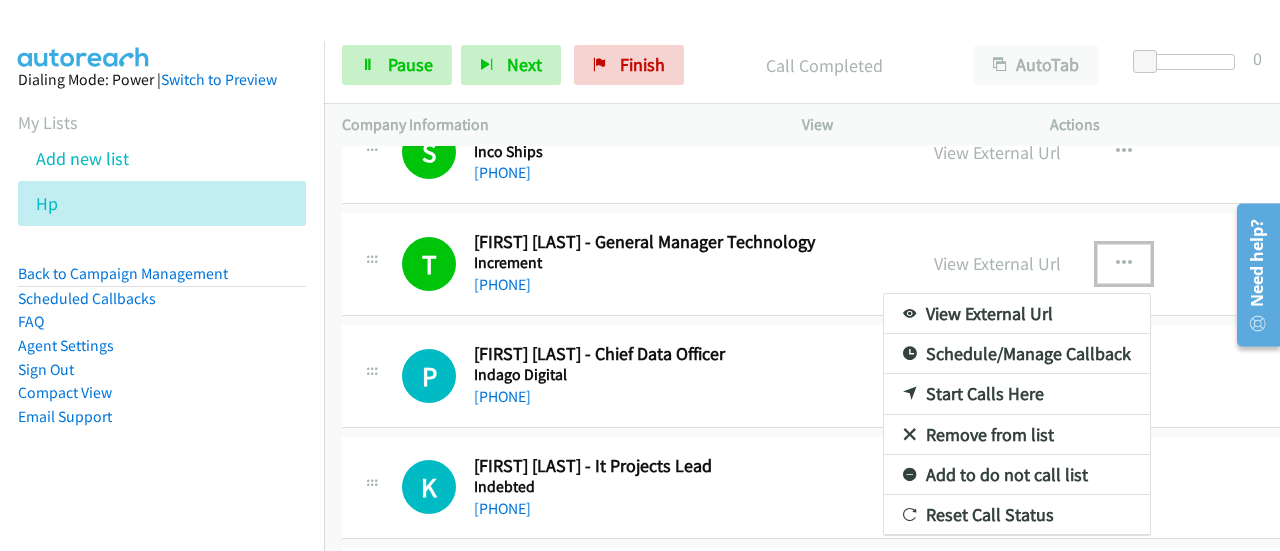 click on "Start Calls Here" at bounding box center [1017, 394] 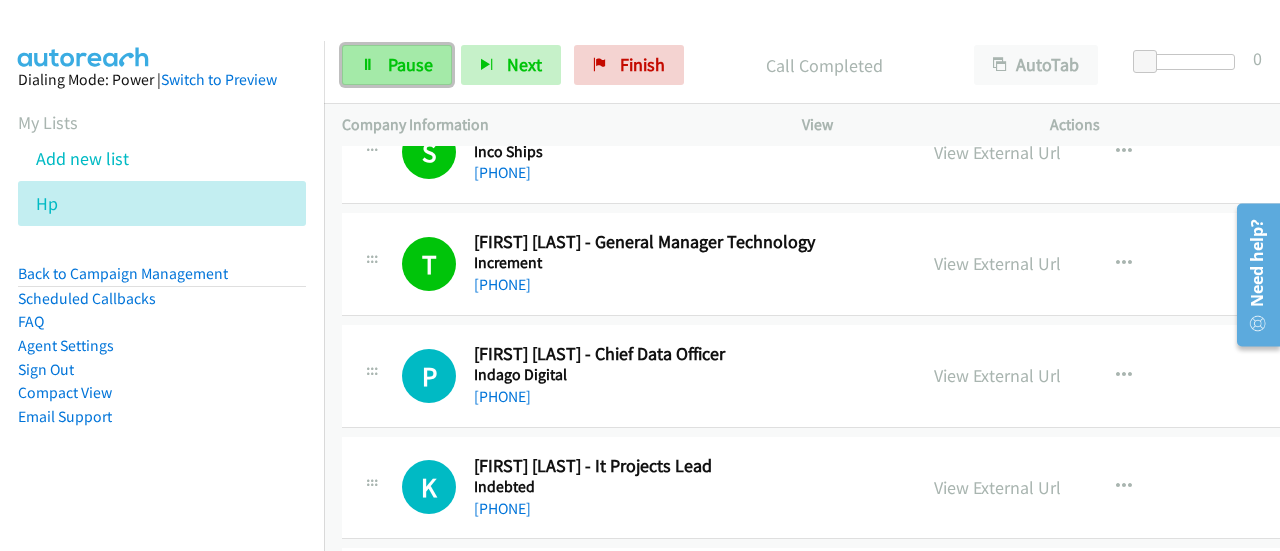 click on "Pause" at bounding box center (410, 64) 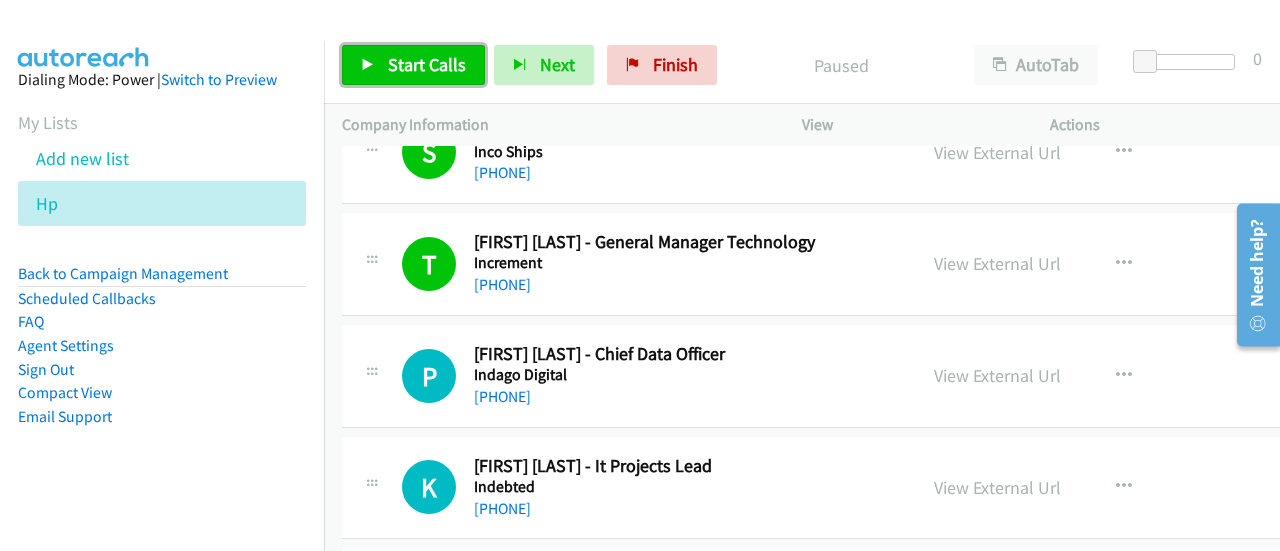 click on "Start Calls" at bounding box center [427, 64] 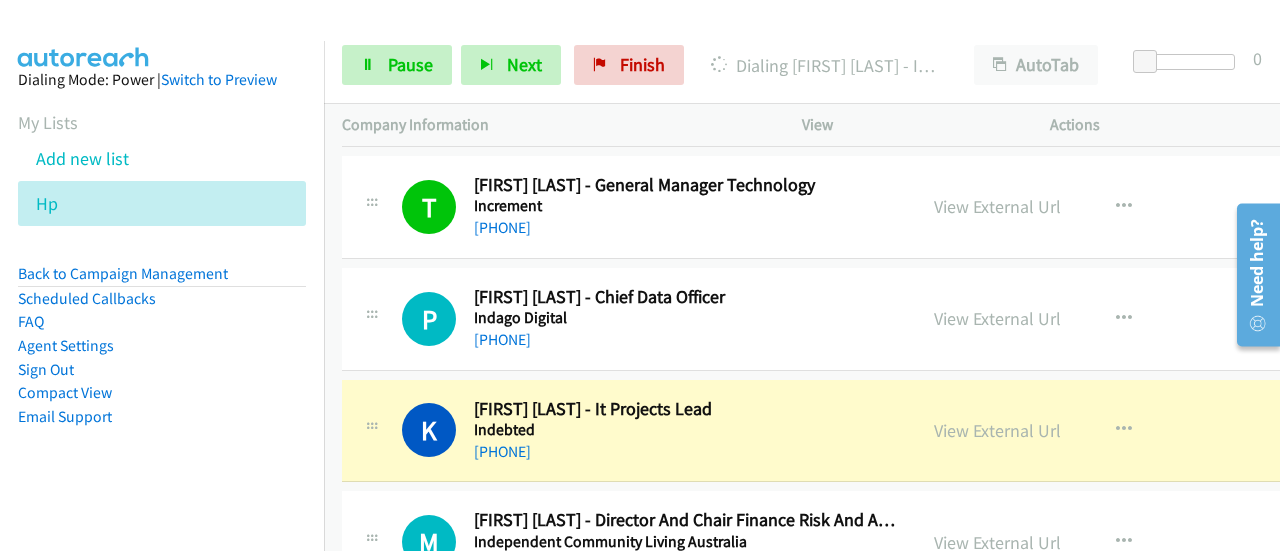 scroll, scrollTop: 3917, scrollLeft: 0, axis: vertical 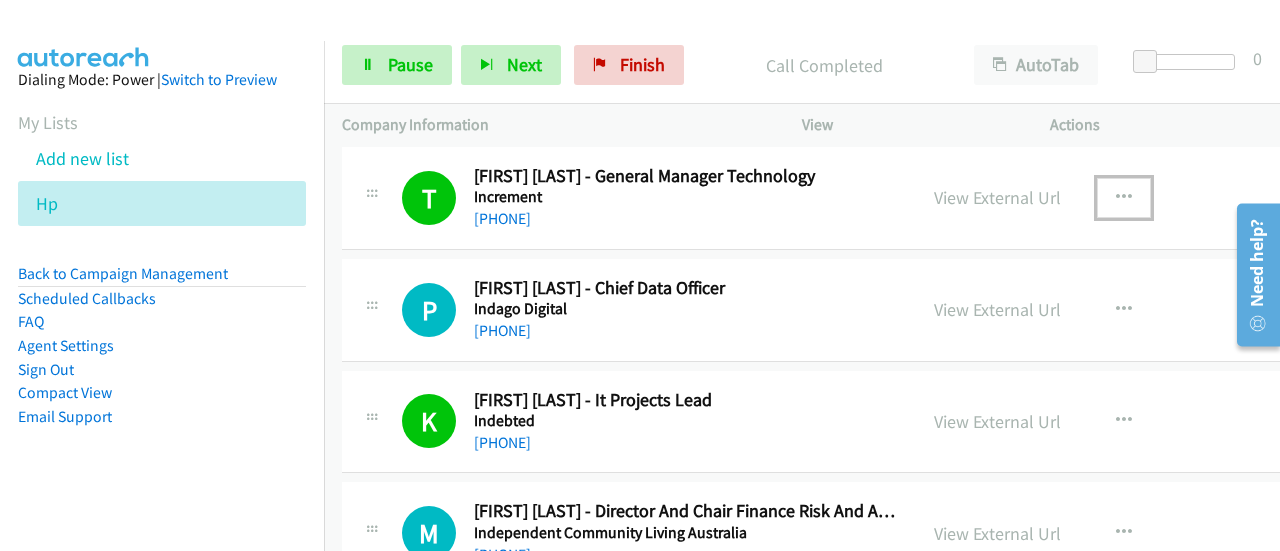 click at bounding box center [1124, 198] 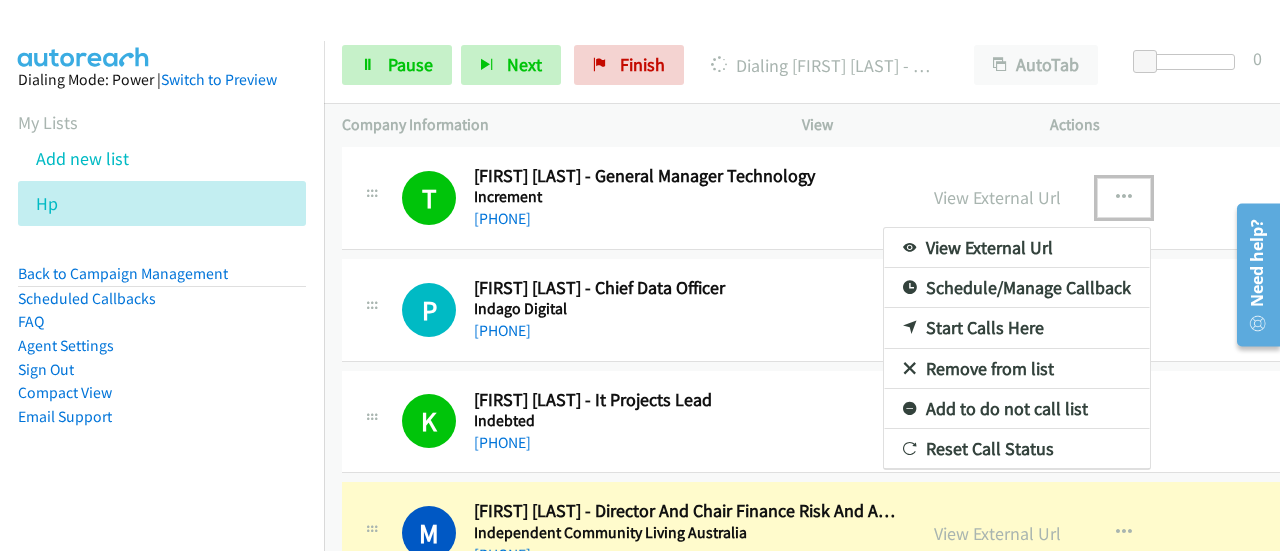 click on "Start Calls Here" at bounding box center (1017, 328) 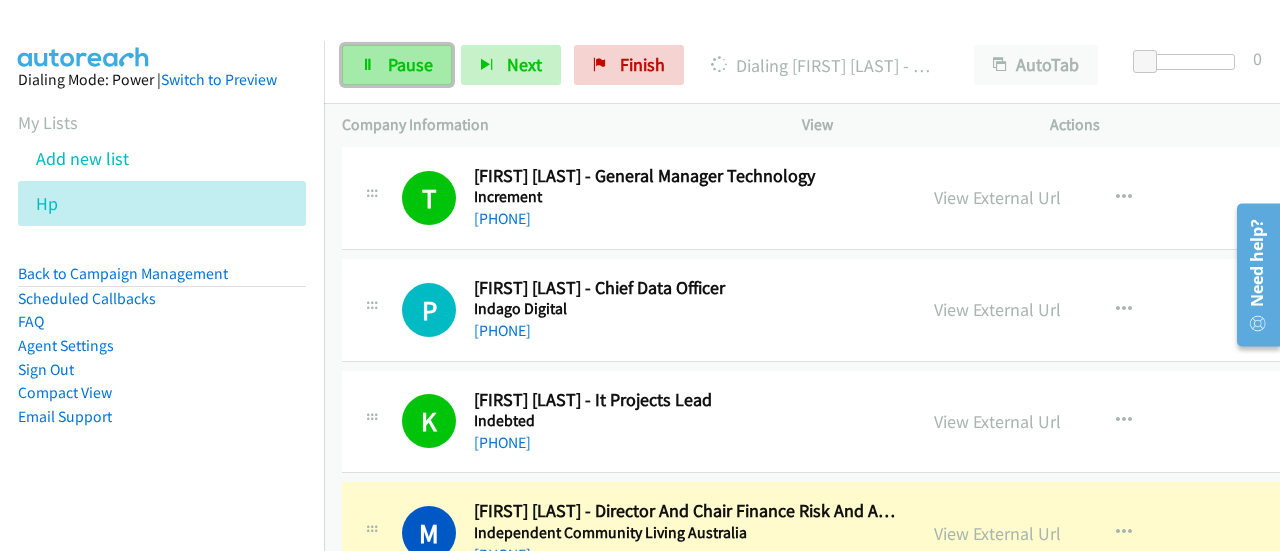 click on "Pause" at bounding box center [397, 65] 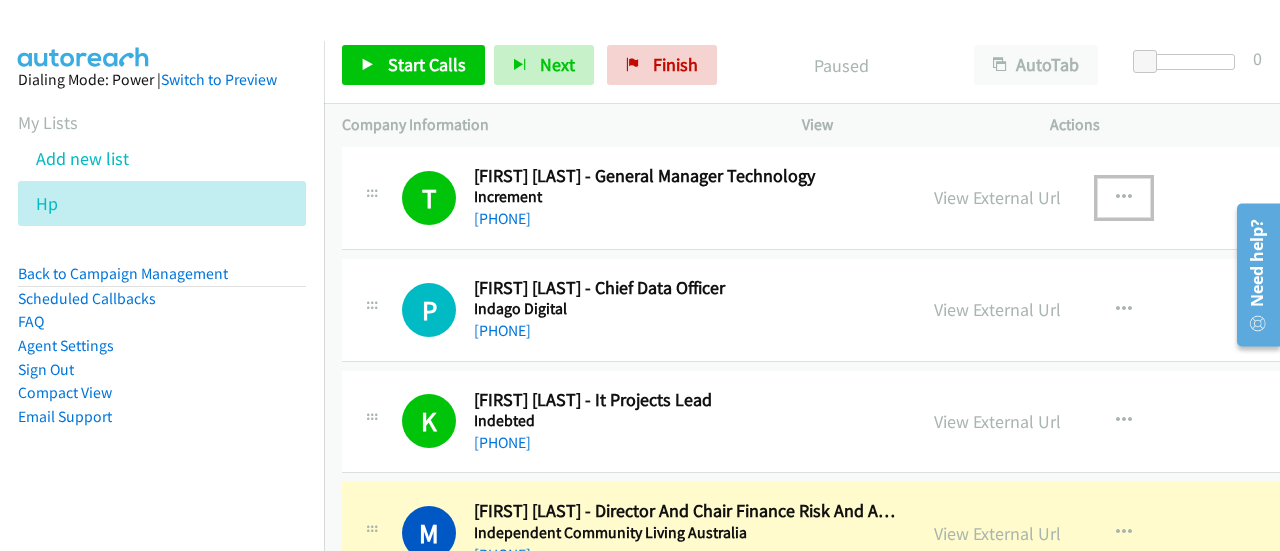 click at bounding box center [1124, 198] 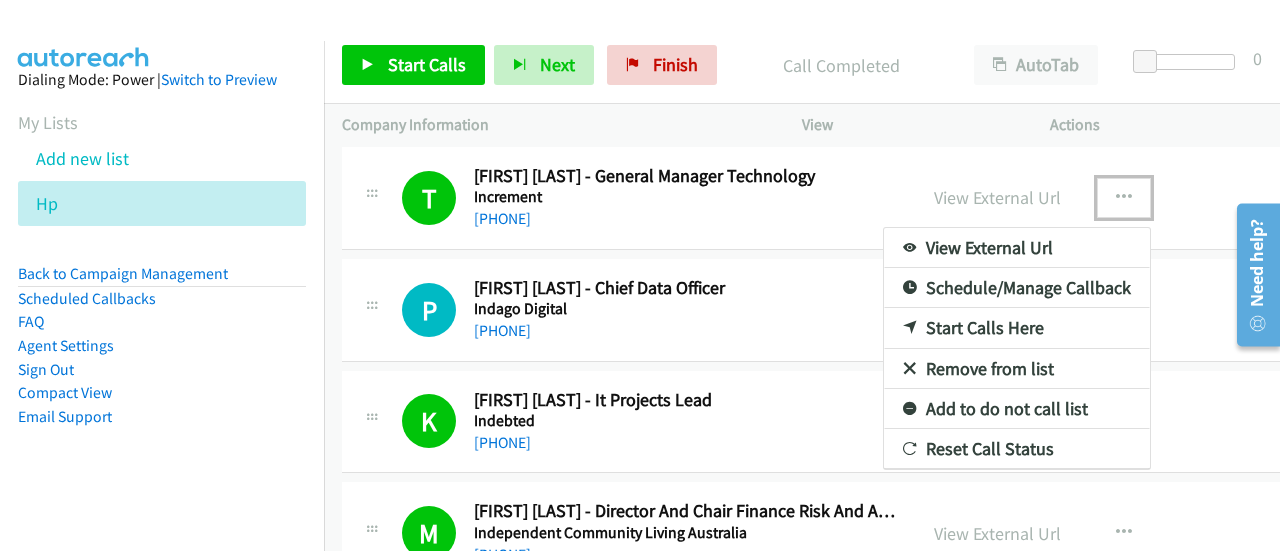 type 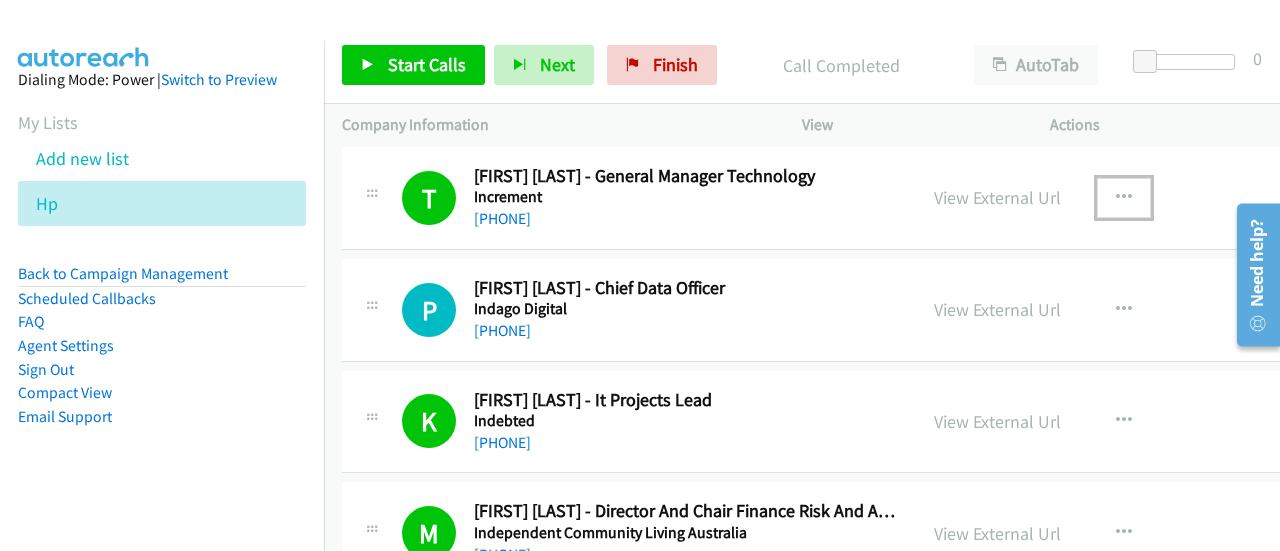 click on "+61 [PHONE]" at bounding box center (516, 218) 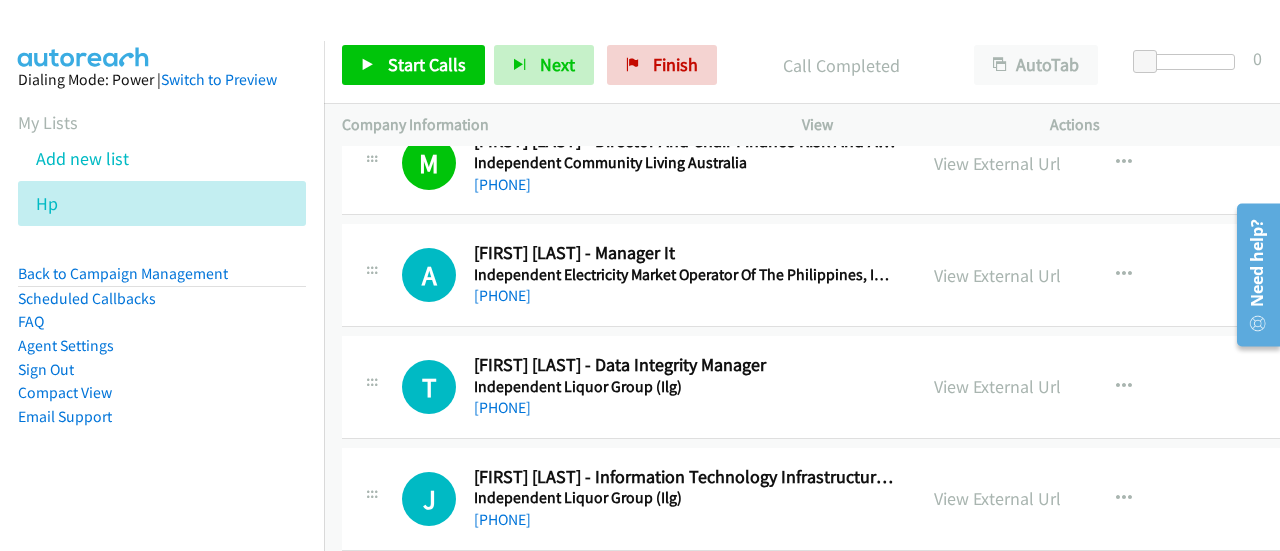 scroll, scrollTop: 4294, scrollLeft: 0, axis: vertical 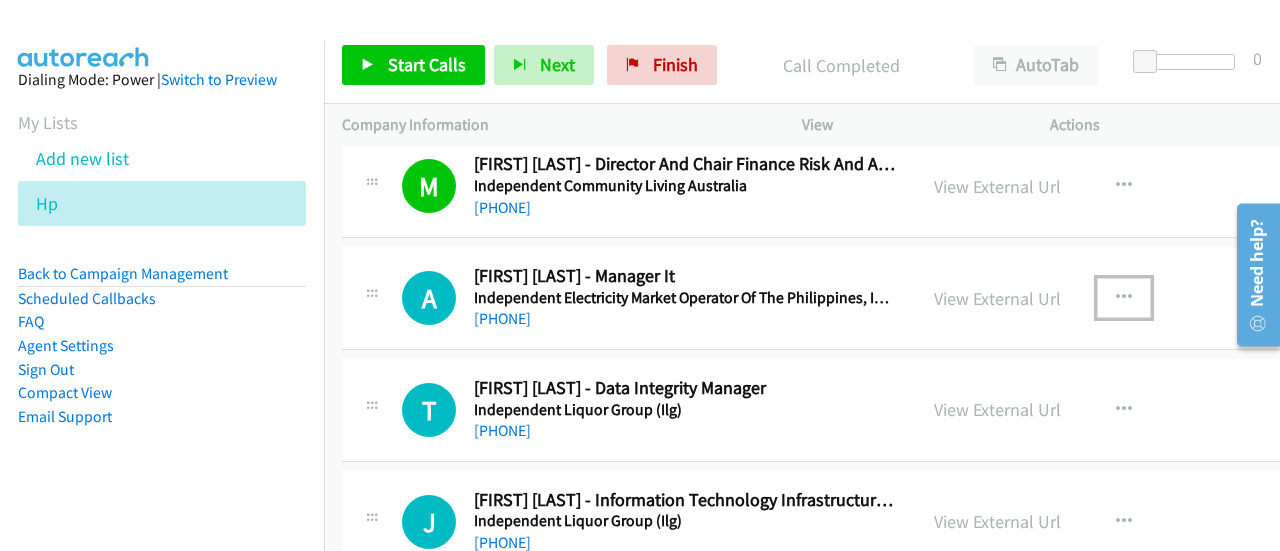click at bounding box center [1124, 298] 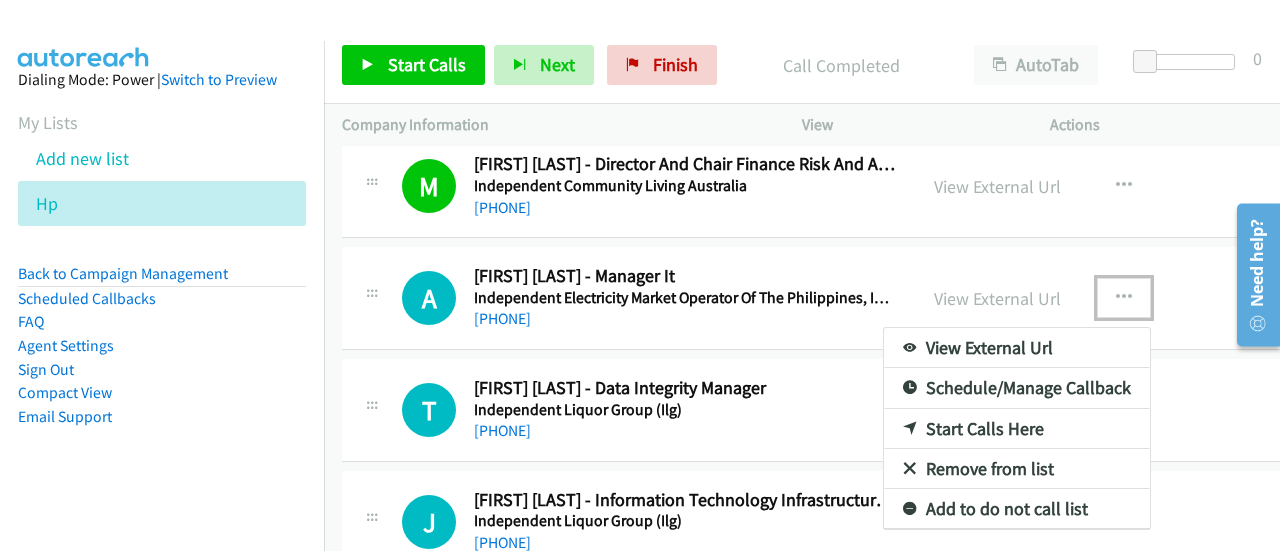 click on "Schedule/Manage Callback" at bounding box center [1017, 388] 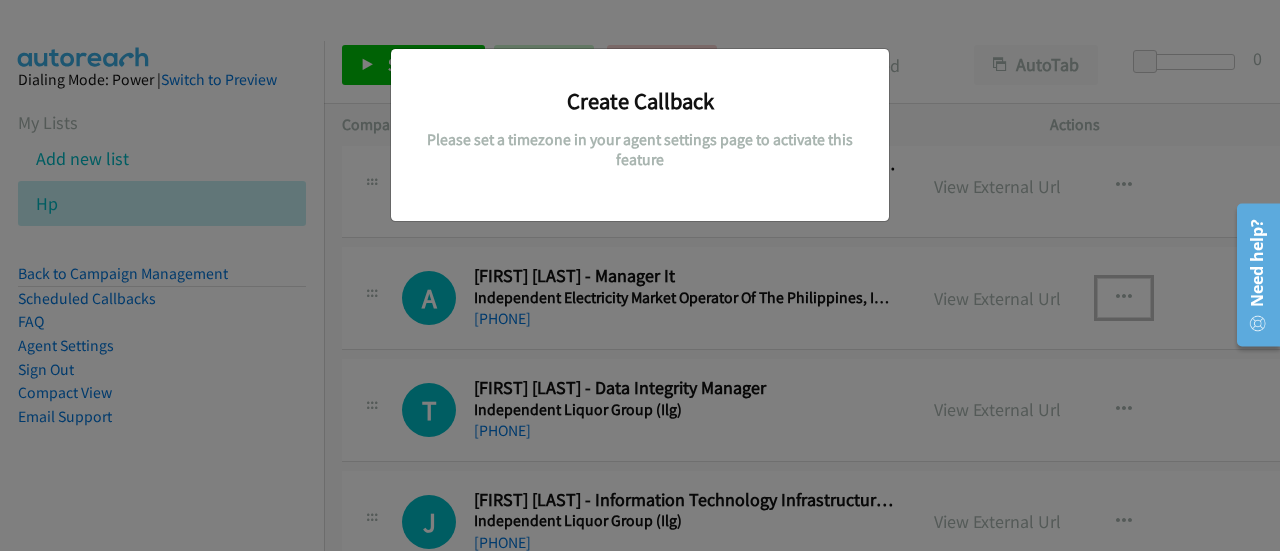 type 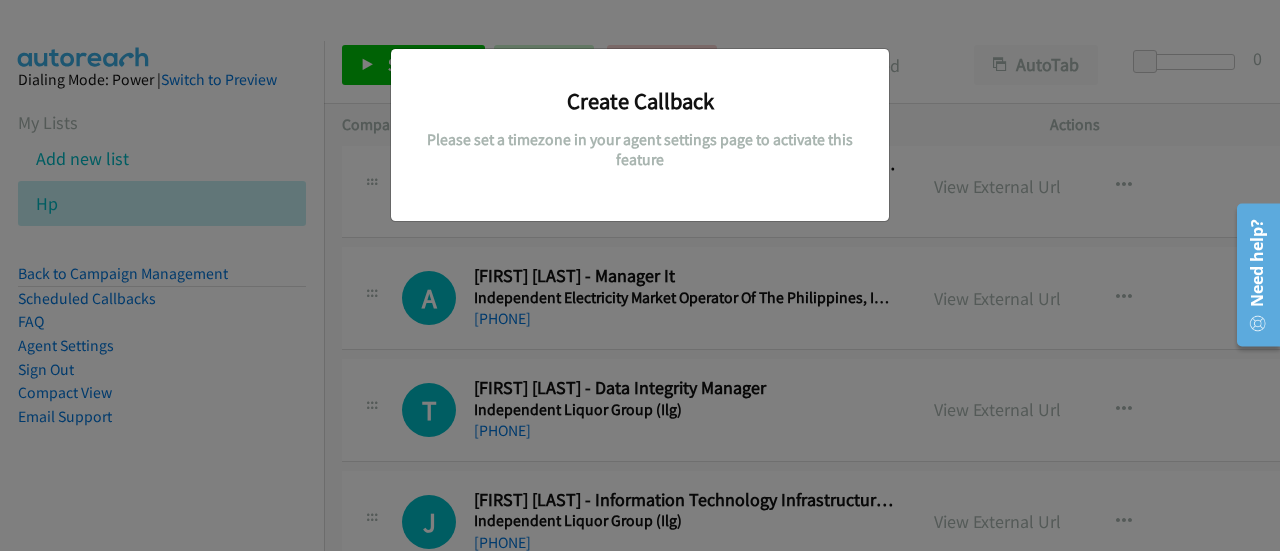 click on "Create Callback" at bounding box center (640, 101) 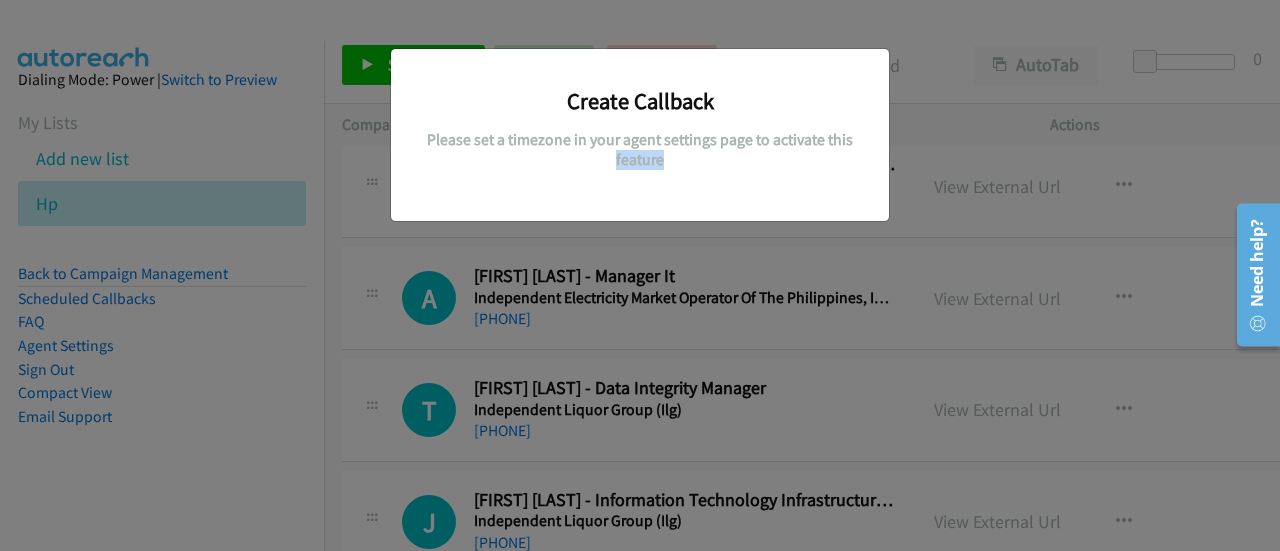click on "Create Callback
Please set a timezone in your agent settings page to activate this feature" at bounding box center (640, 126) 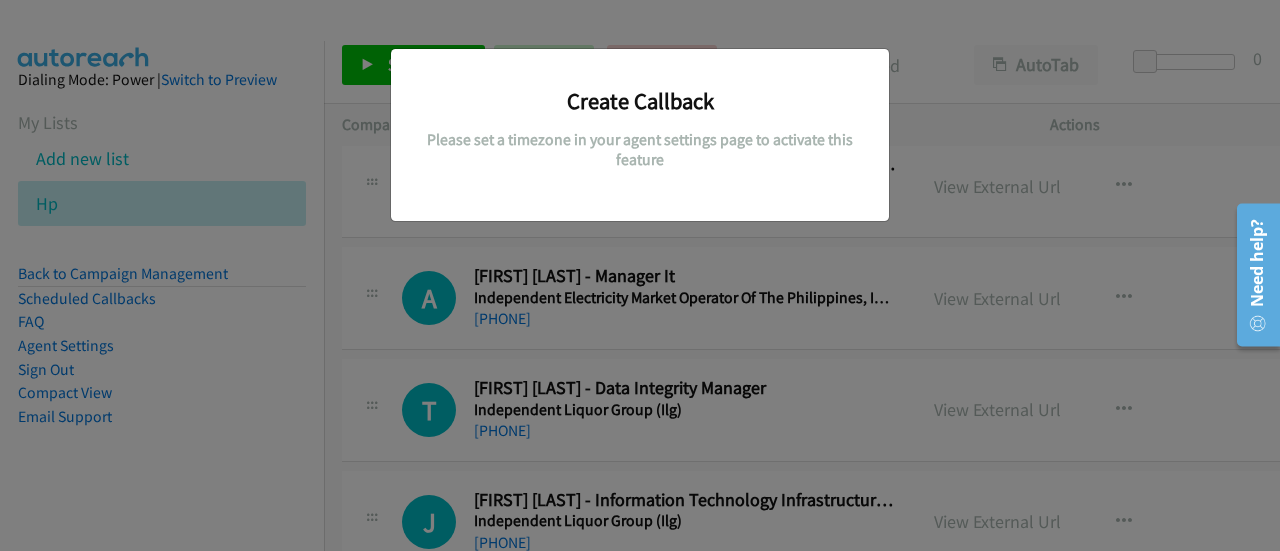 click on "Please set a timezone in your agent settings page to activate this feature" at bounding box center [640, 149] 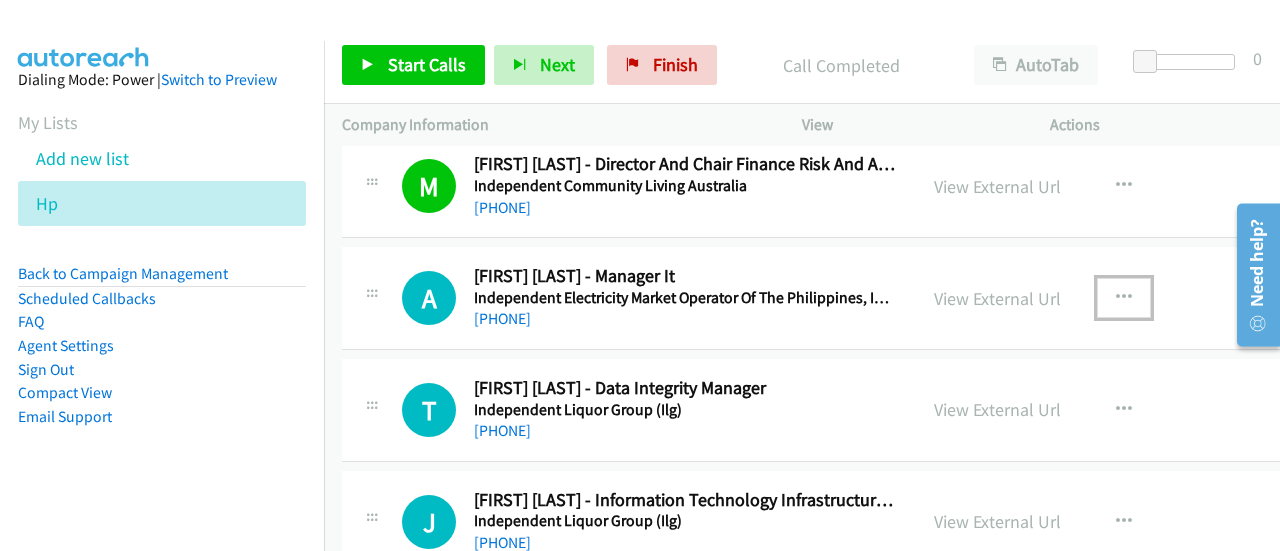 click at bounding box center [1124, 298] 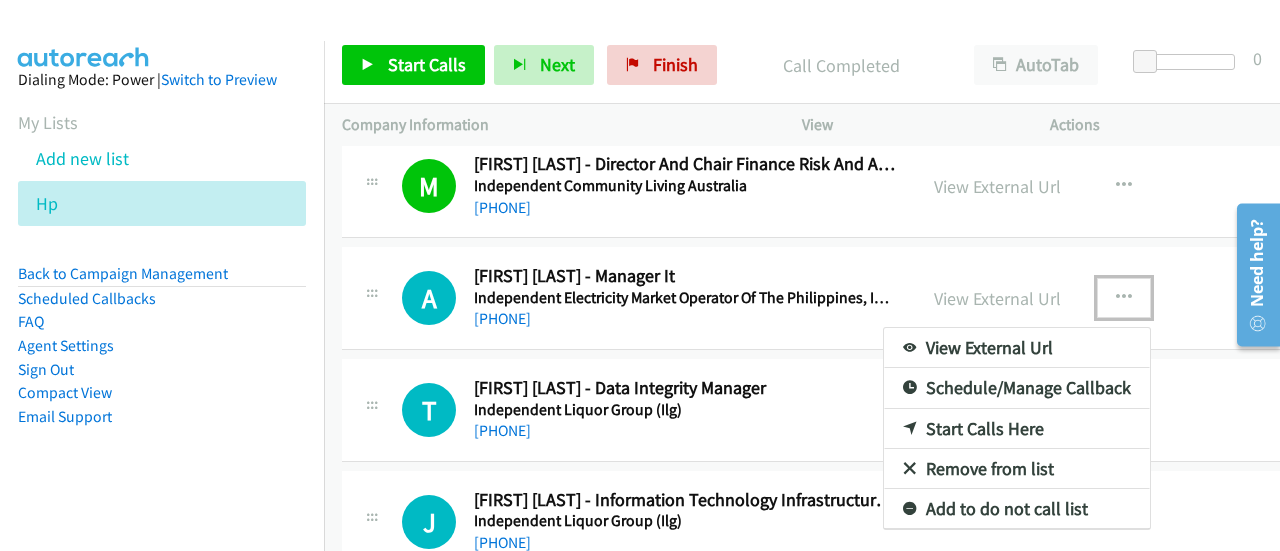 click on "Start Calls Here" at bounding box center (1017, 429) 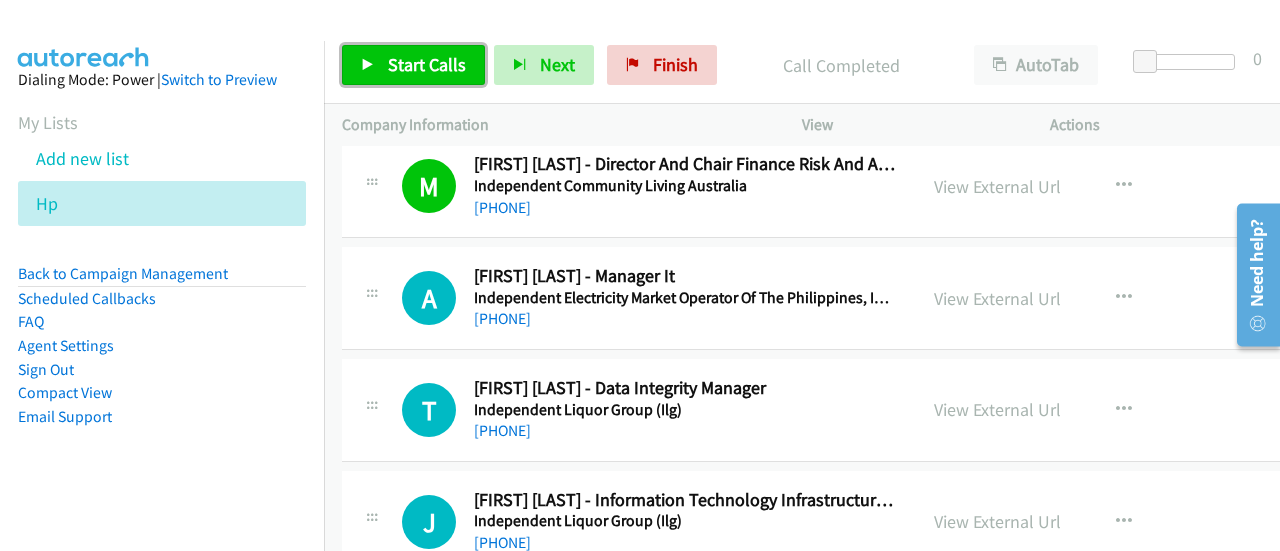 click on "Start Calls" at bounding box center (413, 65) 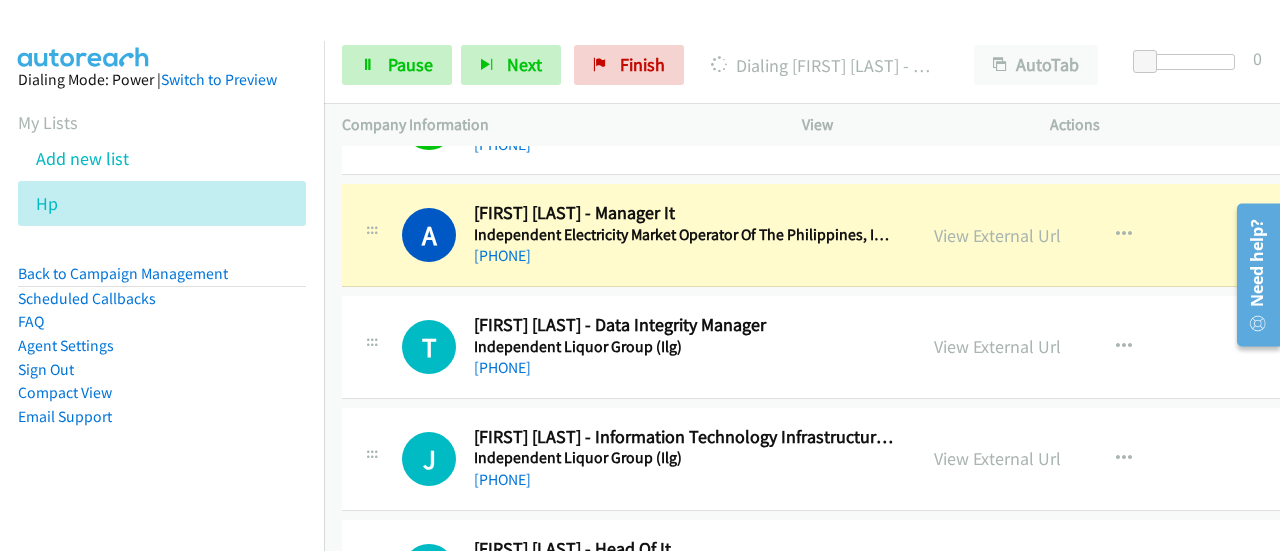 scroll, scrollTop: 4329, scrollLeft: 0, axis: vertical 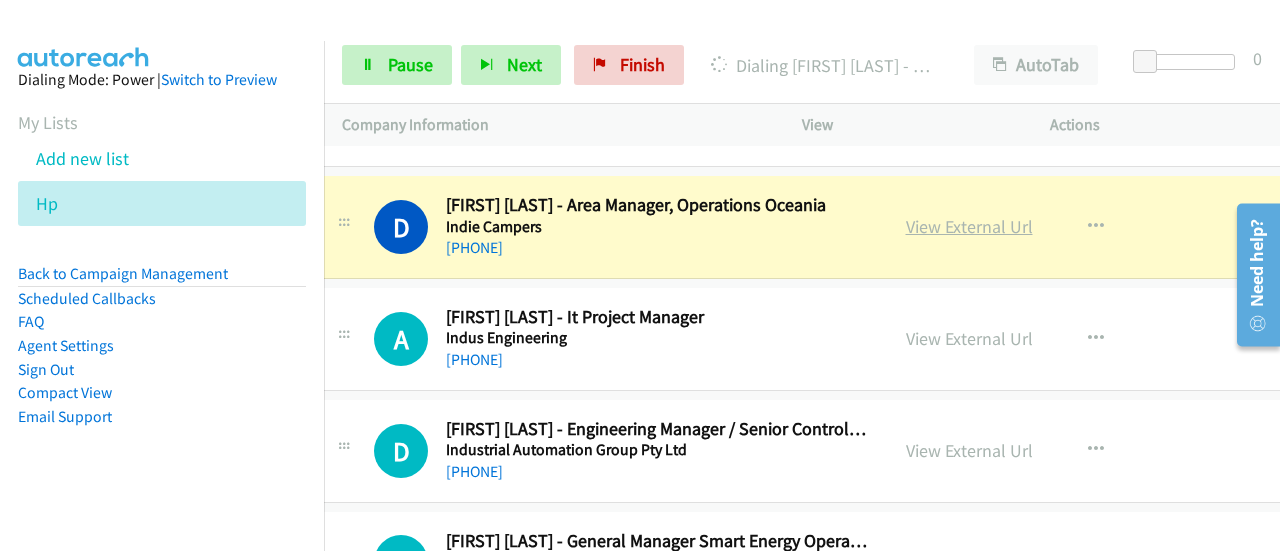 click on "View External Url" at bounding box center [969, 226] 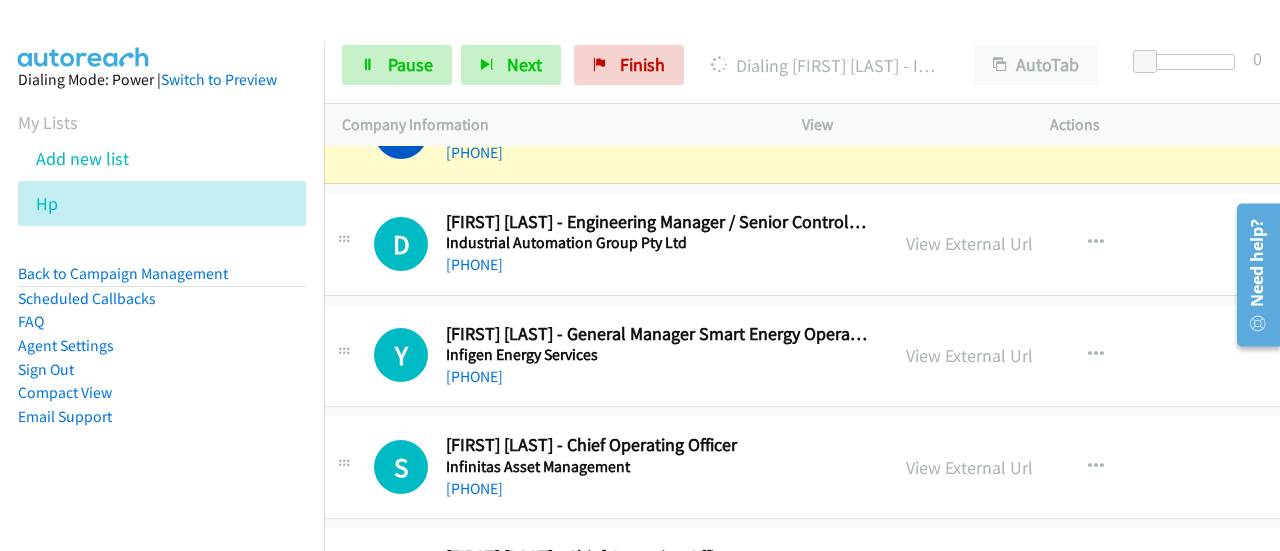 scroll, scrollTop: 5214, scrollLeft: 28, axis: both 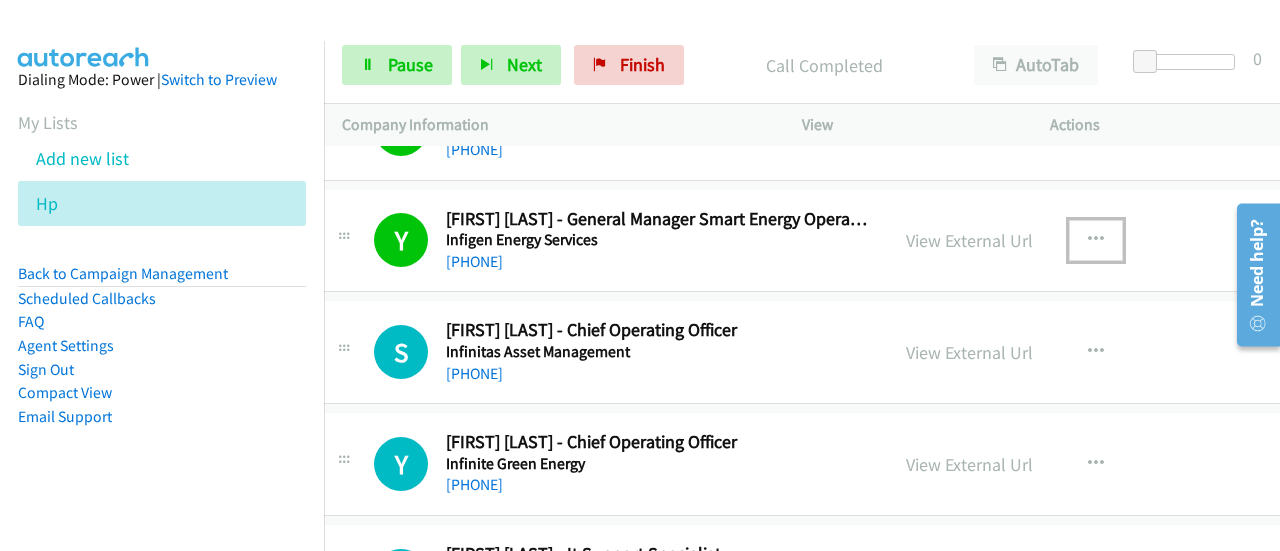 click at bounding box center [1096, 240] 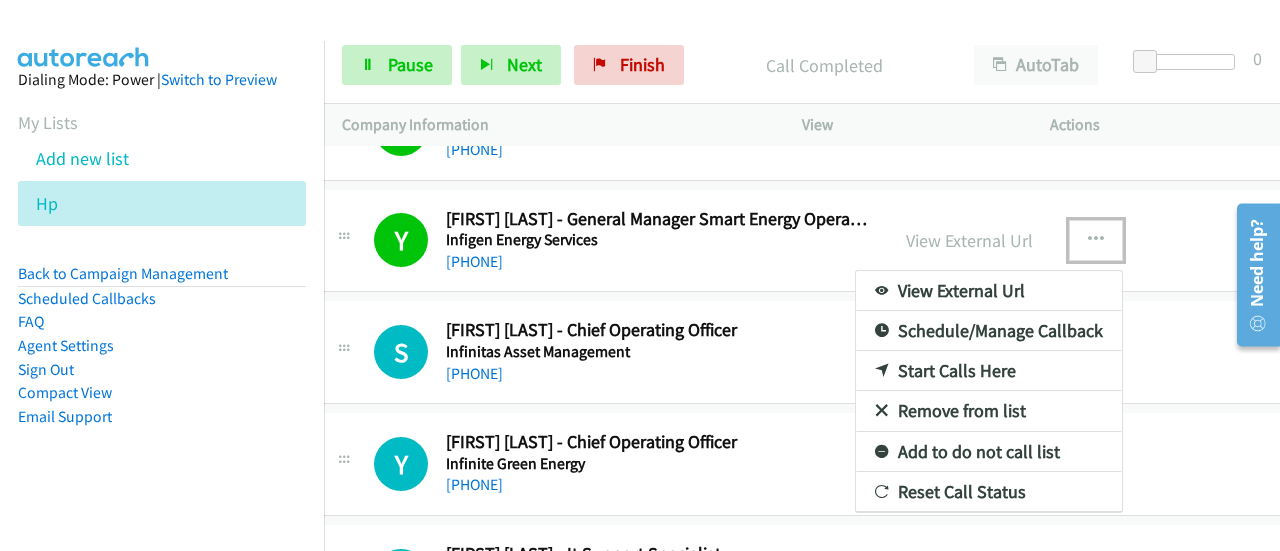 click at bounding box center [640, 275] 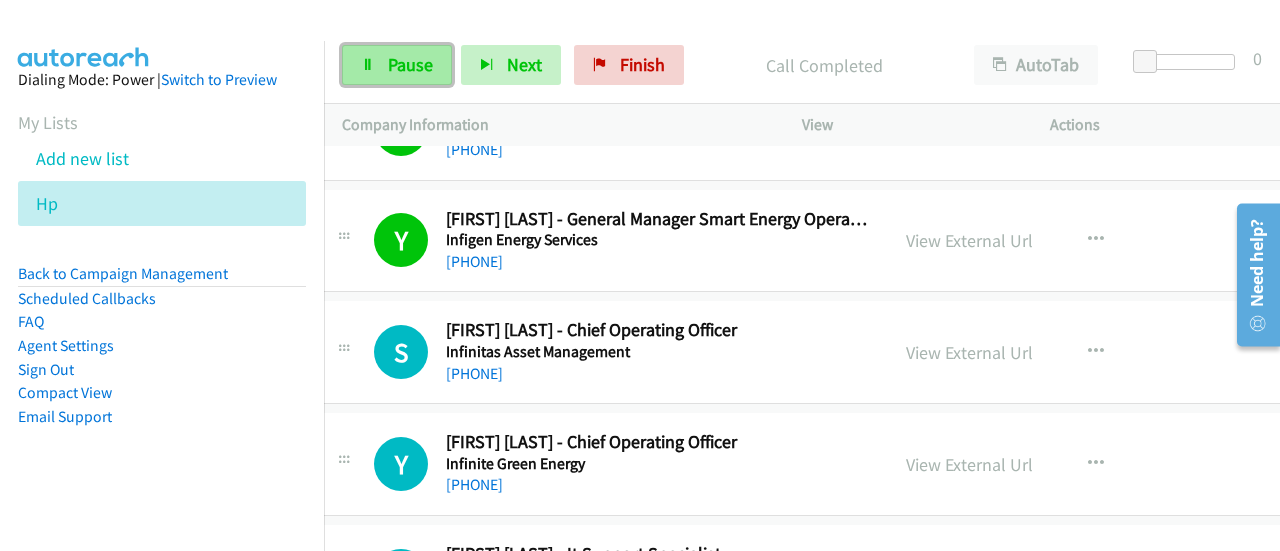 click on "Pause" at bounding box center (397, 65) 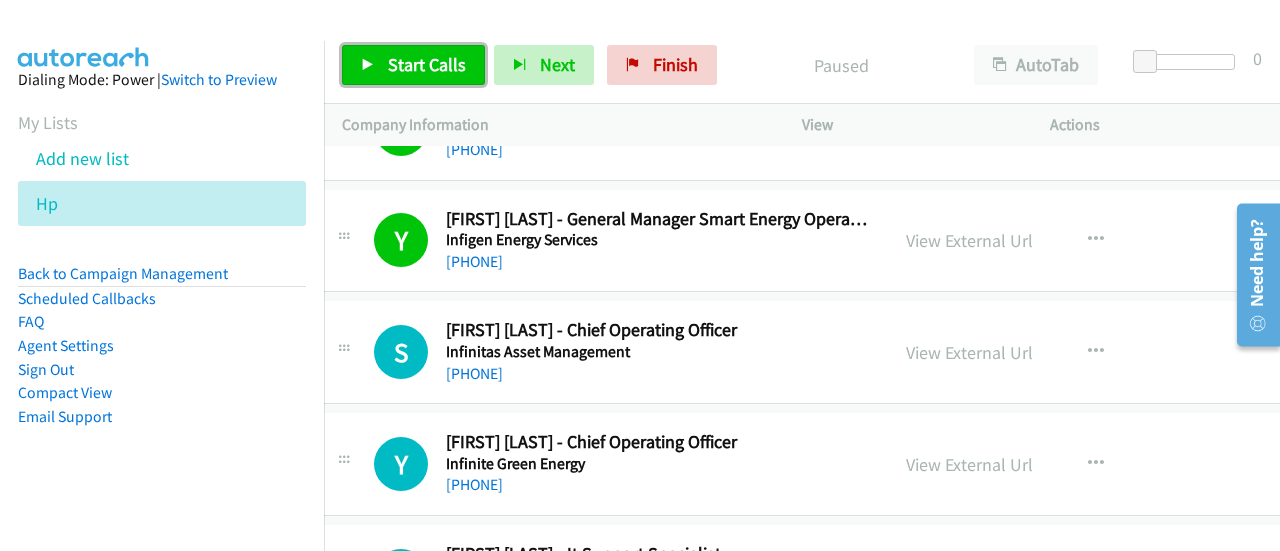 click on "Start Calls" at bounding box center (413, 65) 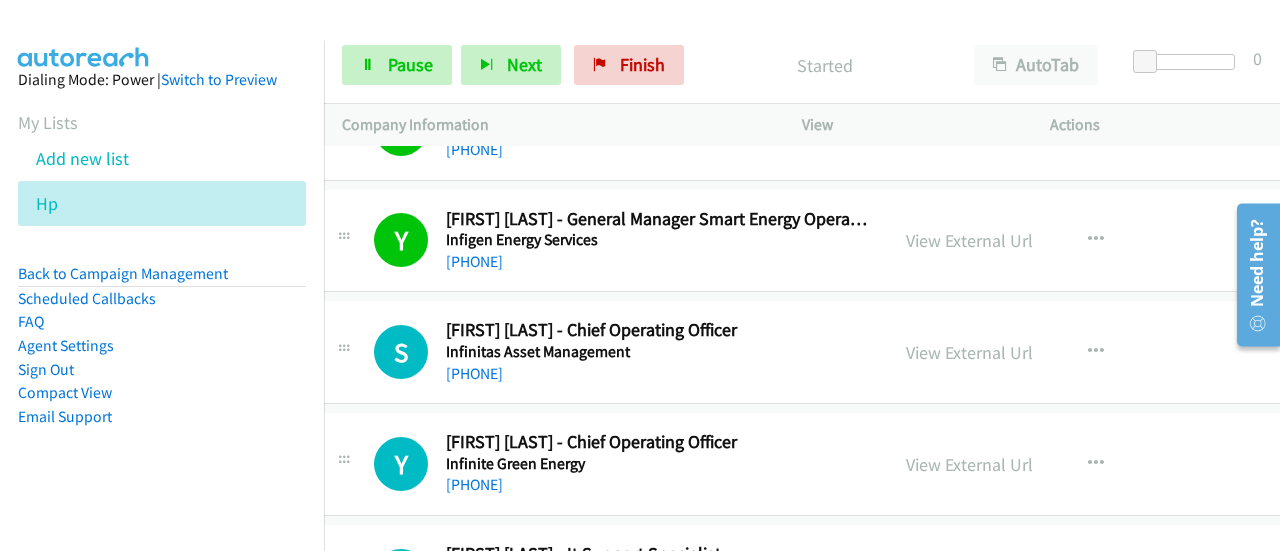scroll, scrollTop: 5318, scrollLeft: 28, axis: both 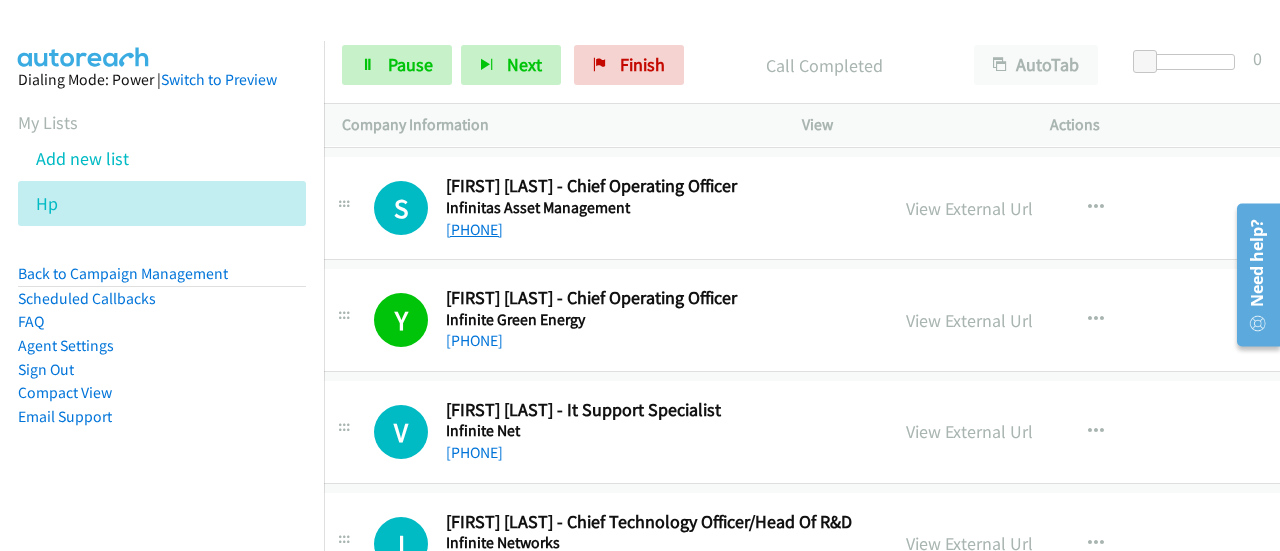 click on "[PHONE]" at bounding box center [474, 229] 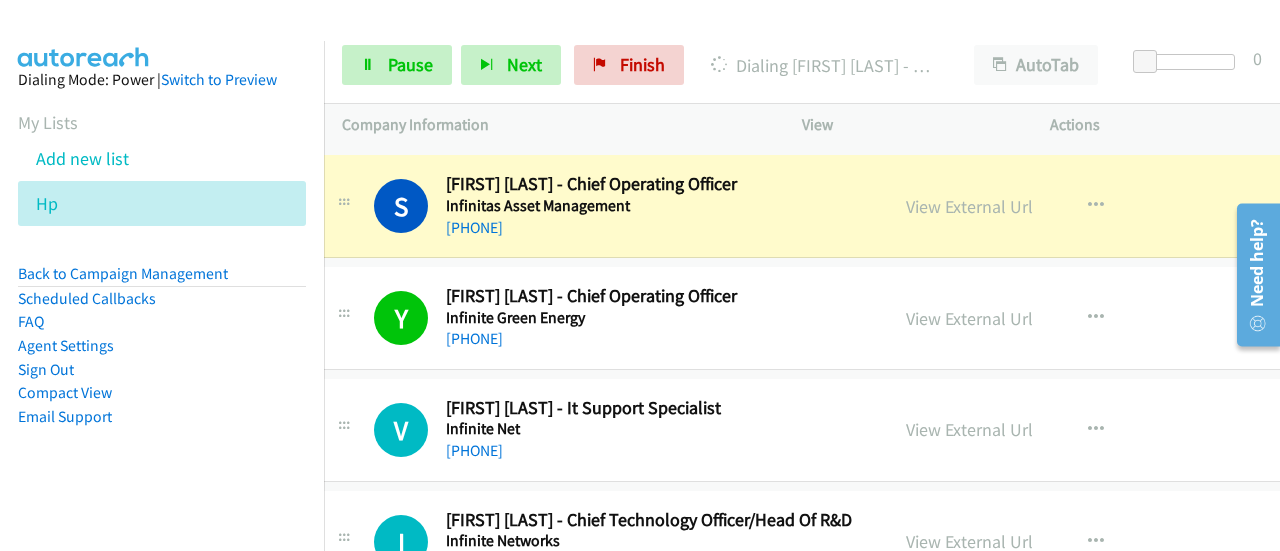 scroll, scrollTop: 5475, scrollLeft: 28, axis: both 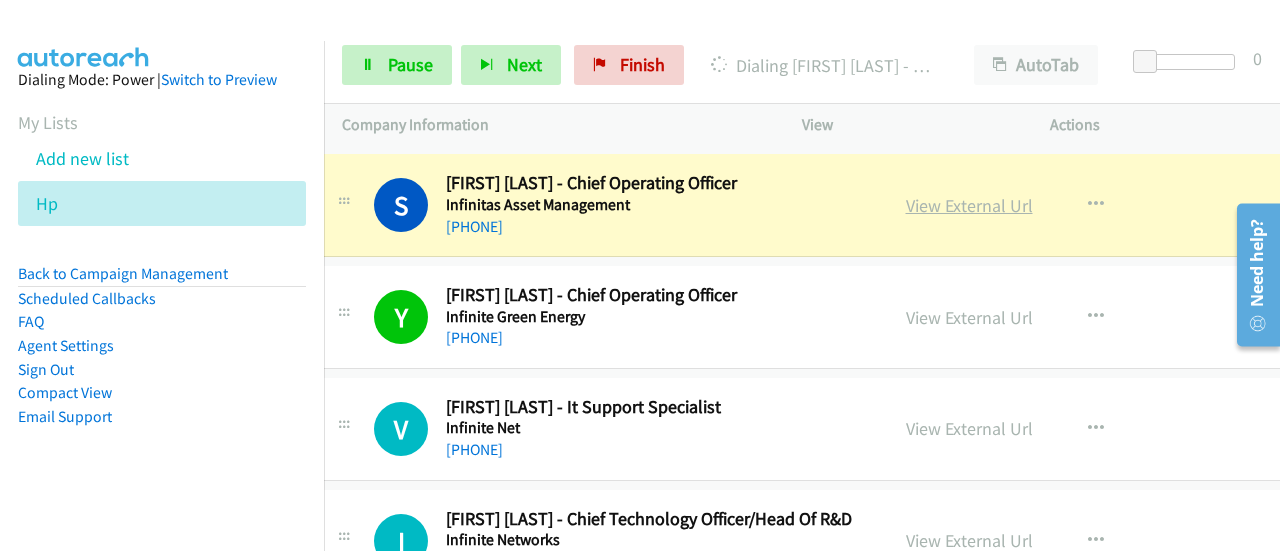 click on "View External Url" at bounding box center [969, 205] 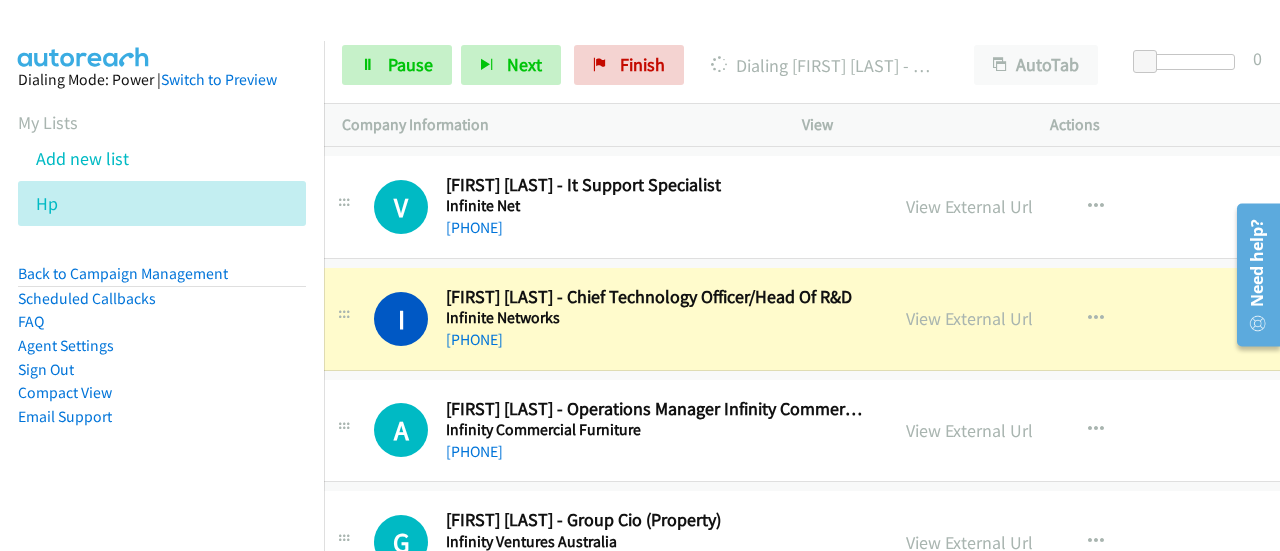 scroll, scrollTop: 5697, scrollLeft: 28, axis: both 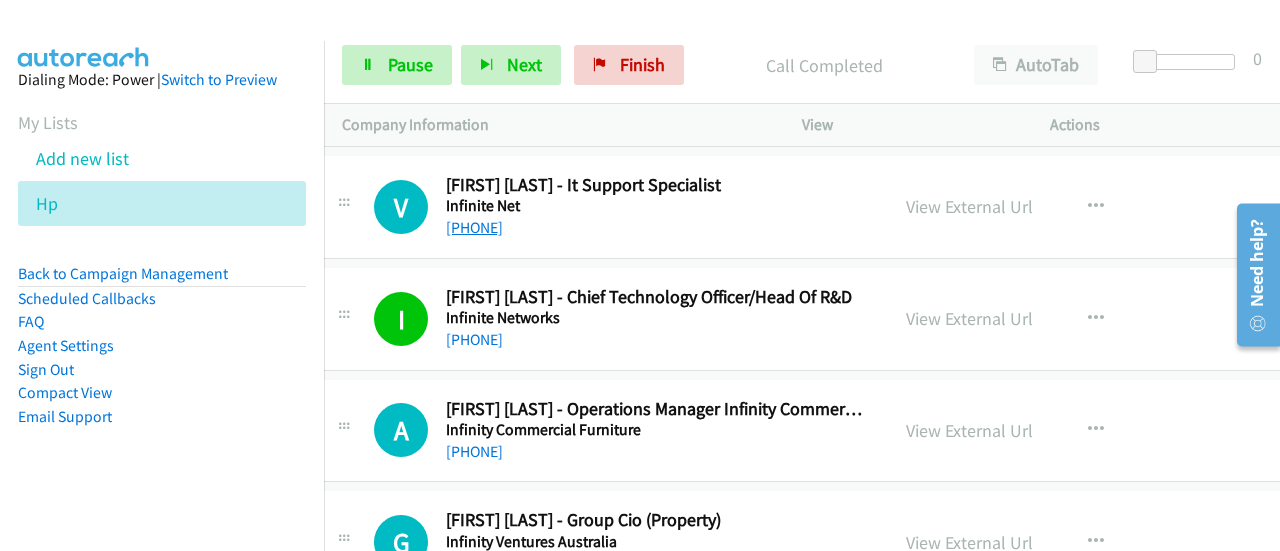 click on "[PHONE]" at bounding box center (474, 227) 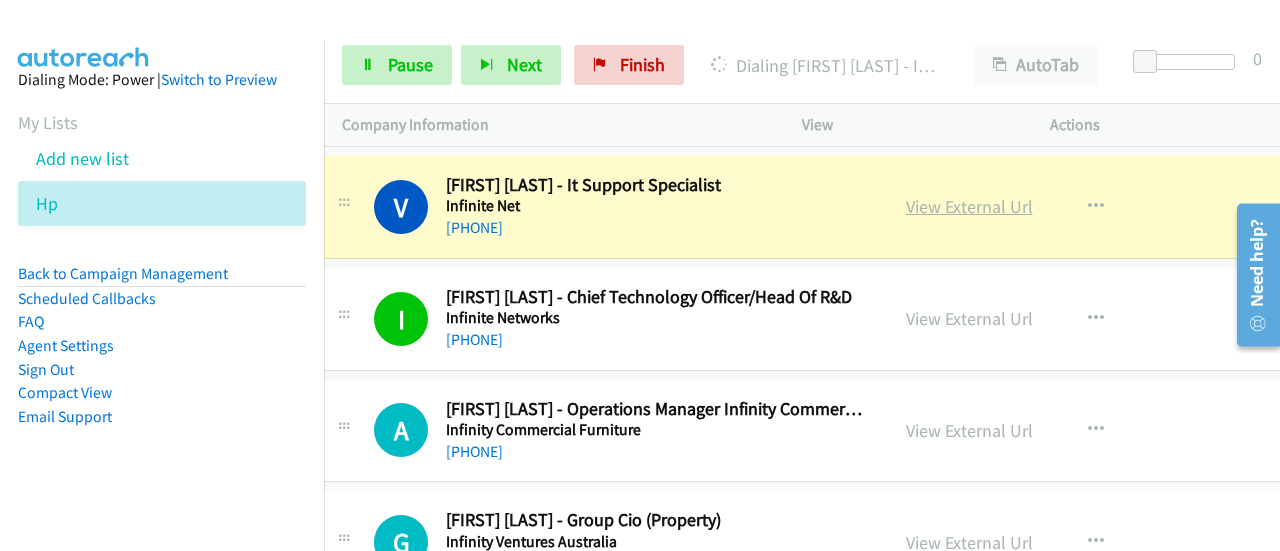click on "View External Url" at bounding box center (969, 206) 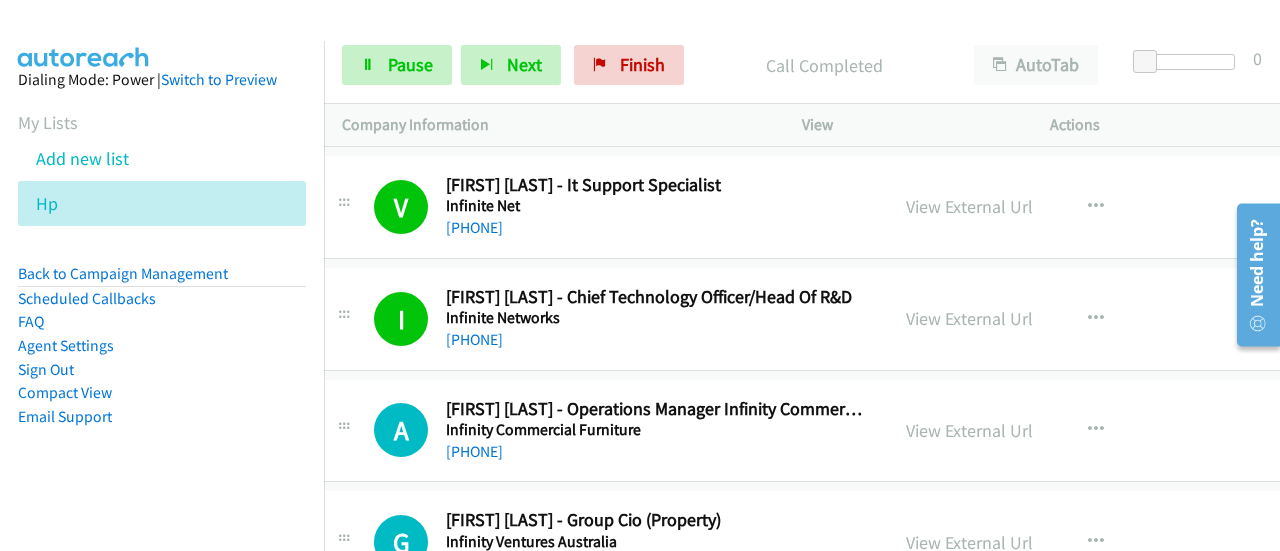 click at bounding box center [631, 38] 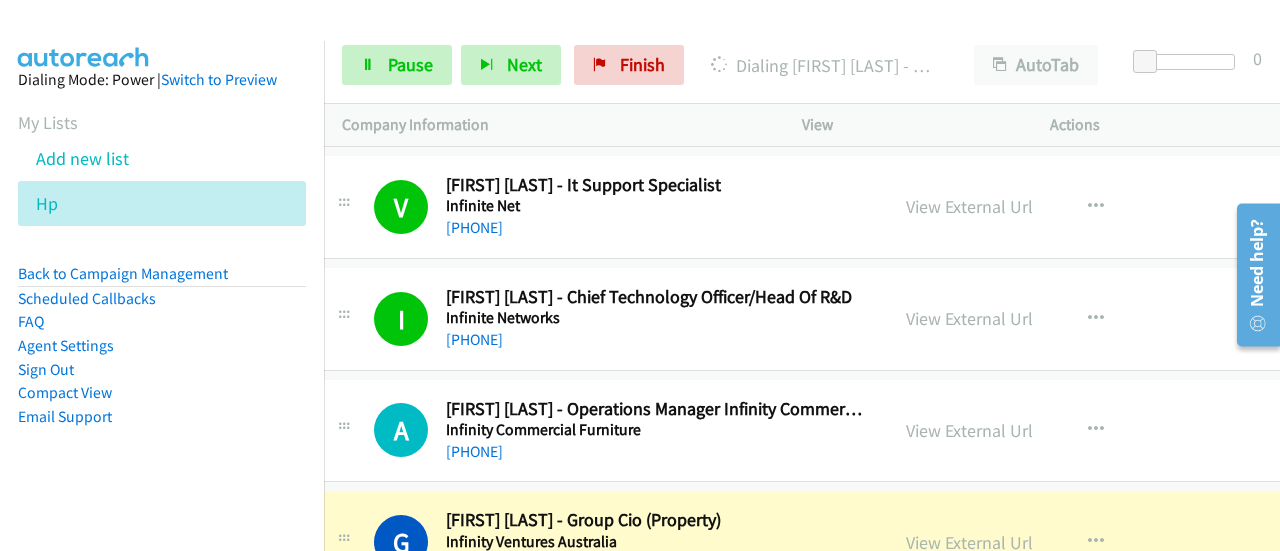 click at bounding box center [631, 38] 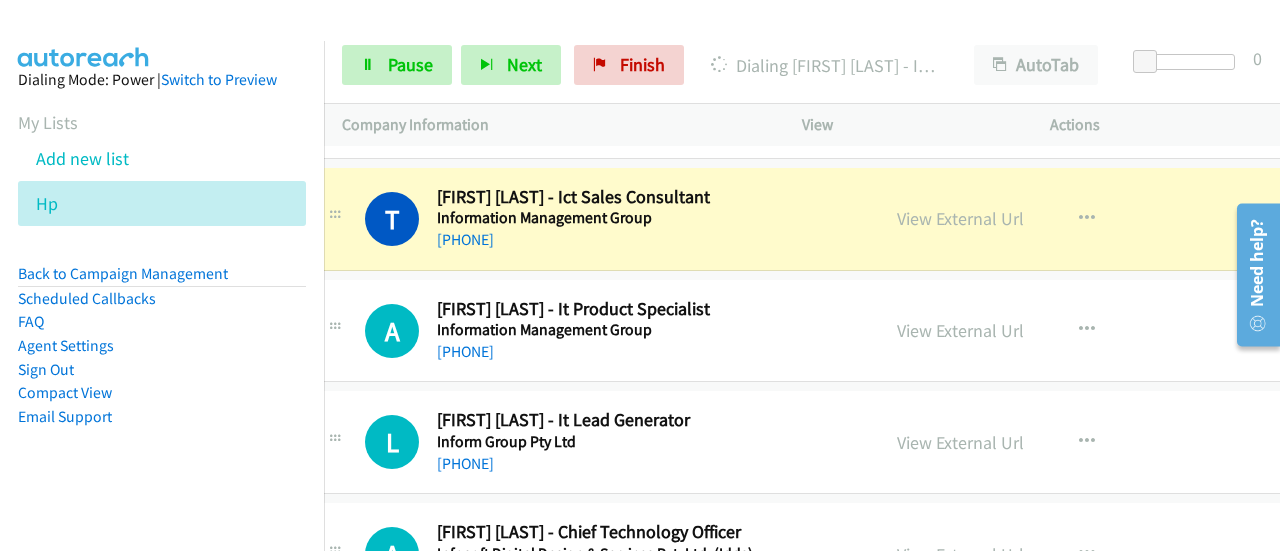 scroll, scrollTop: 6355, scrollLeft: 37, axis: both 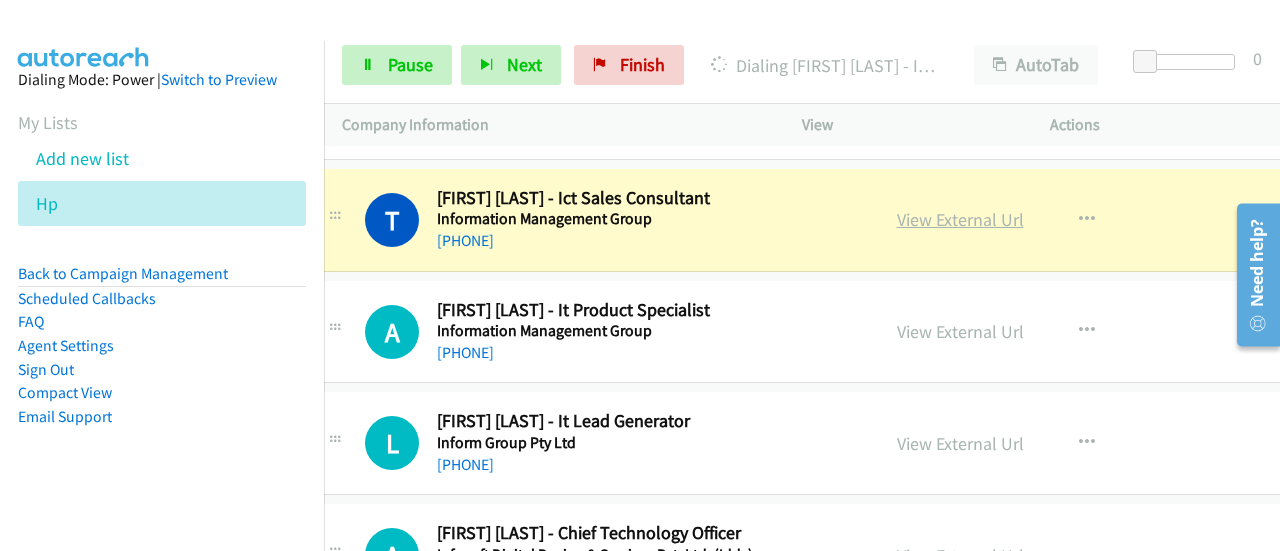 click on "View External Url" at bounding box center (960, 219) 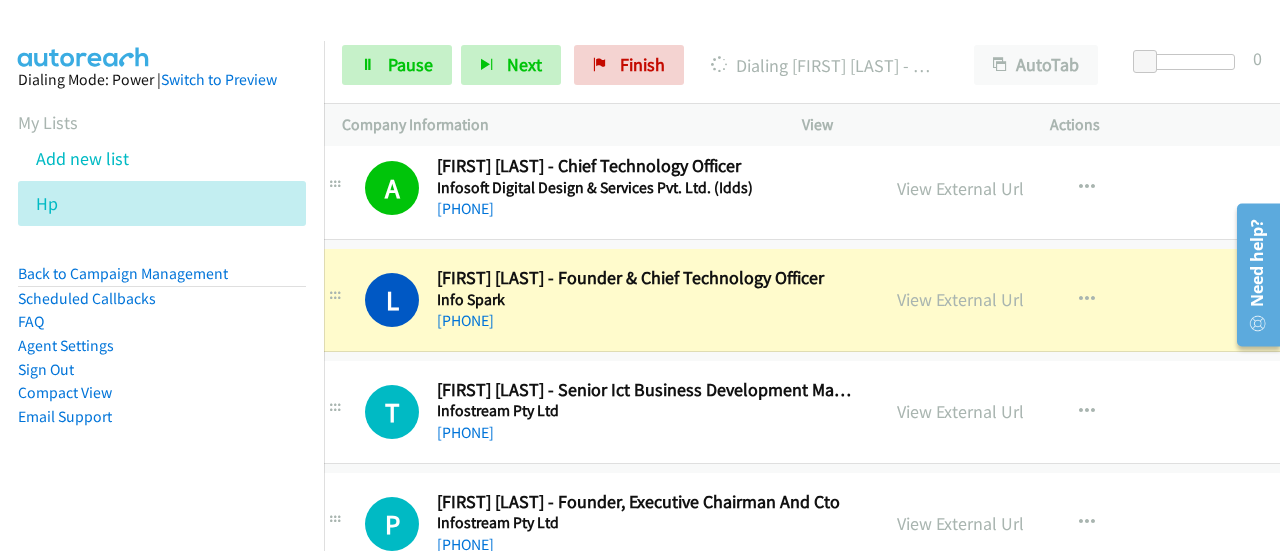 scroll, scrollTop: 6728, scrollLeft: 37, axis: both 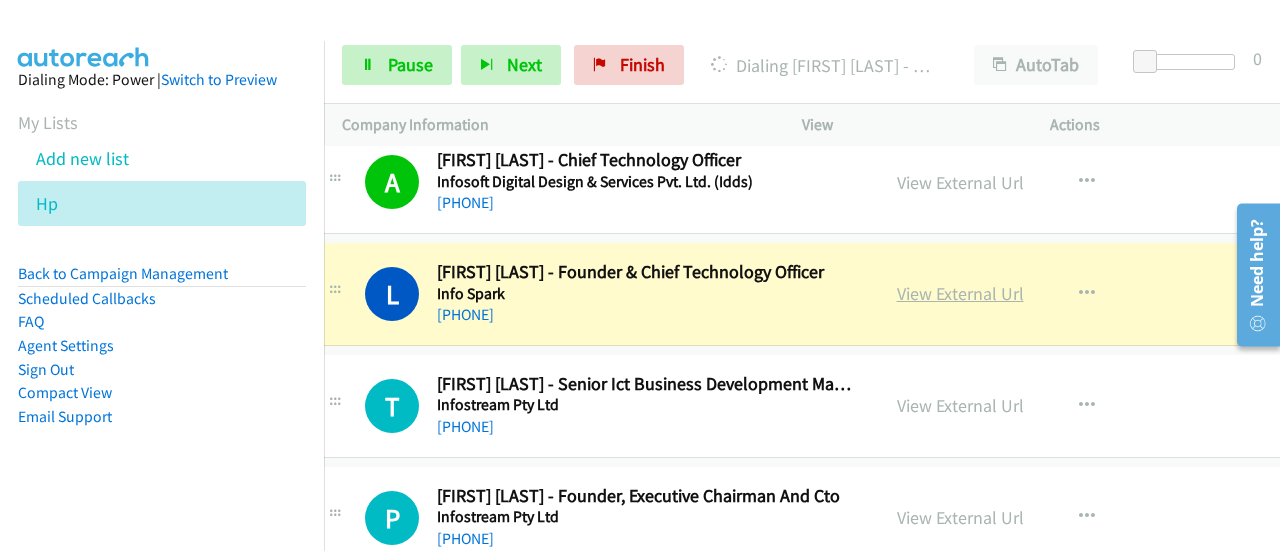 click on "View External Url" at bounding box center (960, 293) 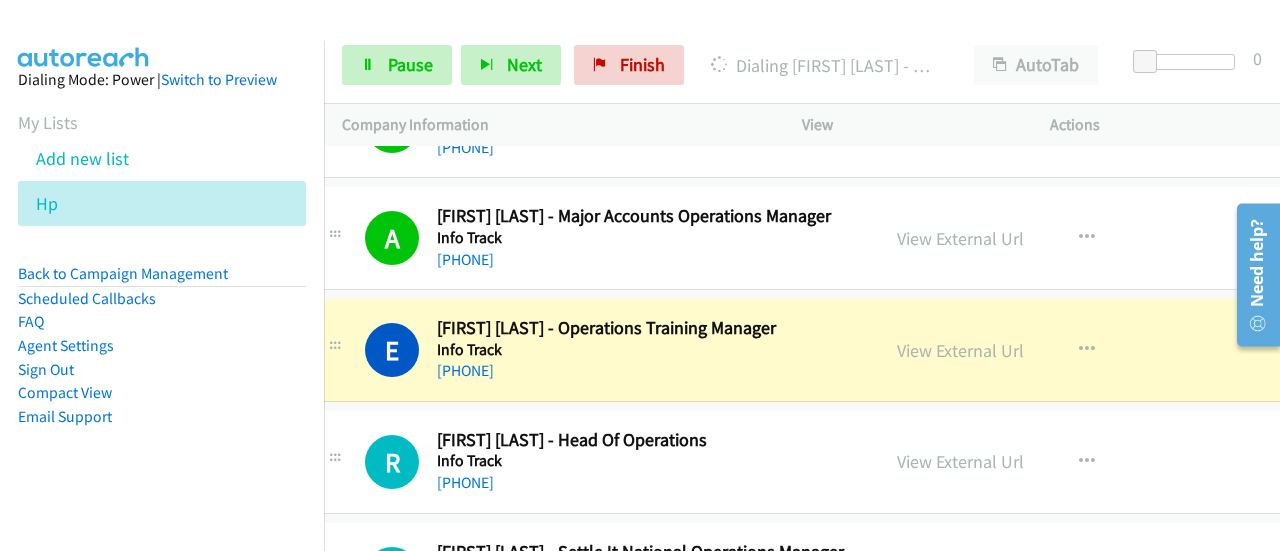 scroll, scrollTop: 7233, scrollLeft: 37, axis: both 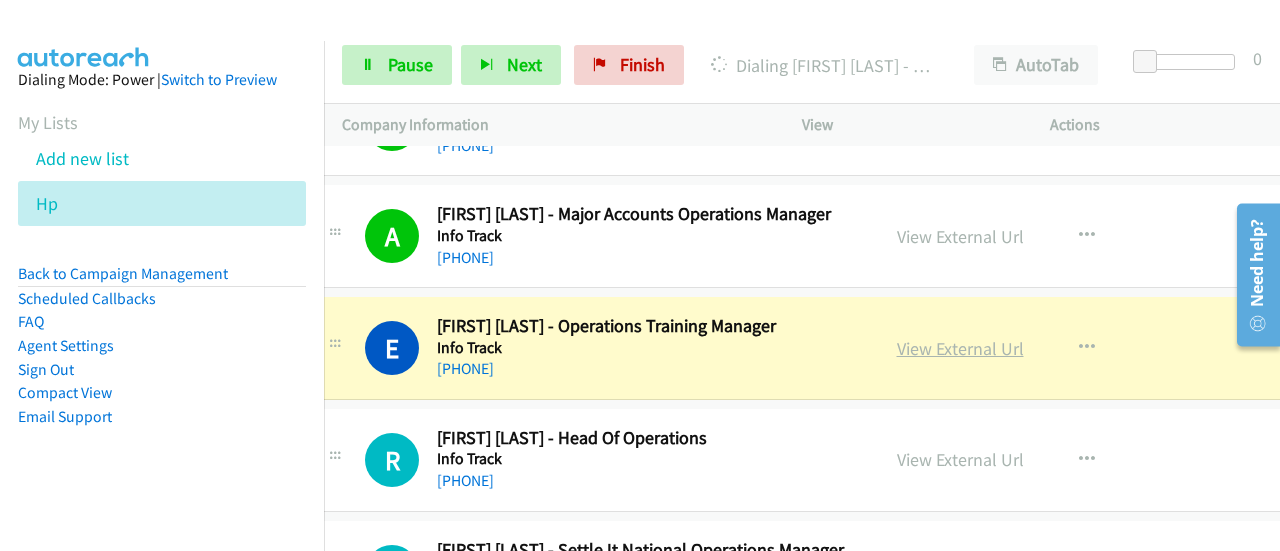 click on "View External Url" at bounding box center [960, 348] 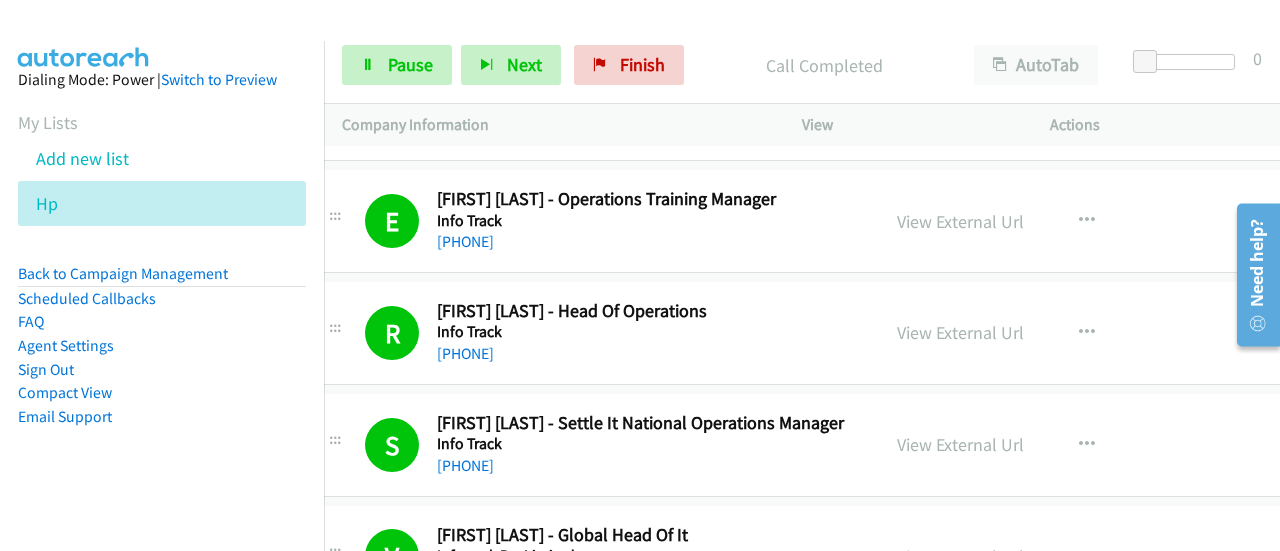 scroll, scrollTop: 7399, scrollLeft: 37, axis: both 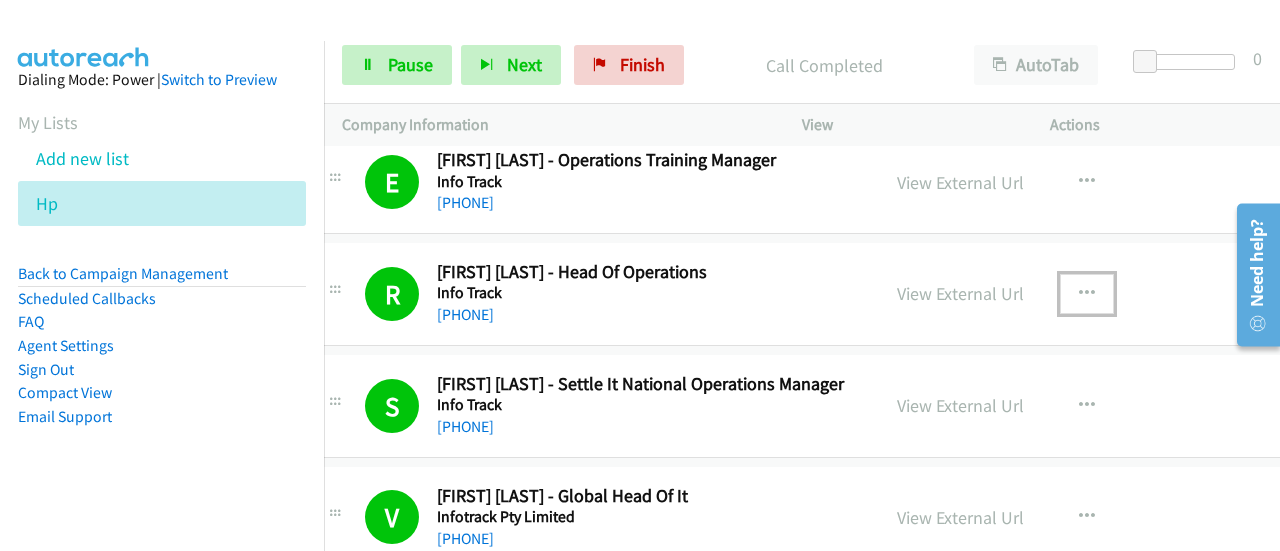 click at bounding box center (1087, 294) 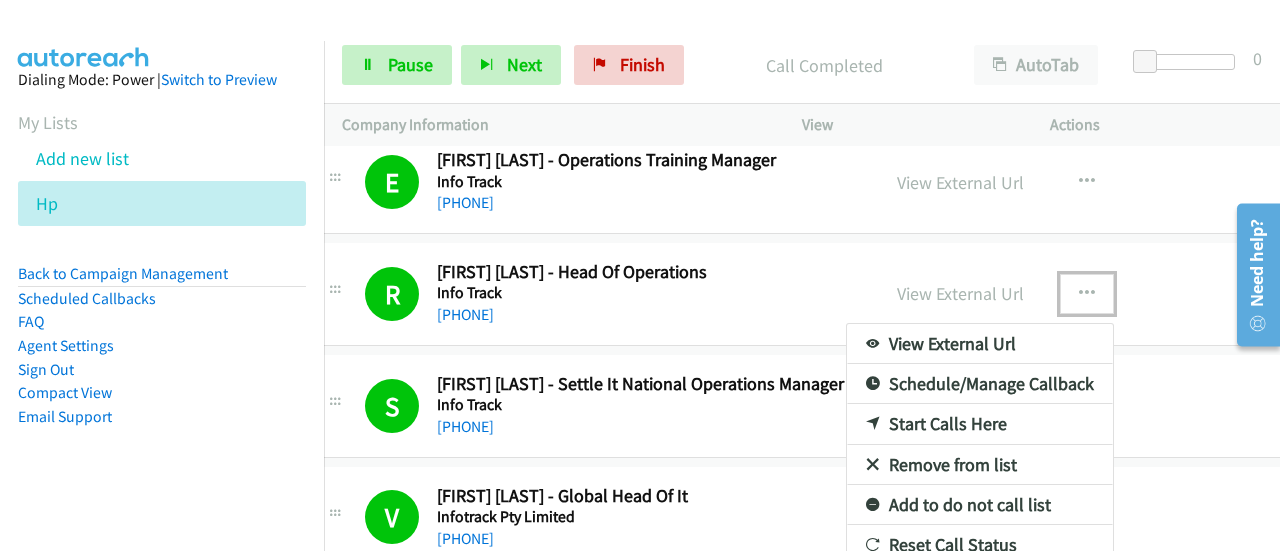 click on "Start Calls Here" at bounding box center (980, 424) 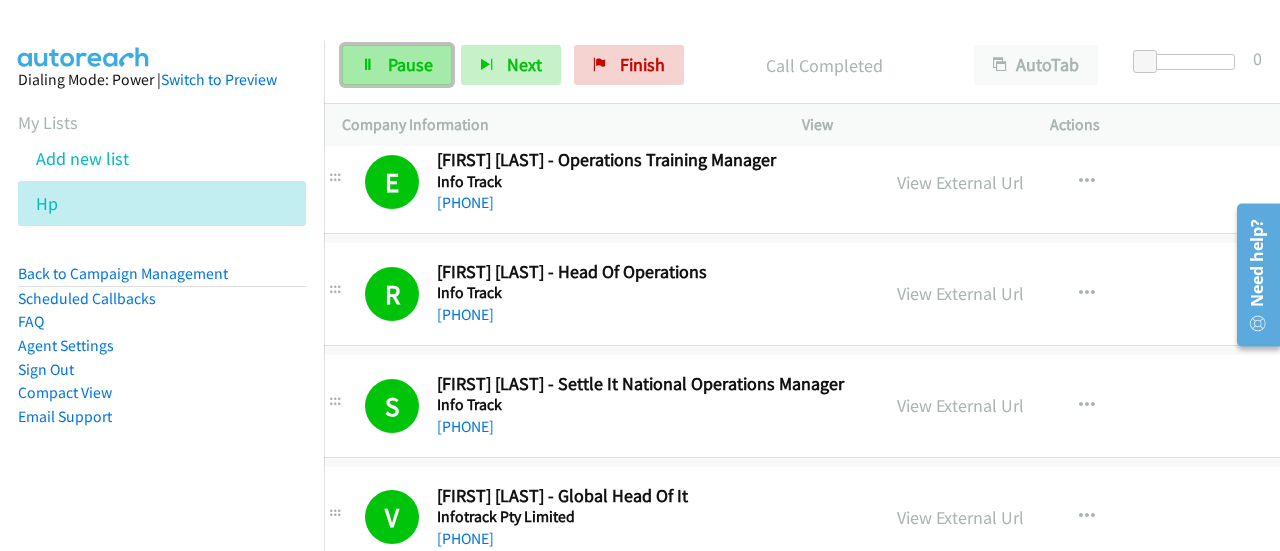 click on "Pause" at bounding box center (410, 64) 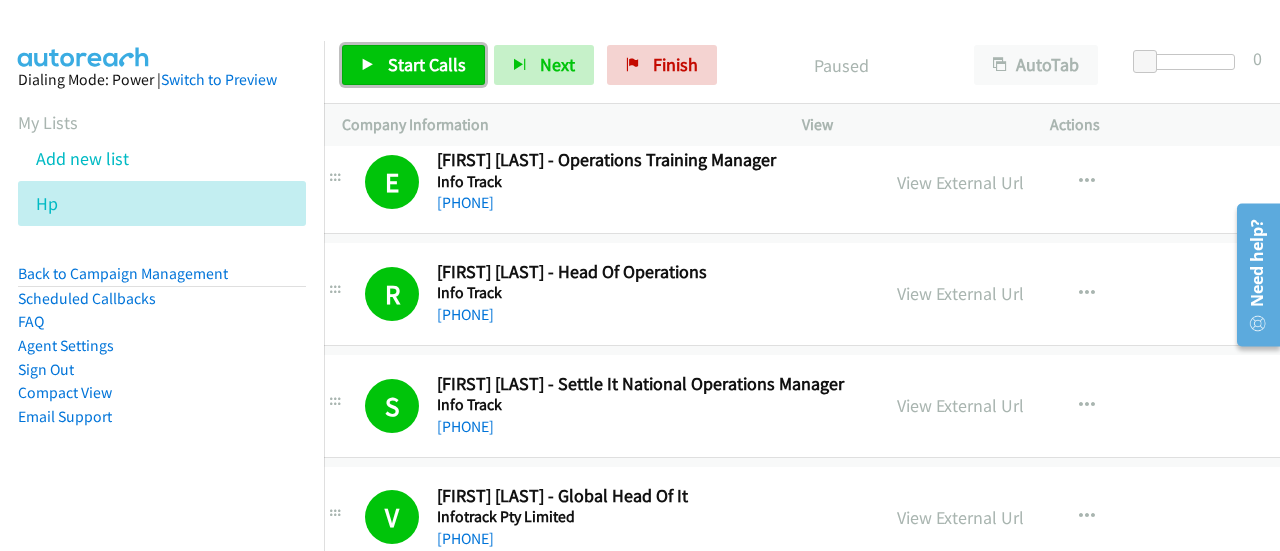 click on "Start Calls" at bounding box center [427, 64] 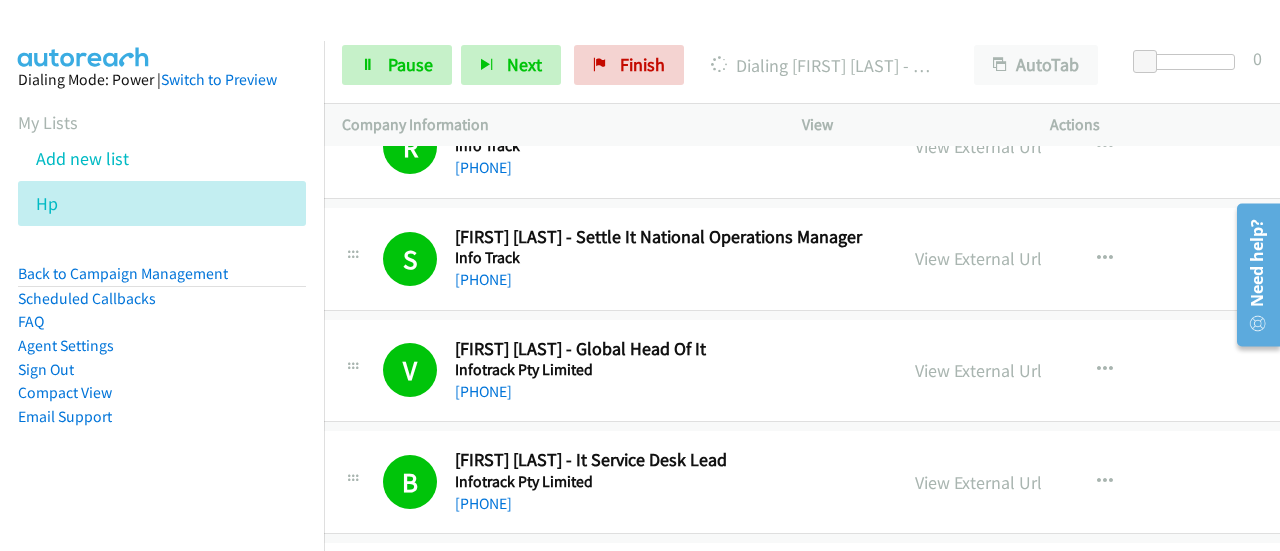 scroll, scrollTop: 7547, scrollLeft: 19, axis: both 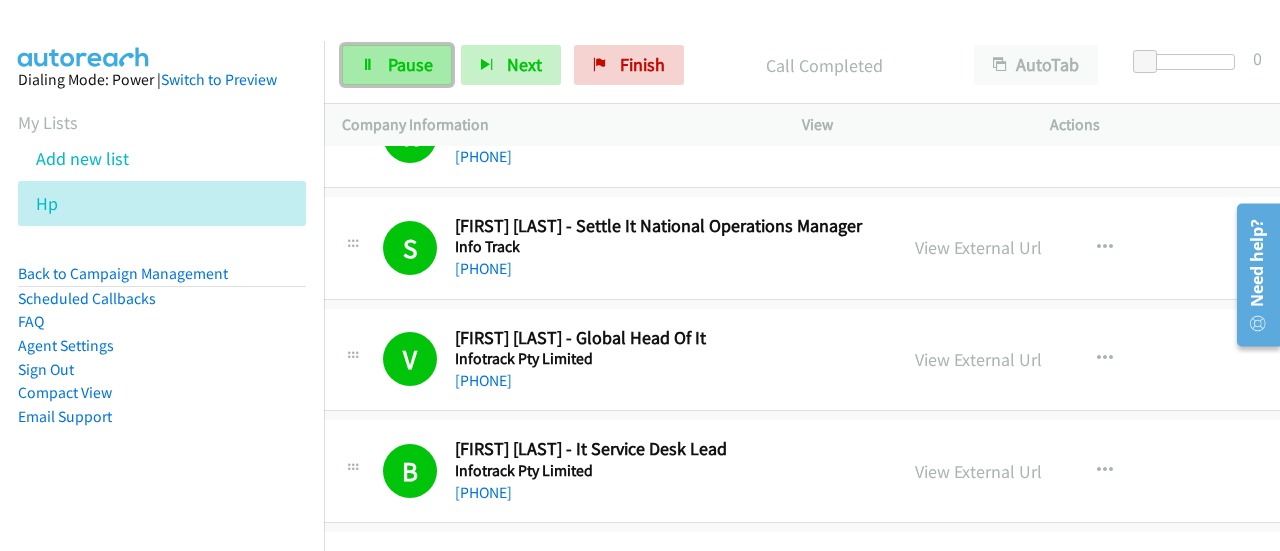 click on "Pause" at bounding box center (410, 64) 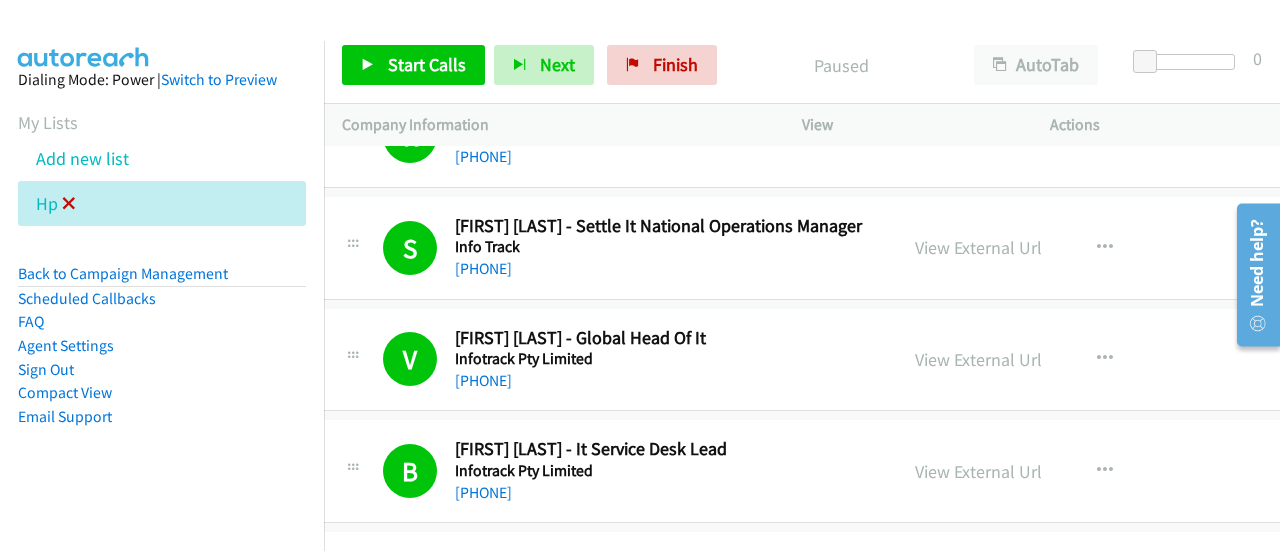 click at bounding box center [69, 205] 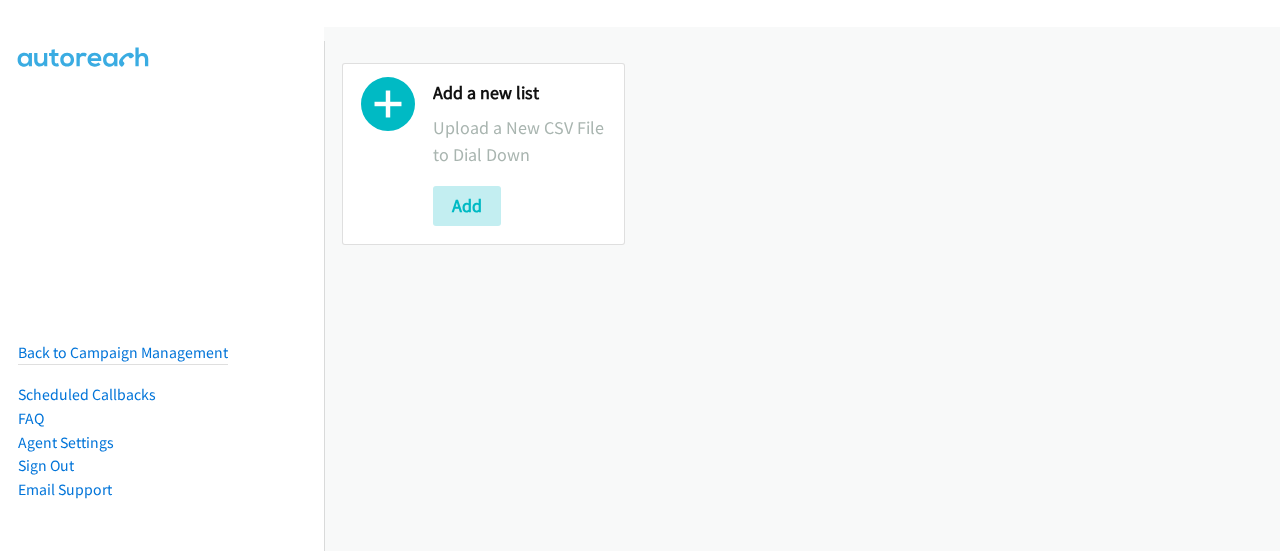 scroll, scrollTop: 0, scrollLeft: 0, axis: both 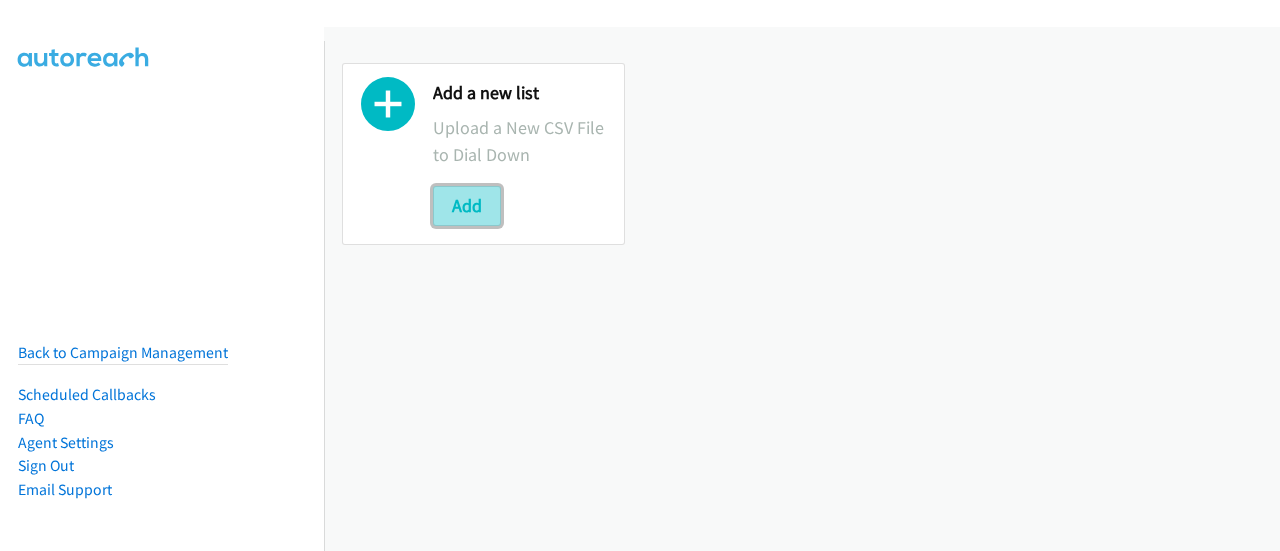 click on "Add" at bounding box center (467, 206) 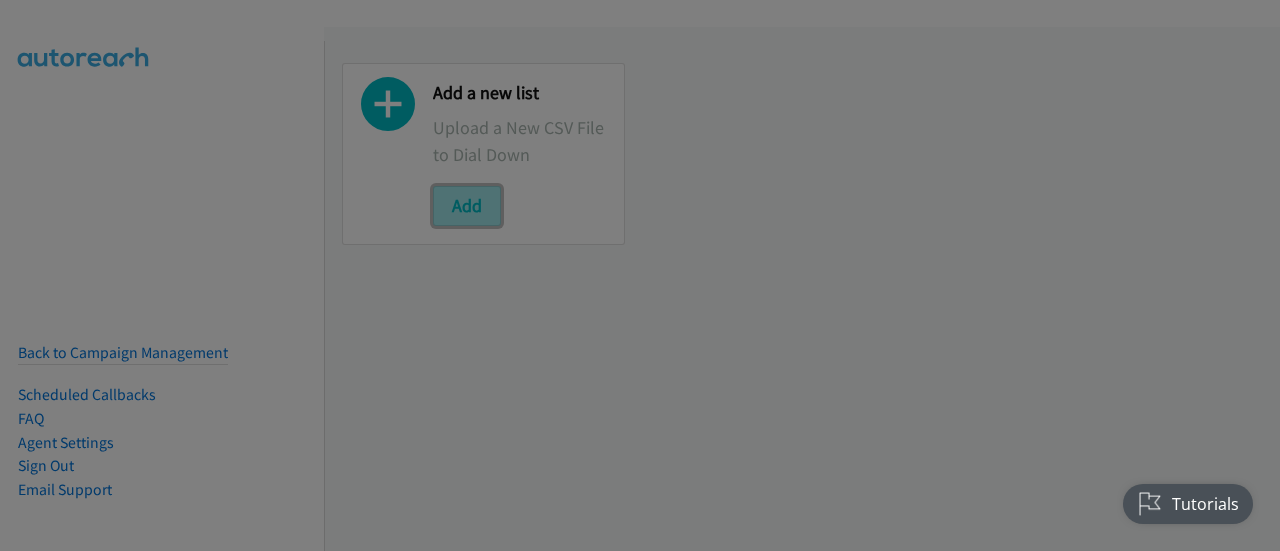 scroll, scrollTop: 0, scrollLeft: 0, axis: both 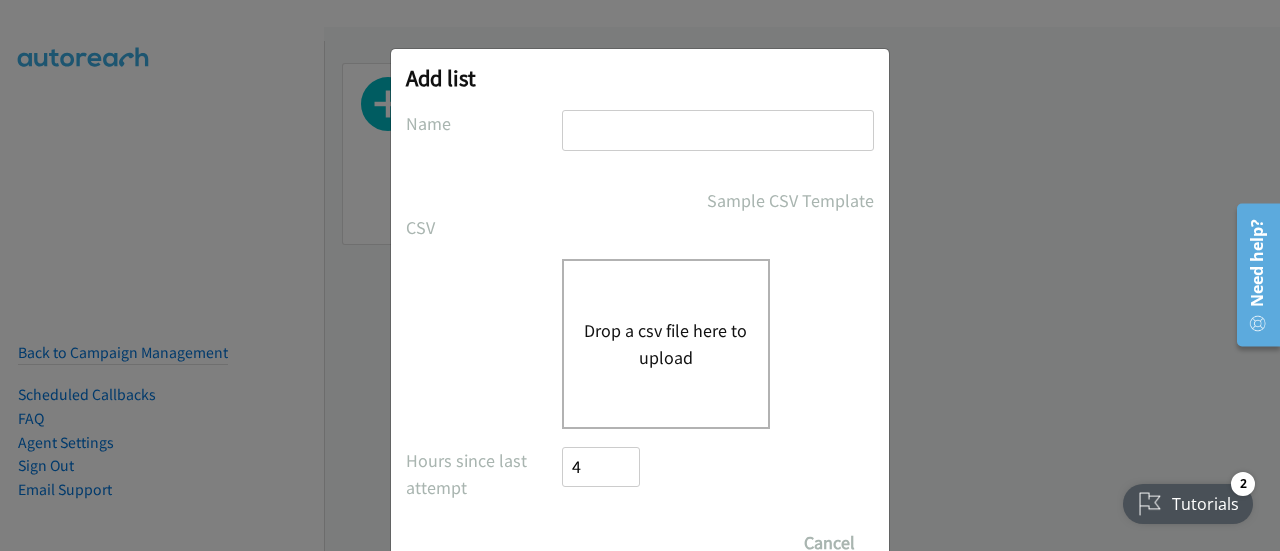 click at bounding box center [718, 130] 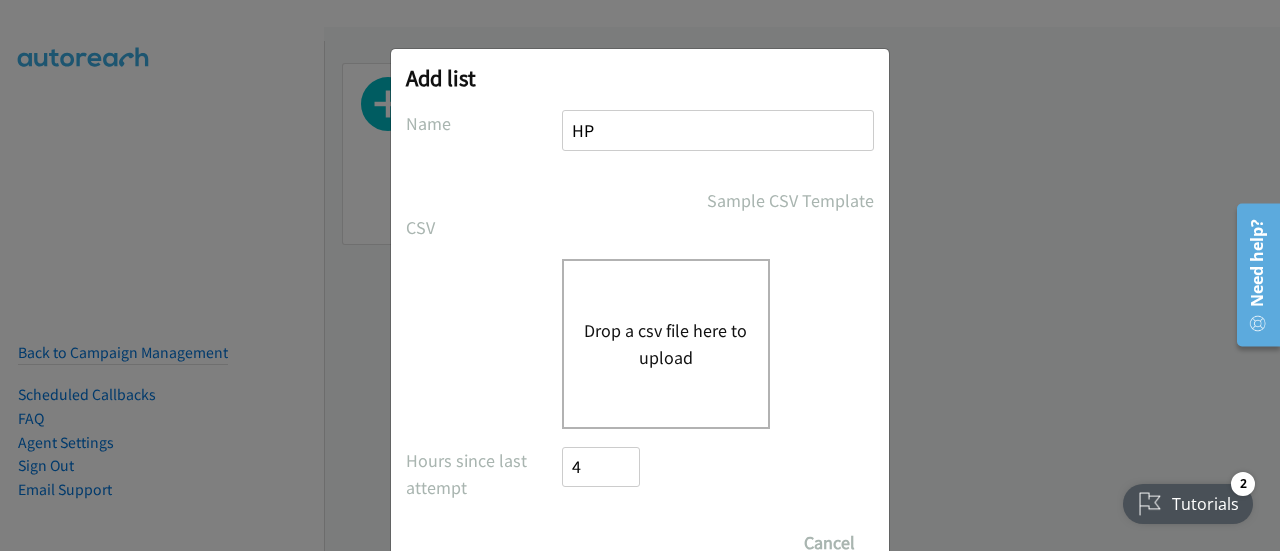type on "HP" 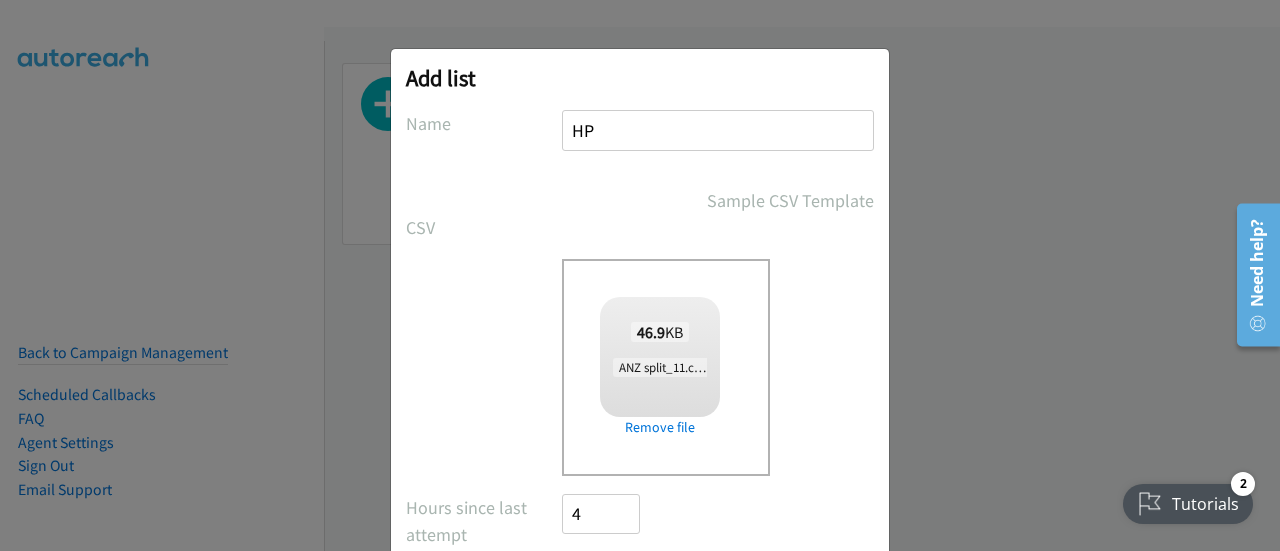 click on "Drop a csv file here to upload            46.9  KB      ANZ split_11.csv                         Check                                               Error                                                    Remove file" at bounding box center (718, 367) 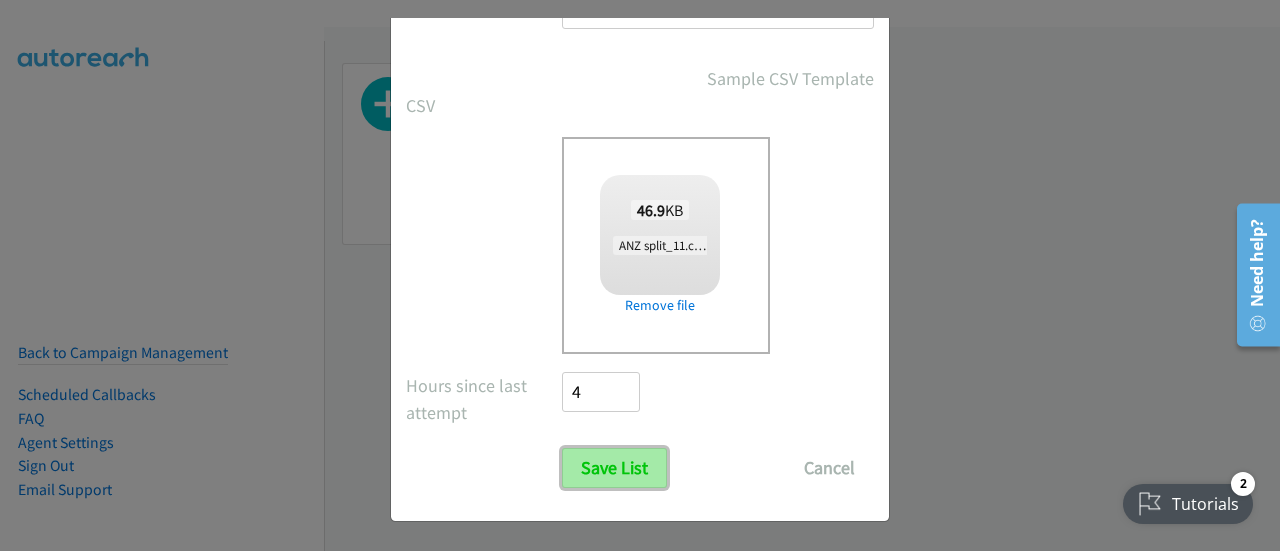 click on "Save List" at bounding box center [614, 468] 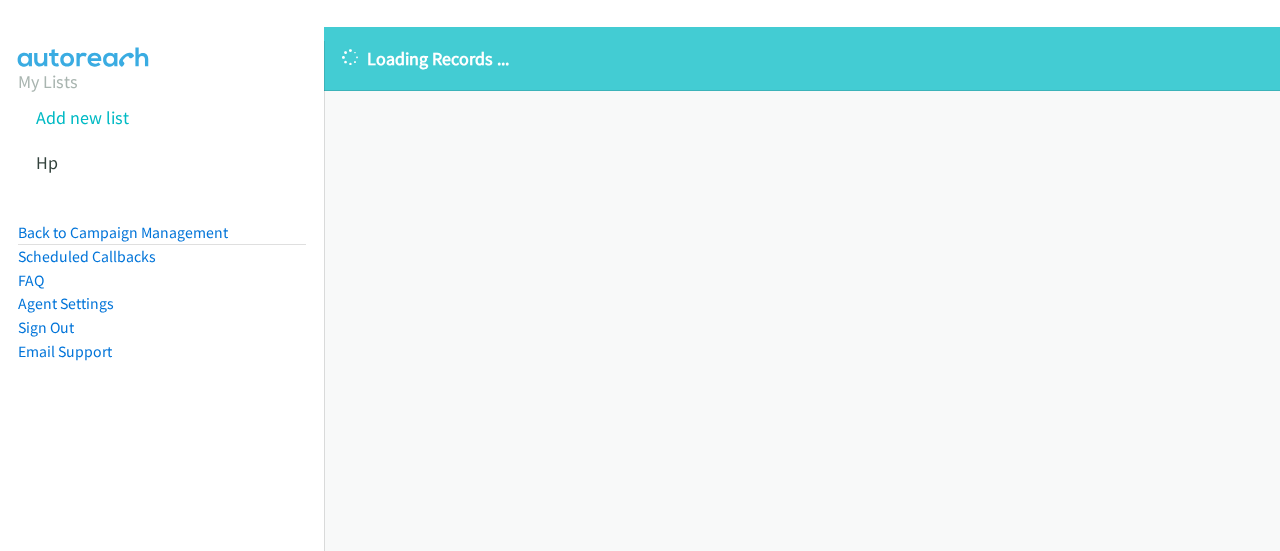 scroll, scrollTop: 0, scrollLeft: 0, axis: both 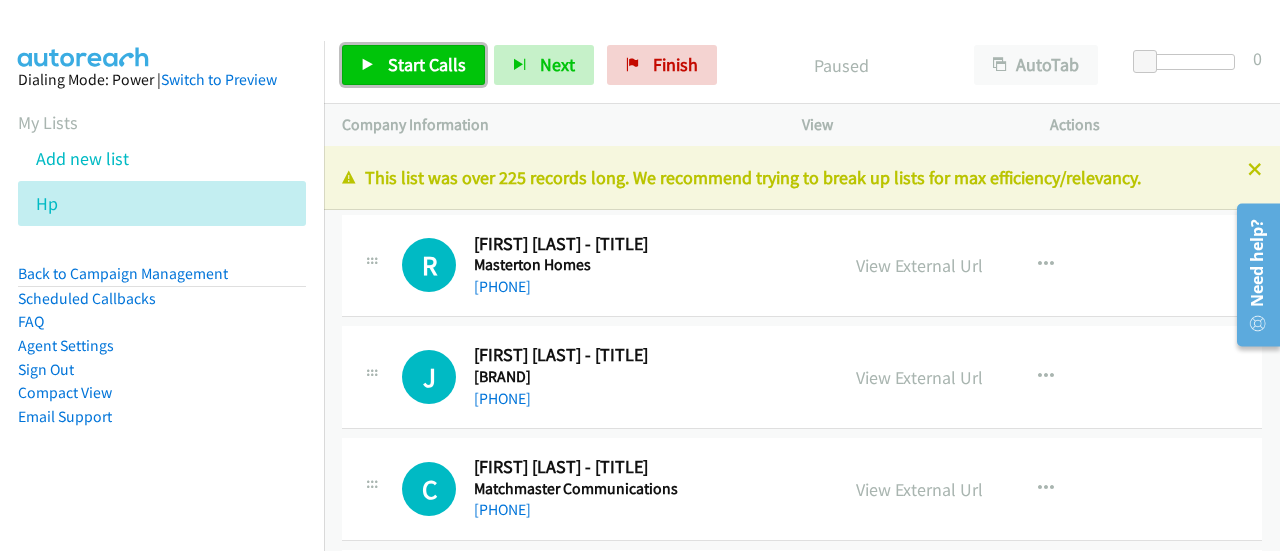 click on "Start Calls" at bounding box center (427, 64) 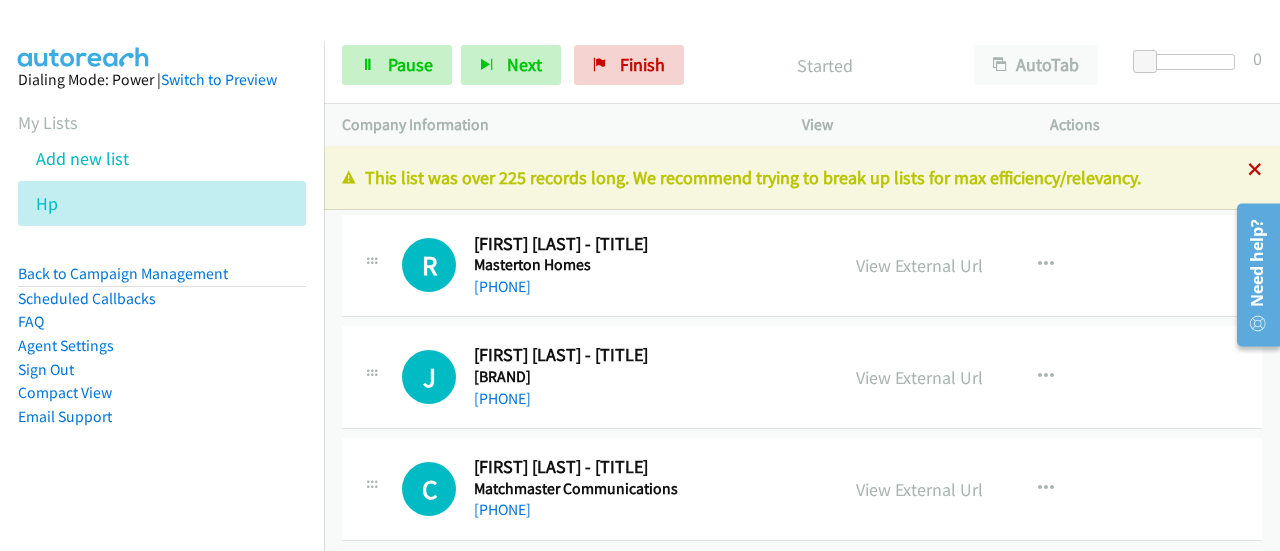 click at bounding box center [1255, 171] 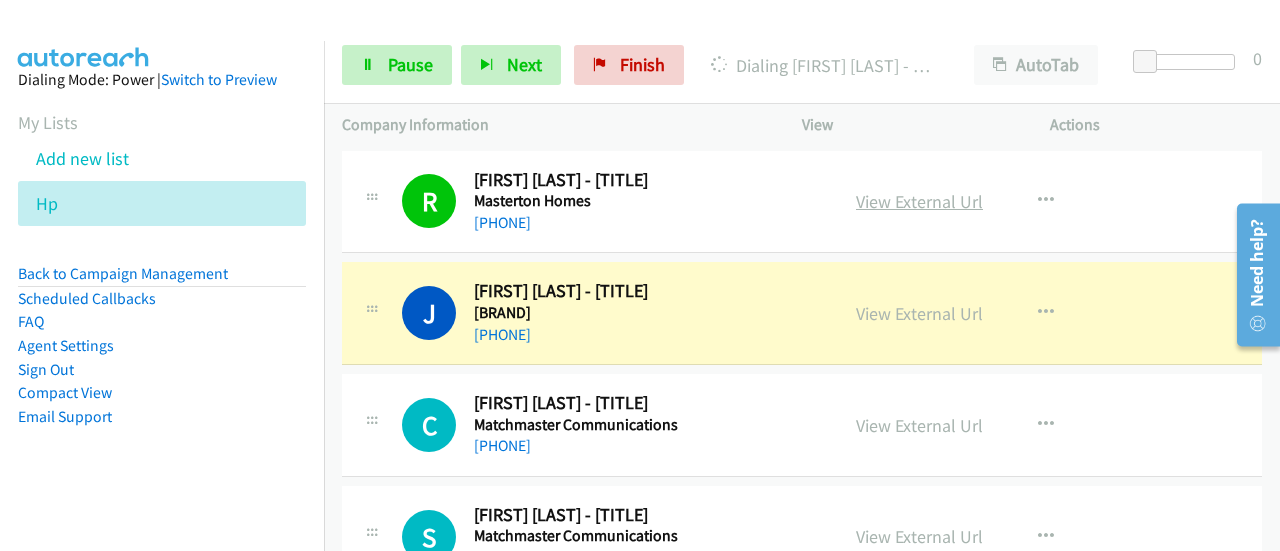 click on "View External Url" at bounding box center (919, 201) 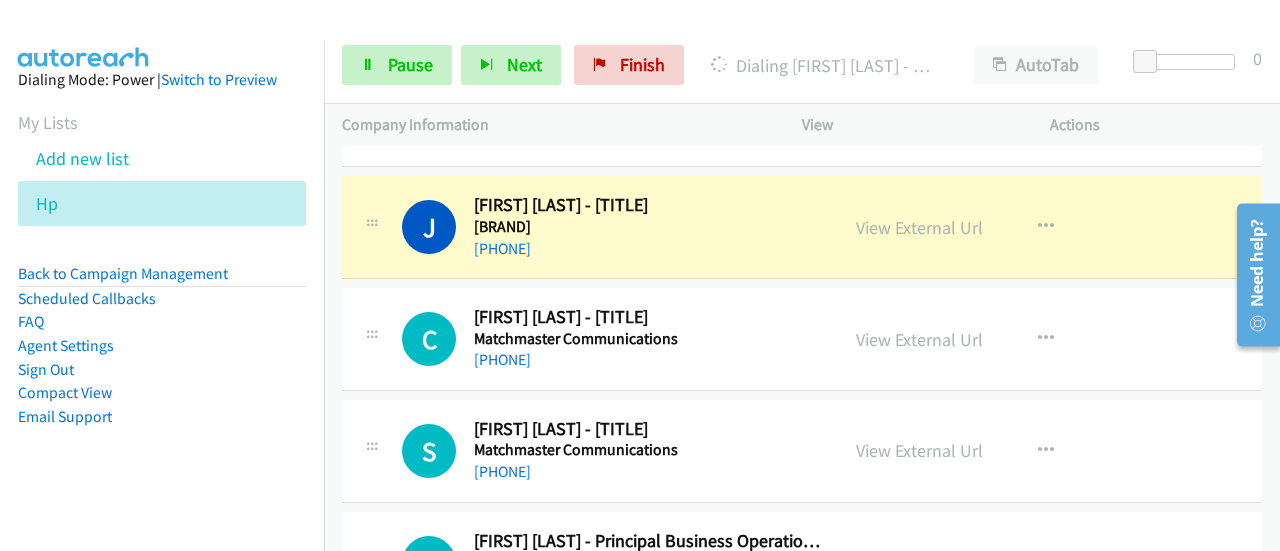 scroll, scrollTop: 87, scrollLeft: 0, axis: vertical 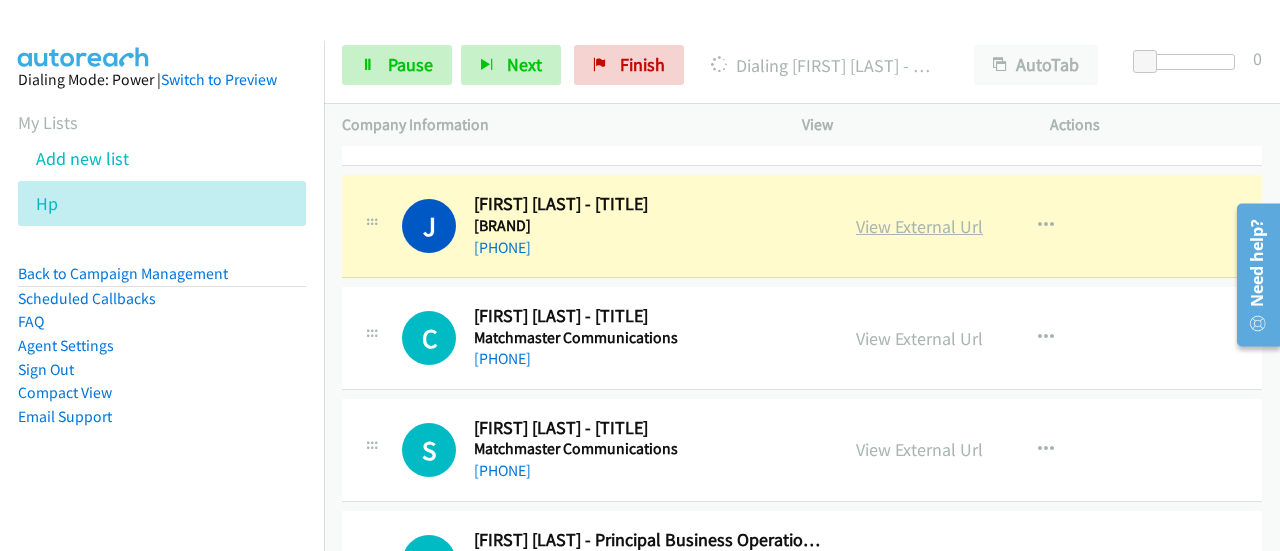 click on "View External Url" at bounding box center (919, 226) 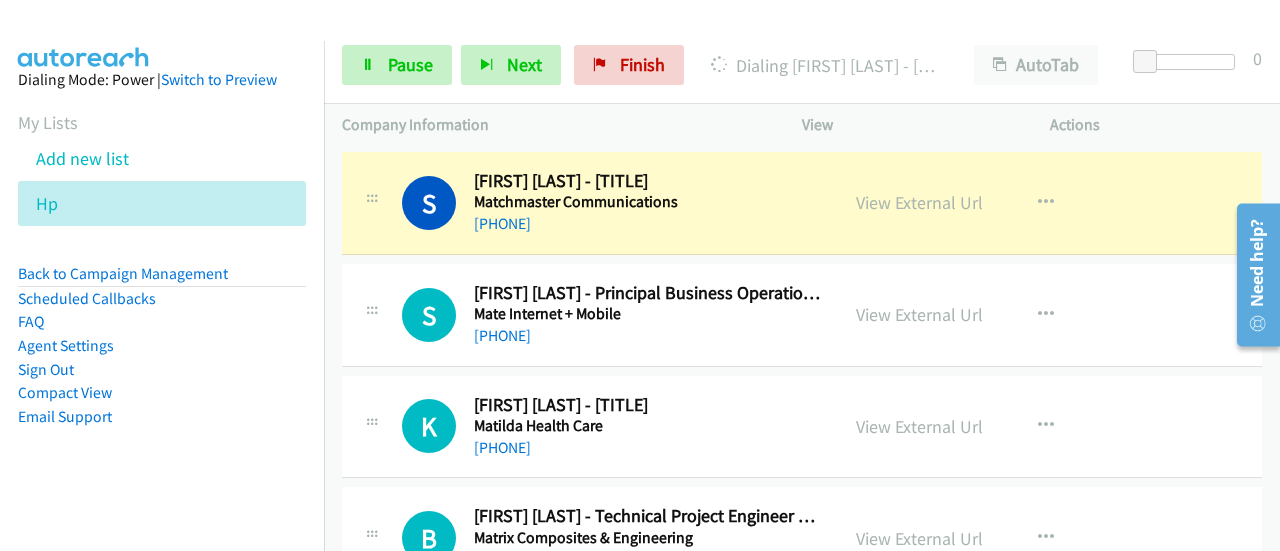 scroll, scrollTop: 335, scrollLeft: 0, axis: vertical 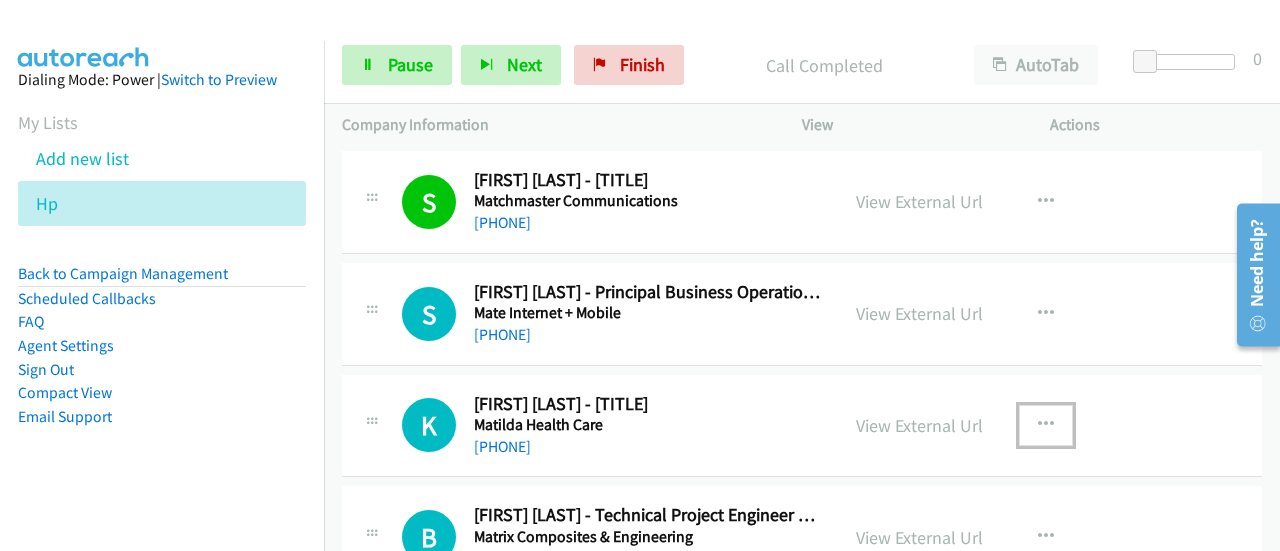 click at bounding box center [1046, 425] 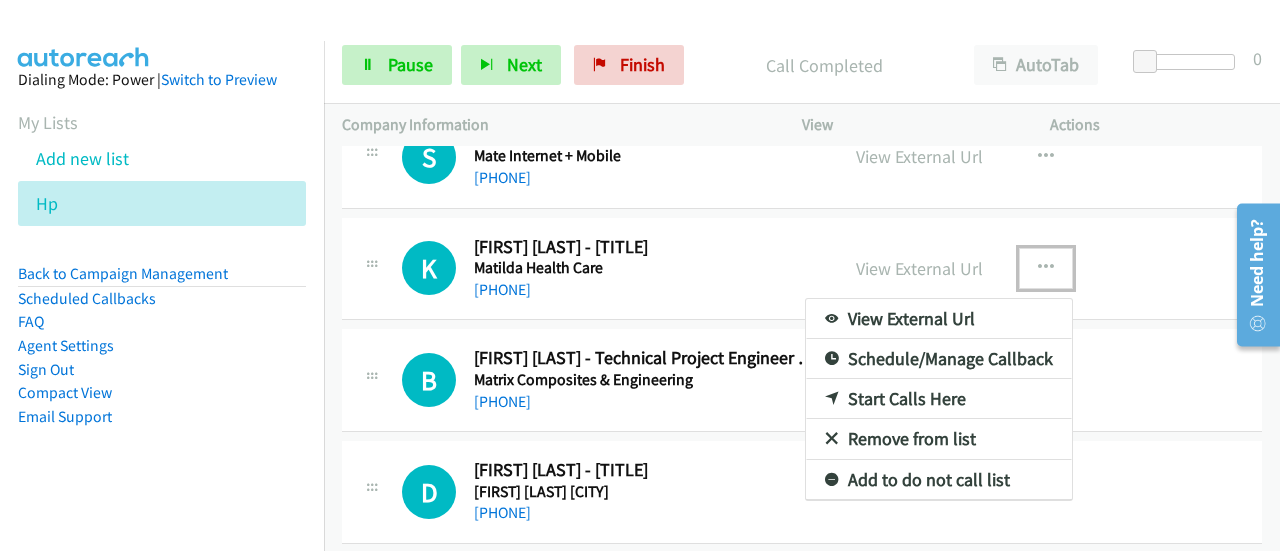 scroll, scrollTop: 495, scrollLeft: 0, axis: vertical 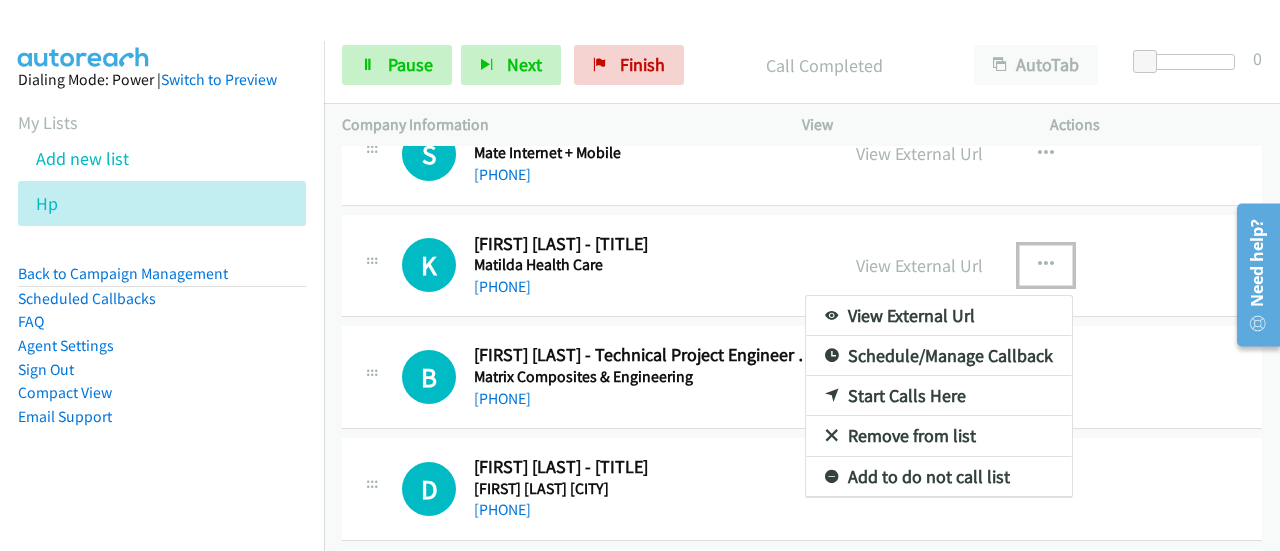 click on "Start Calls Here" at bounding box center [939, 396] 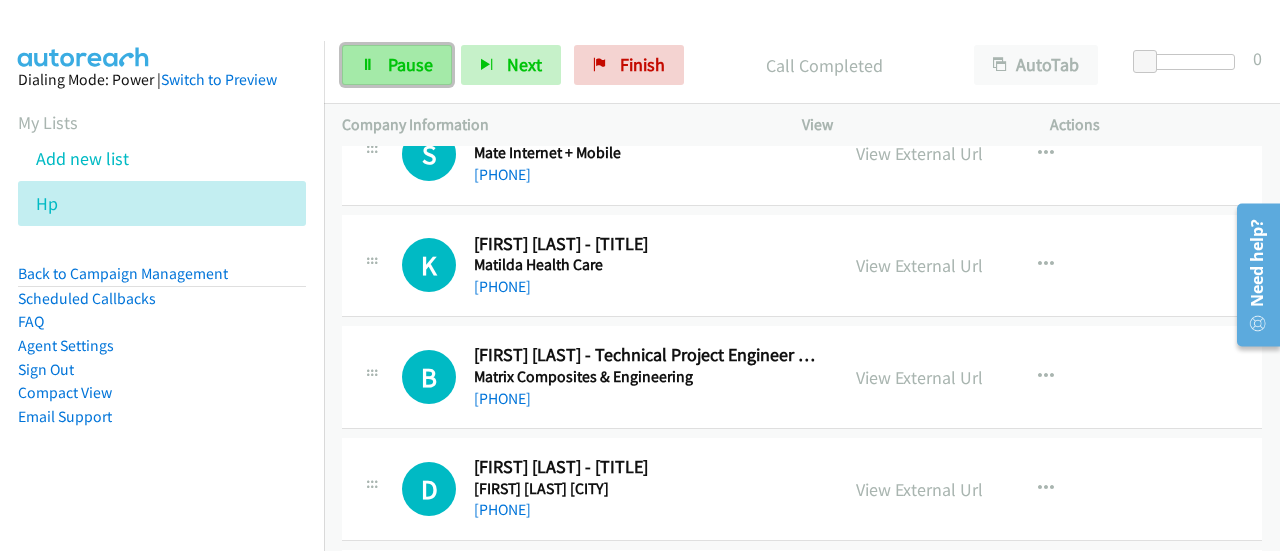click on "Pause" at bounding box center (410, 64) 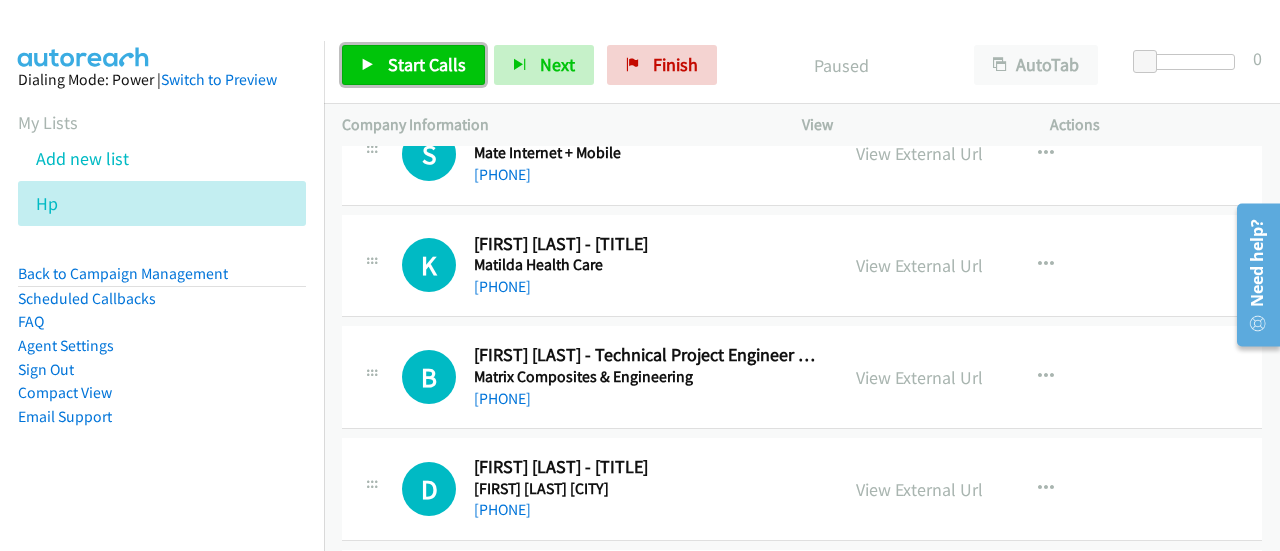 click on "Start Calls" at bounding box center [427, 64] 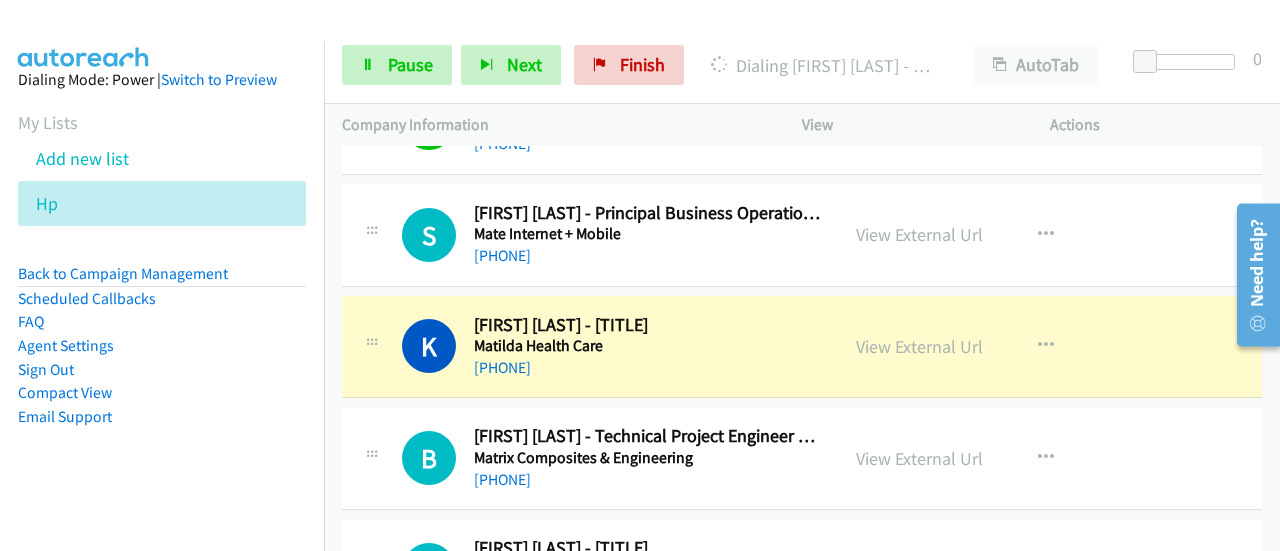 scroll, scrollTop: 417, scrollLeft: 0, axis: vertical 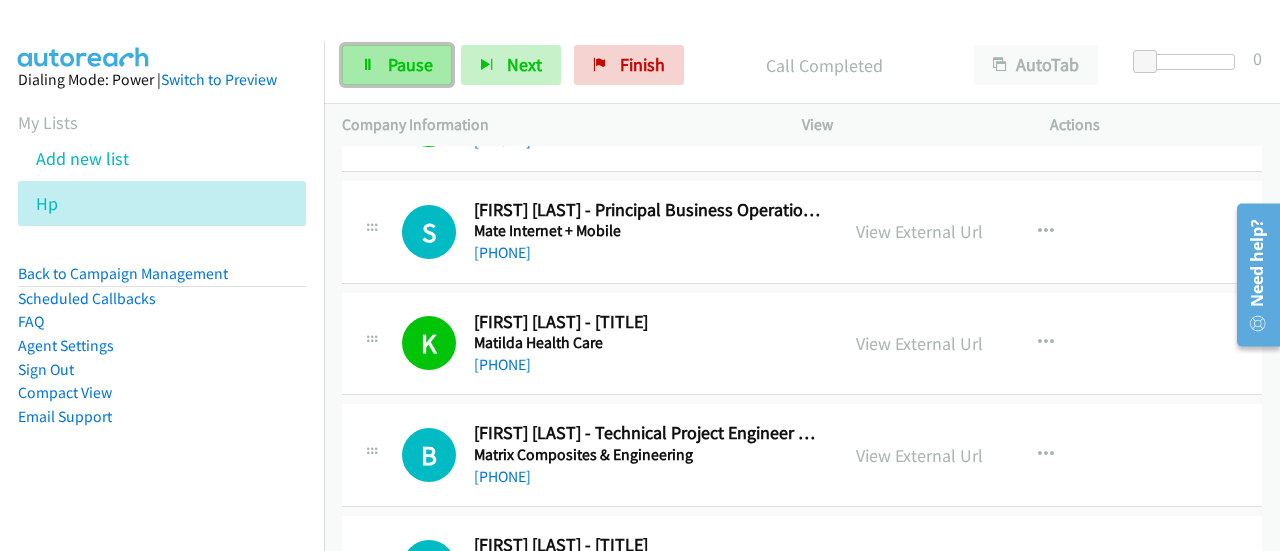 click on "Pause" at bounding box center [410, 64] 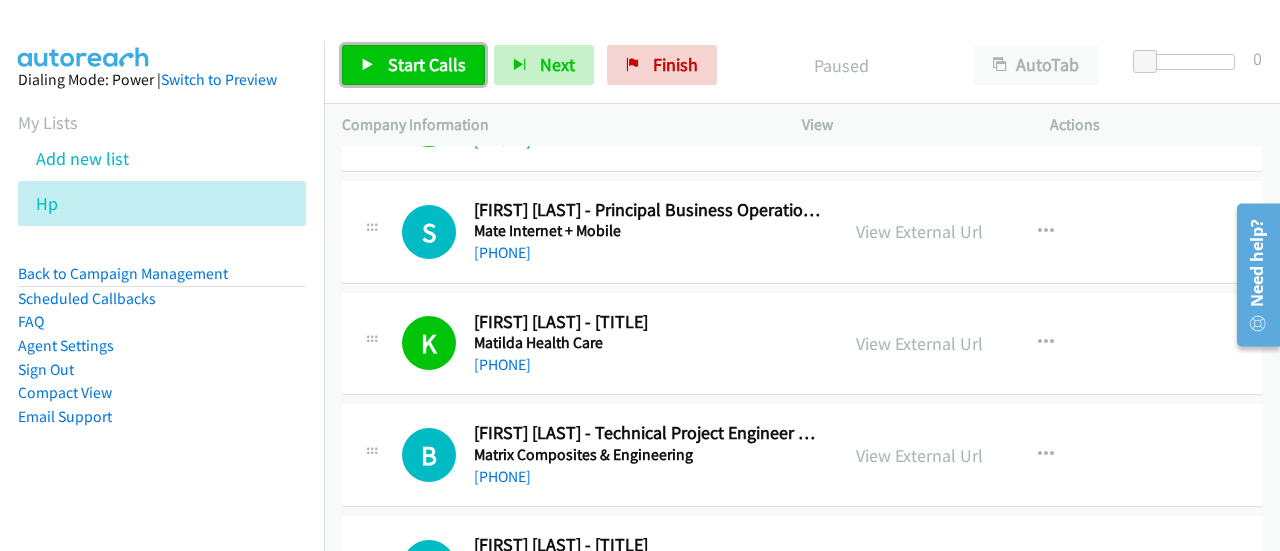 click on "Start Calls" at bounding box center (427, 64) 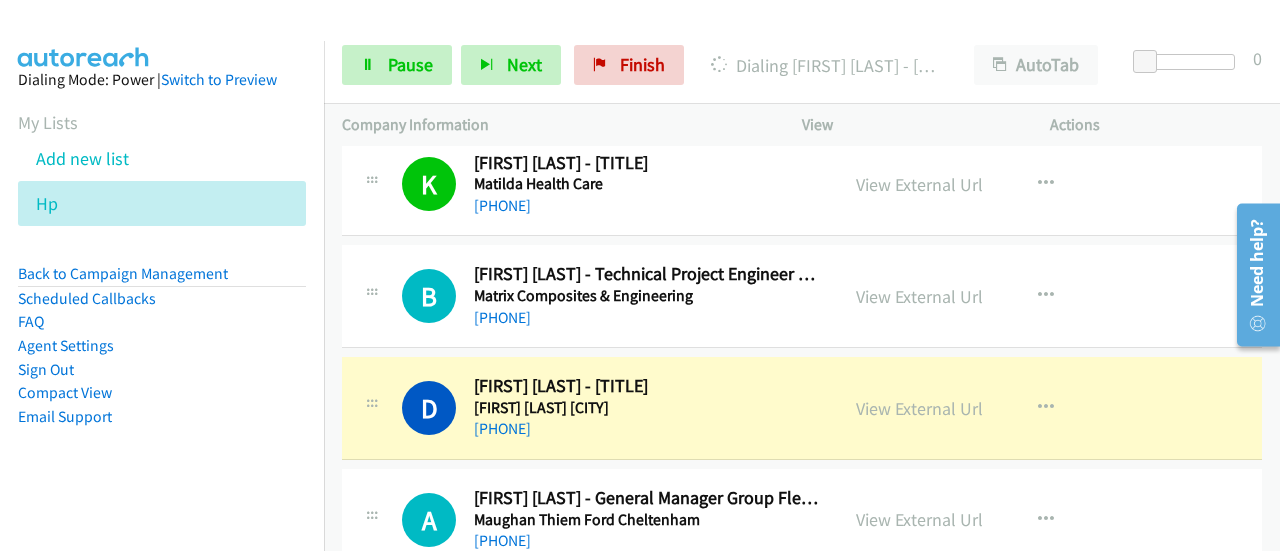 scroll, scrollTop: 580, scrollLeft: 0, axis: vertical 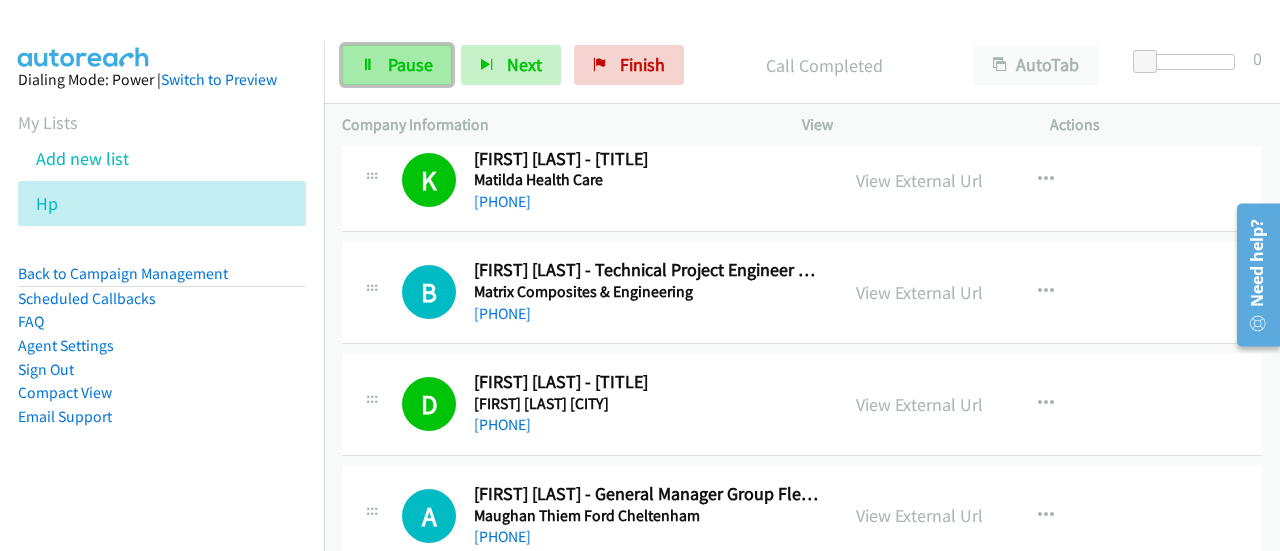 click on "Pause" at bounding box center (410, 64) 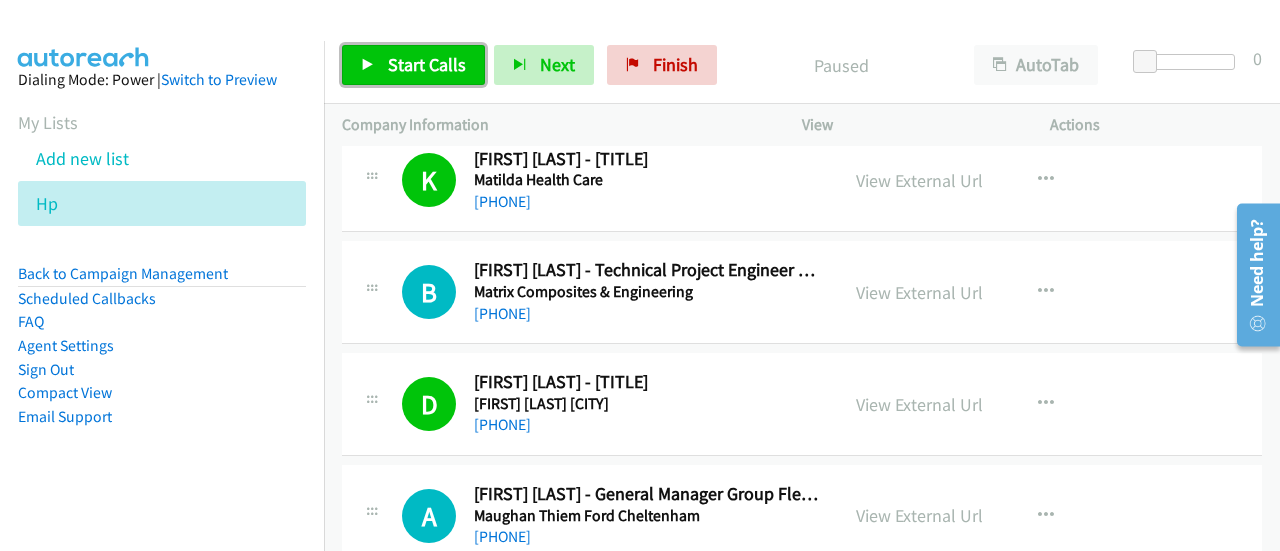 click on "Start Calls" at bounding box center (427, 64) 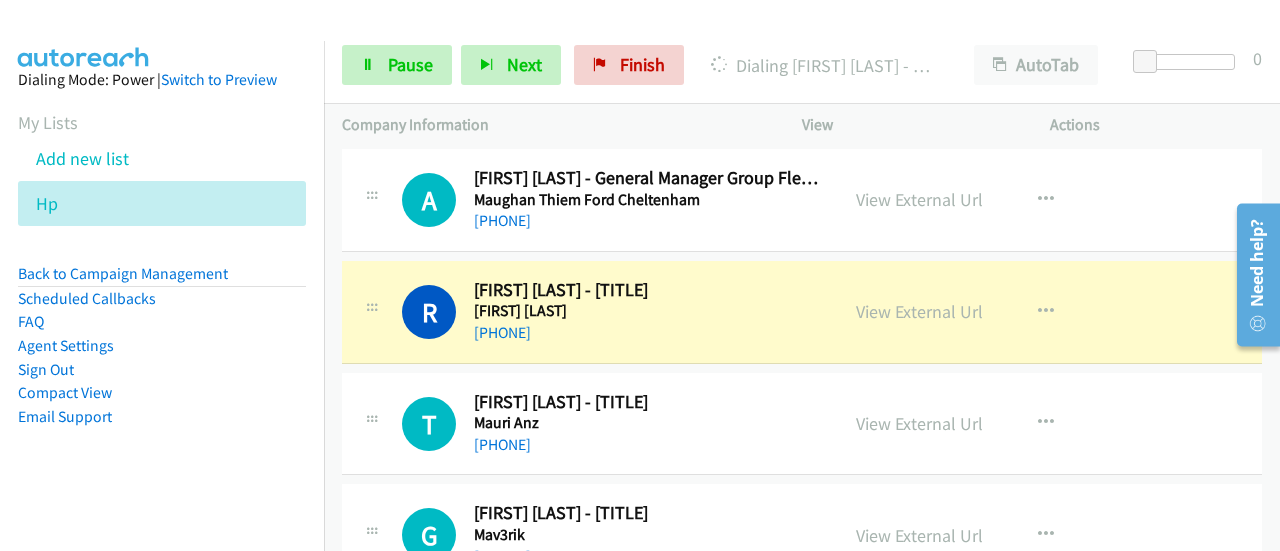 scroll, scrollTop: 906, scrollLeft: 0, axis: vertical 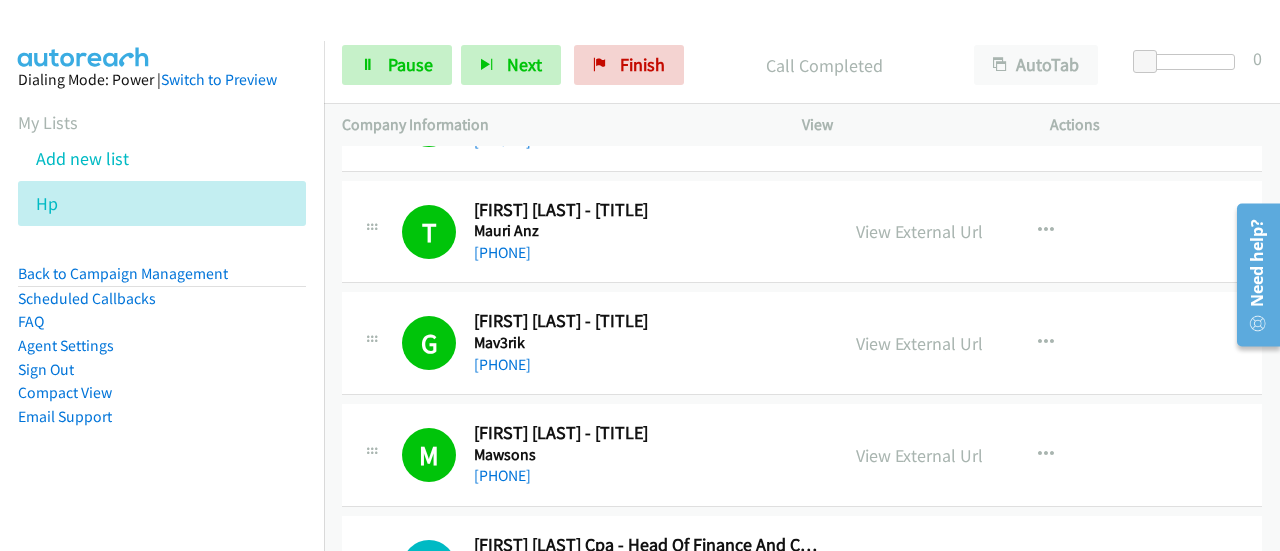 click on "Start Calls
Pause
Next
Finish
Call Completed
AutoTab
AutoTab
0" at bounding box center (802, 65) 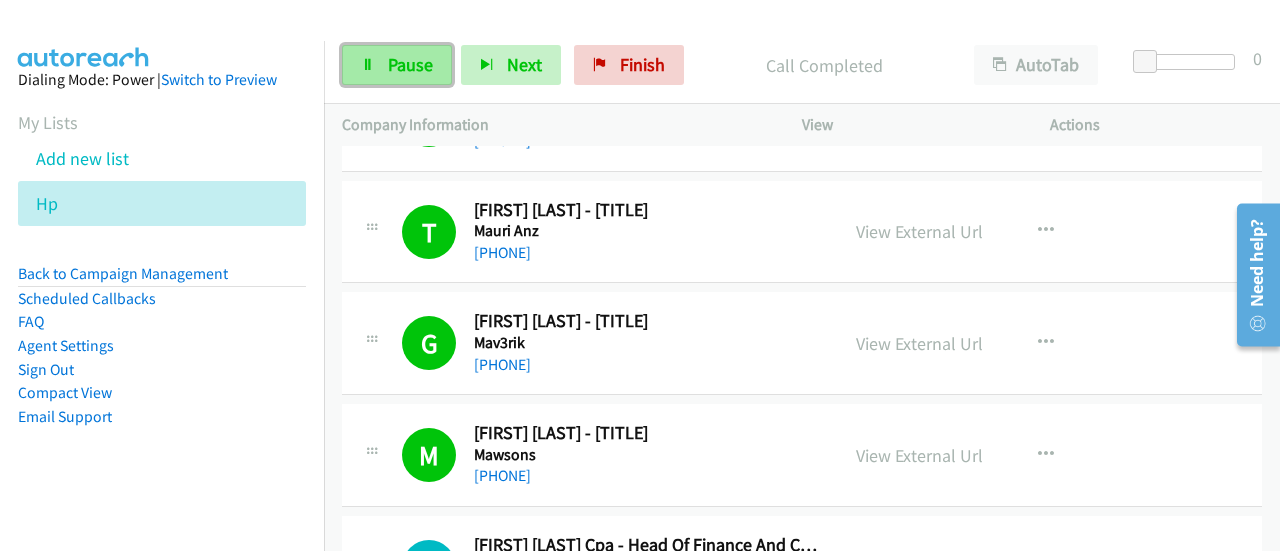 click on "Pause" at bounding box center [397, 65] 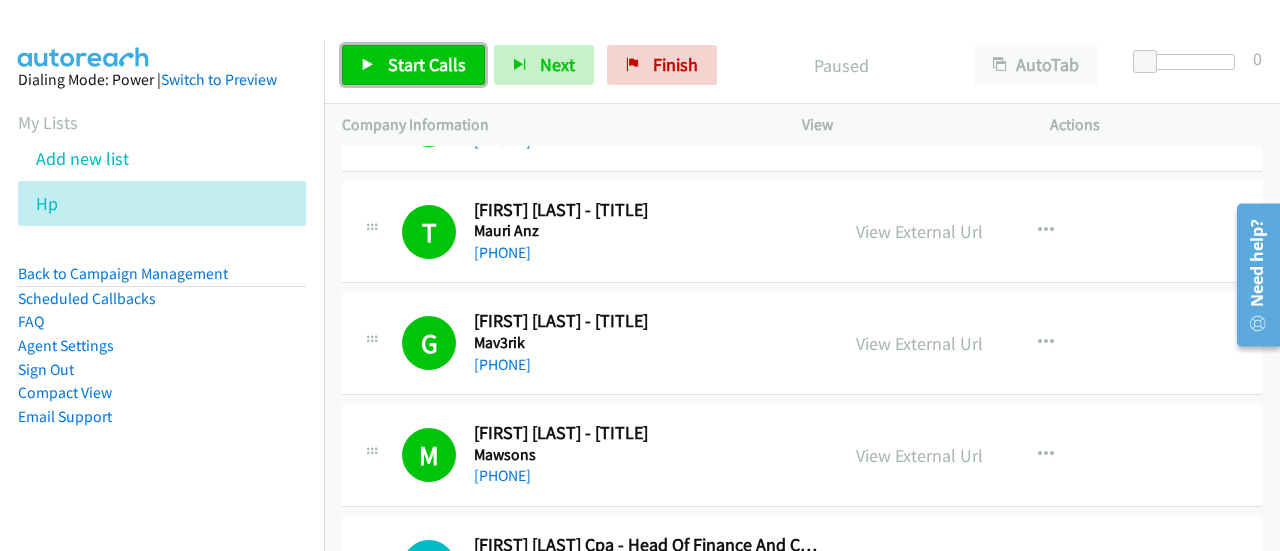 click on "Start Calls" at bounding box center [413, 65] 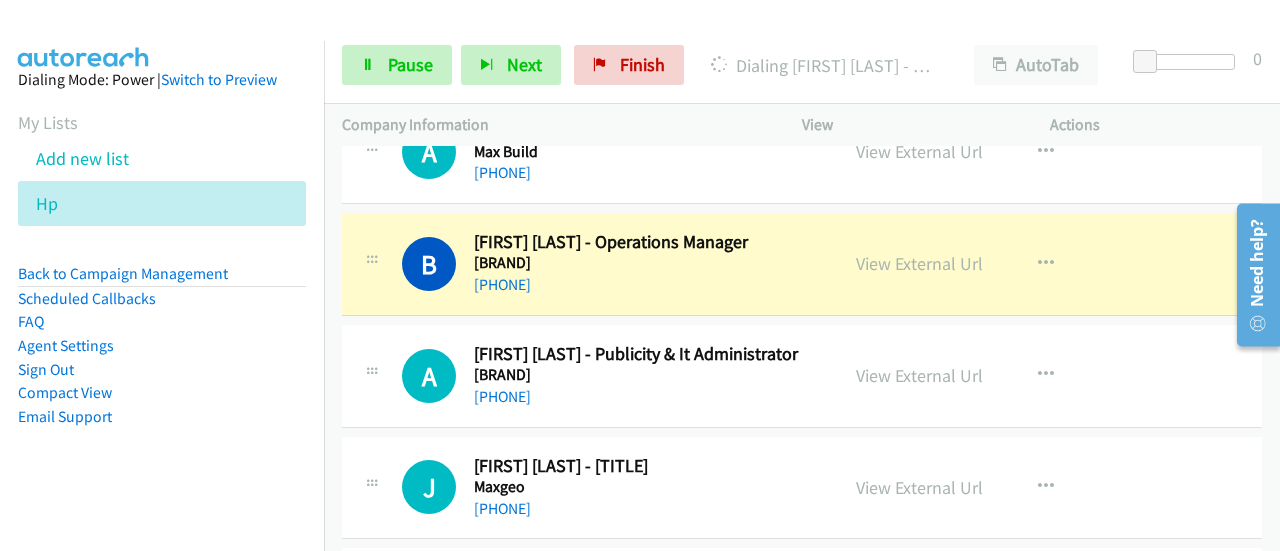 scroll, scrollTop: 1505, scrollLeft: 0, axis: vertical 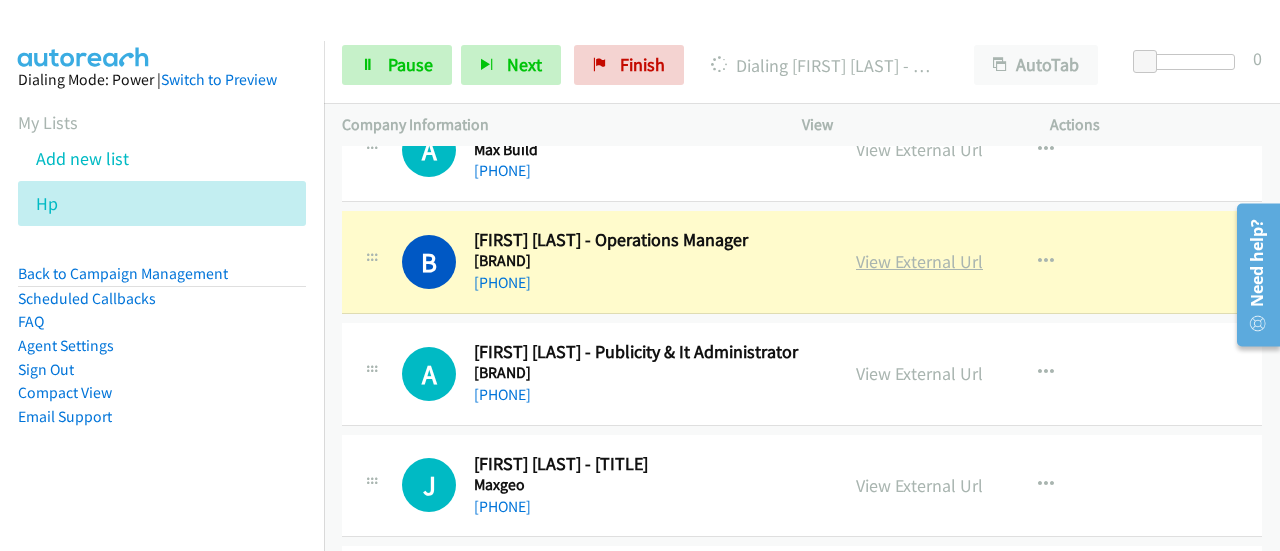 click on "View External Url" at bounding box center [919, 261] 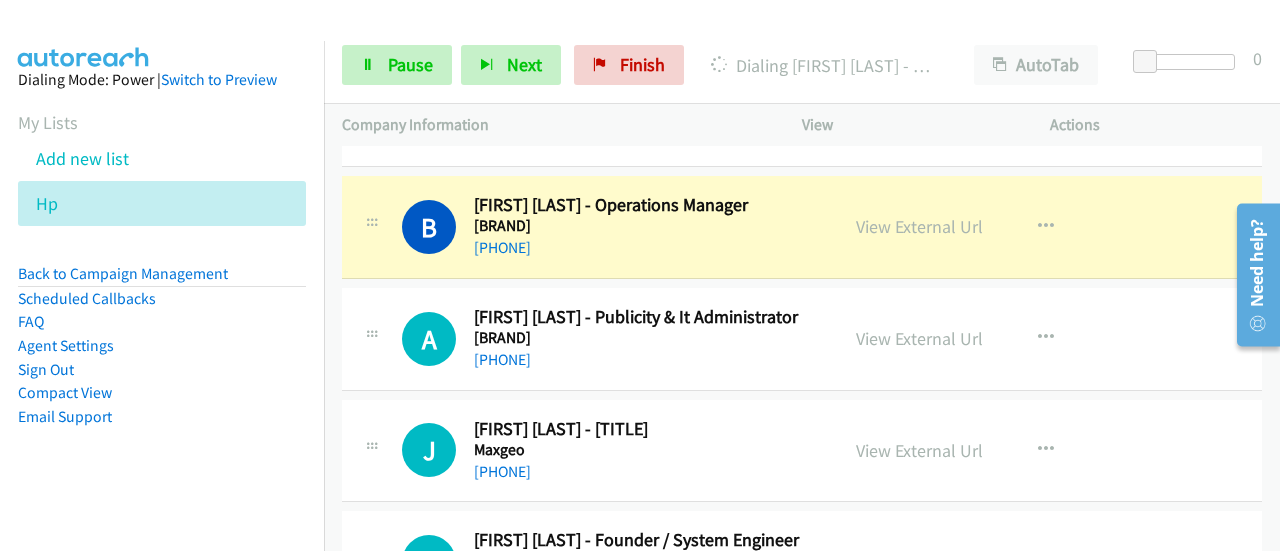 scroll, scrollTop: 1541, scrollLeft: 0, axis: vertical 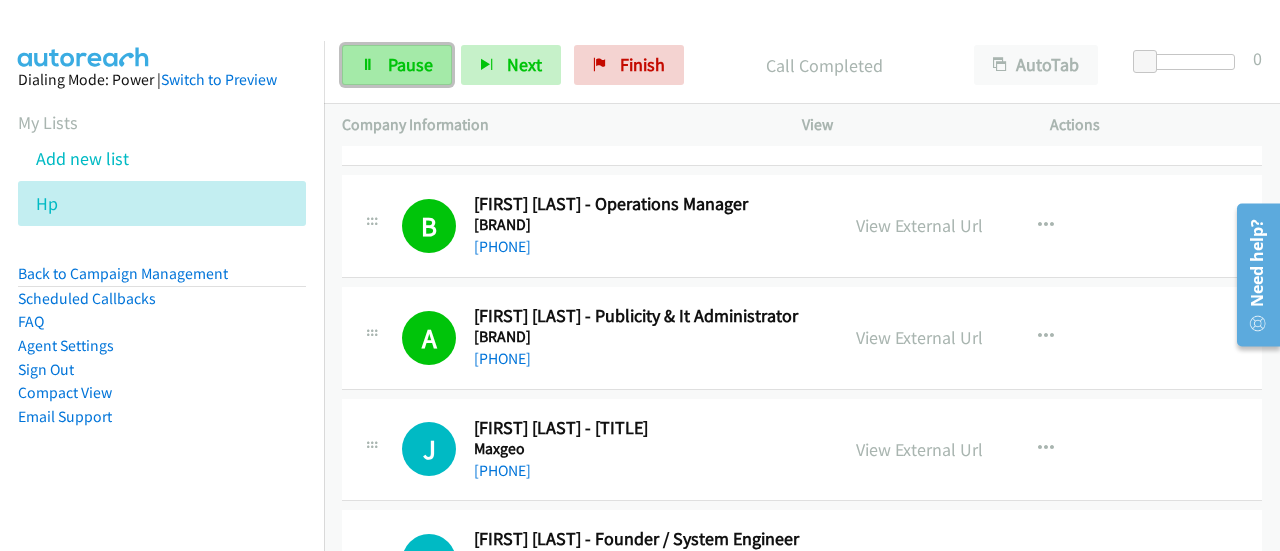 click on "Pause" at bounding box center [397, 65] 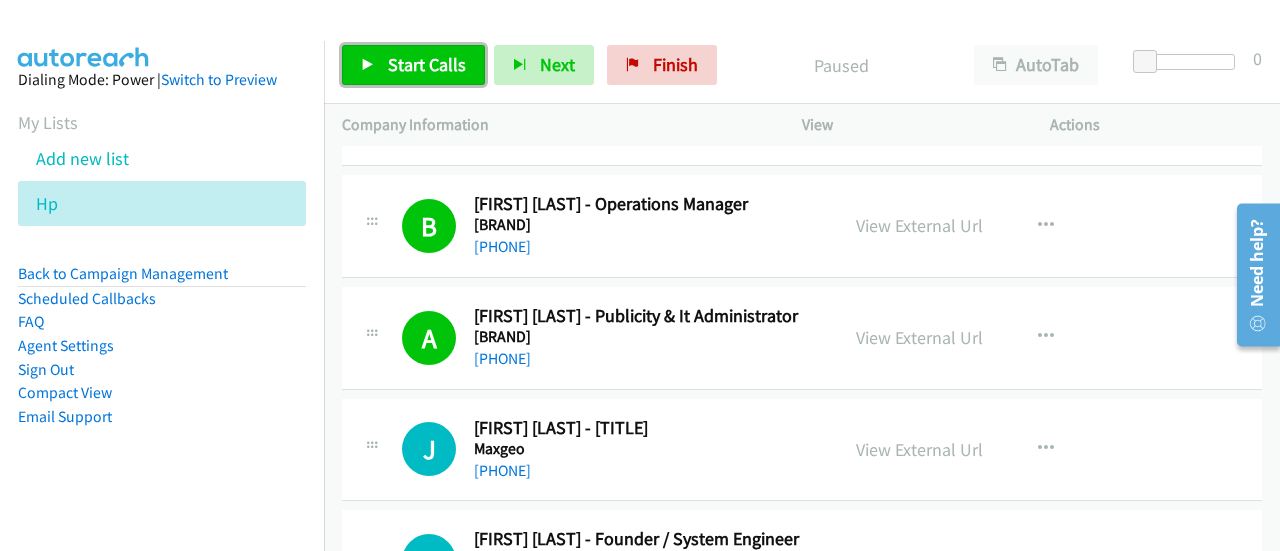 click on "Start Calls" at bounding box center (413, 65) 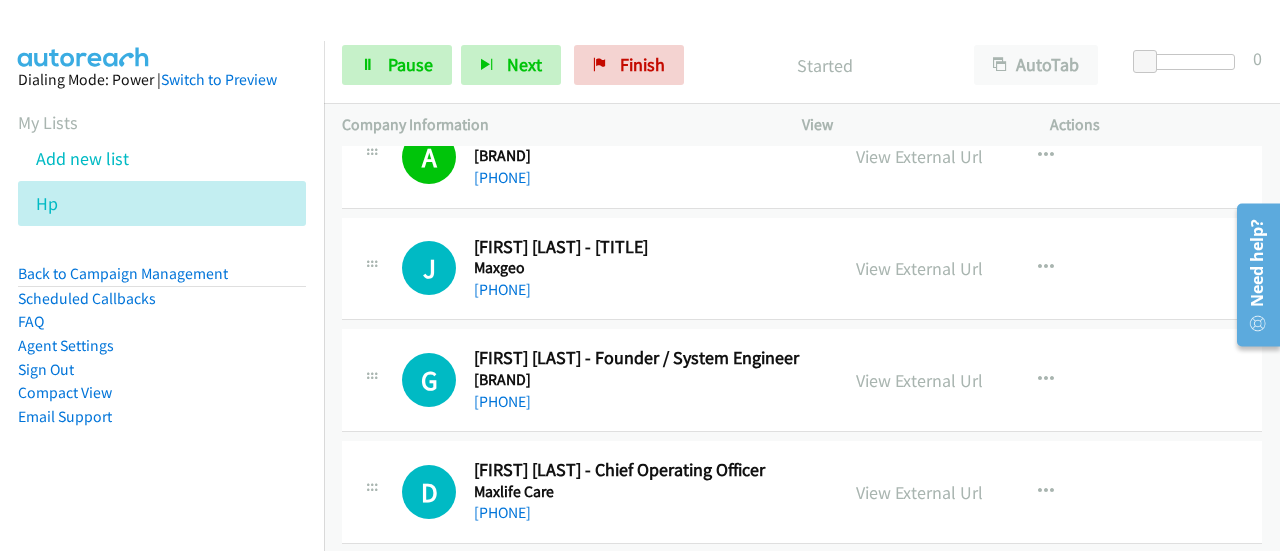 scroll, scrollTop: 1723, scrollLeft: 0, axis: vertical 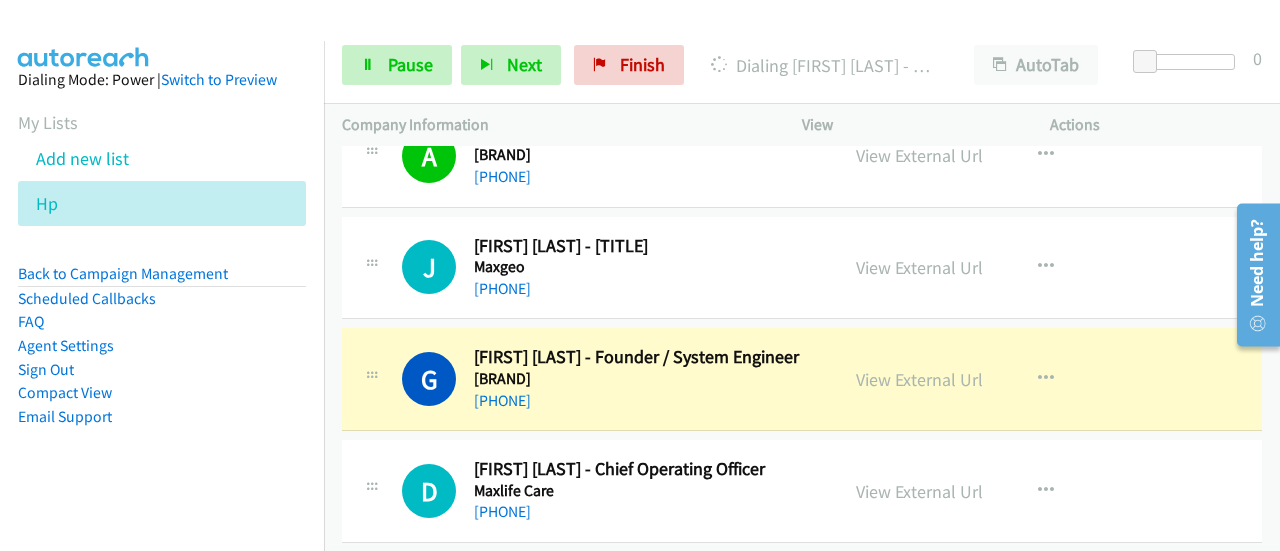 click on "Start Calls
Pause
Next
Finish
Dialing Grant Brits - Founder / System Engineer
AutoTab
AutoTab
0" at bounding box center (802, 65) 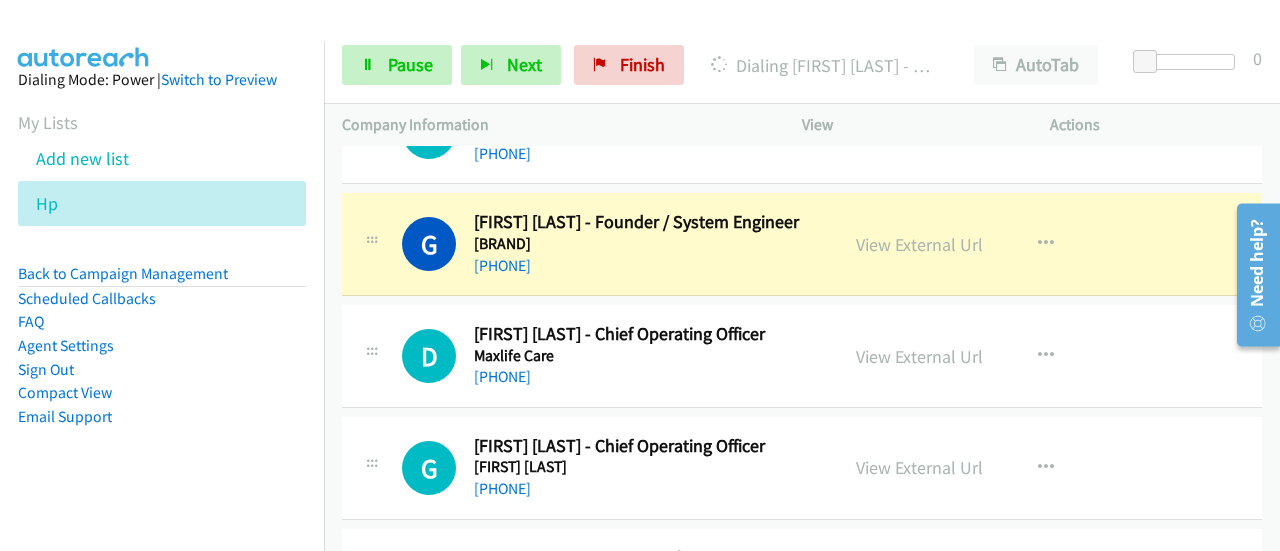 scroll, scrollTop: 1859, scrollLeft: 0, axis: vertical 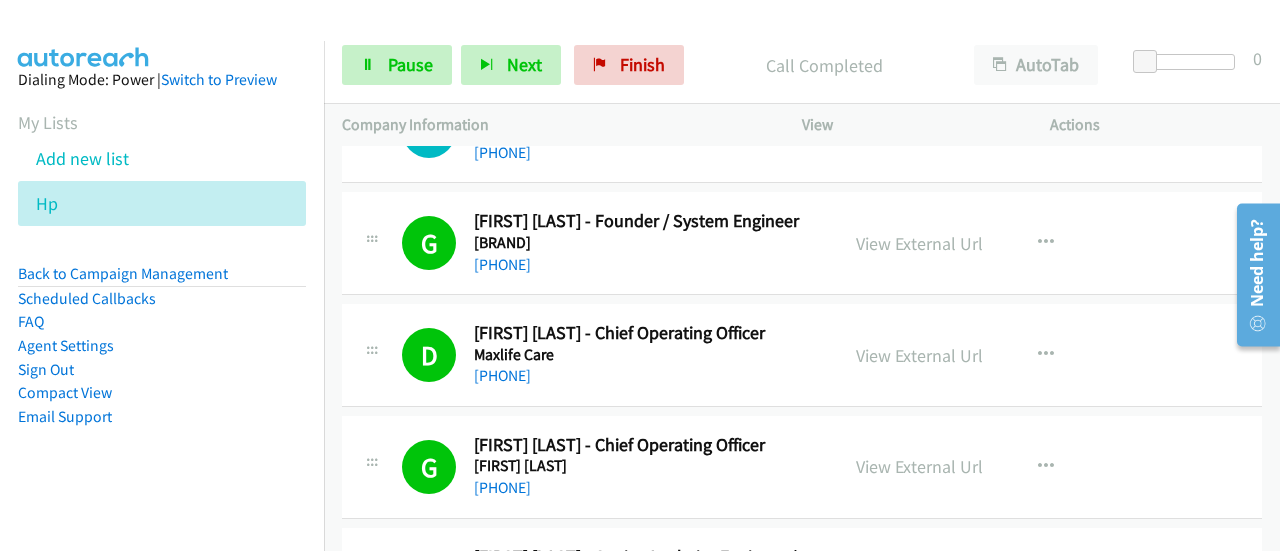 click on "Start Calls
Pause
Next
Finish
Call Completed
AutoTab
AutoTab
0" at bounding box center [802, 65] 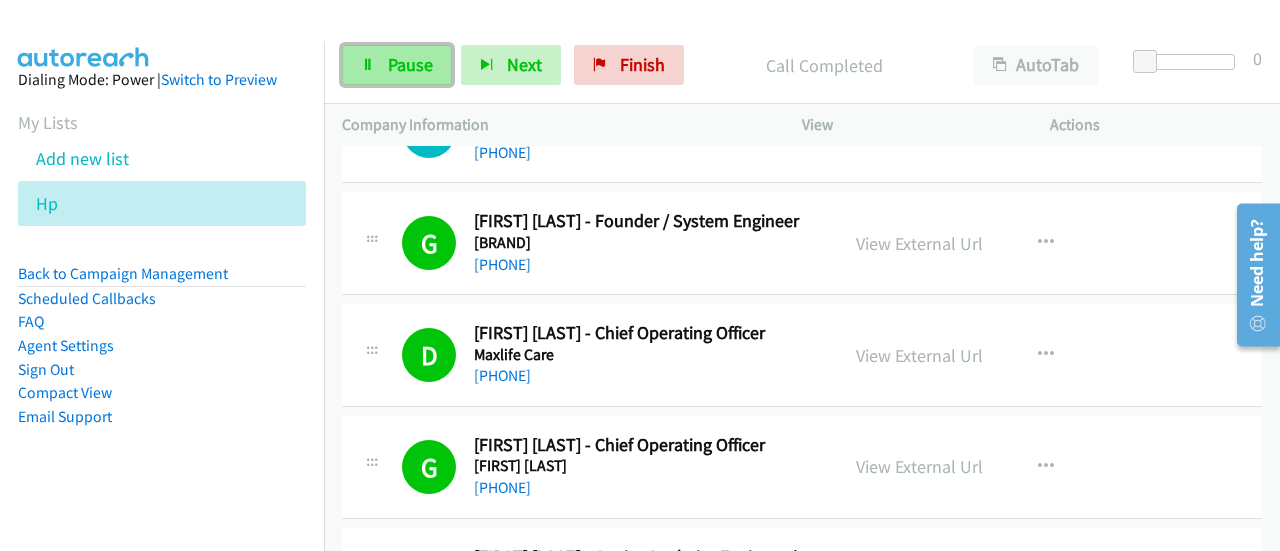 click on "Pause" at bounding box center (410, 64) 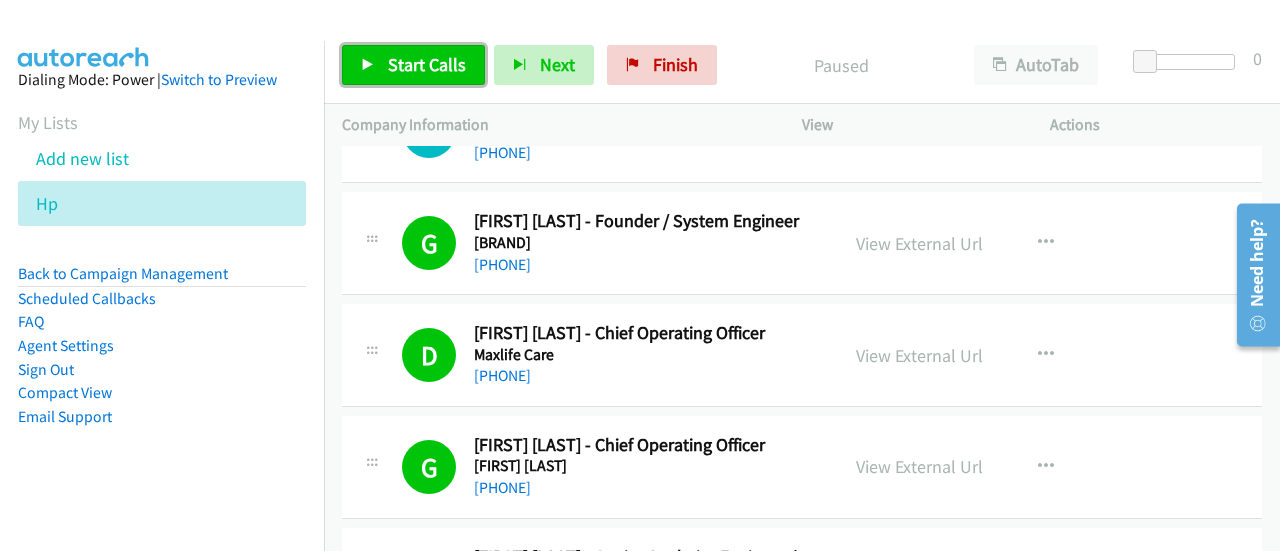 click on "Start Calls" at bounding box center [427, 64] 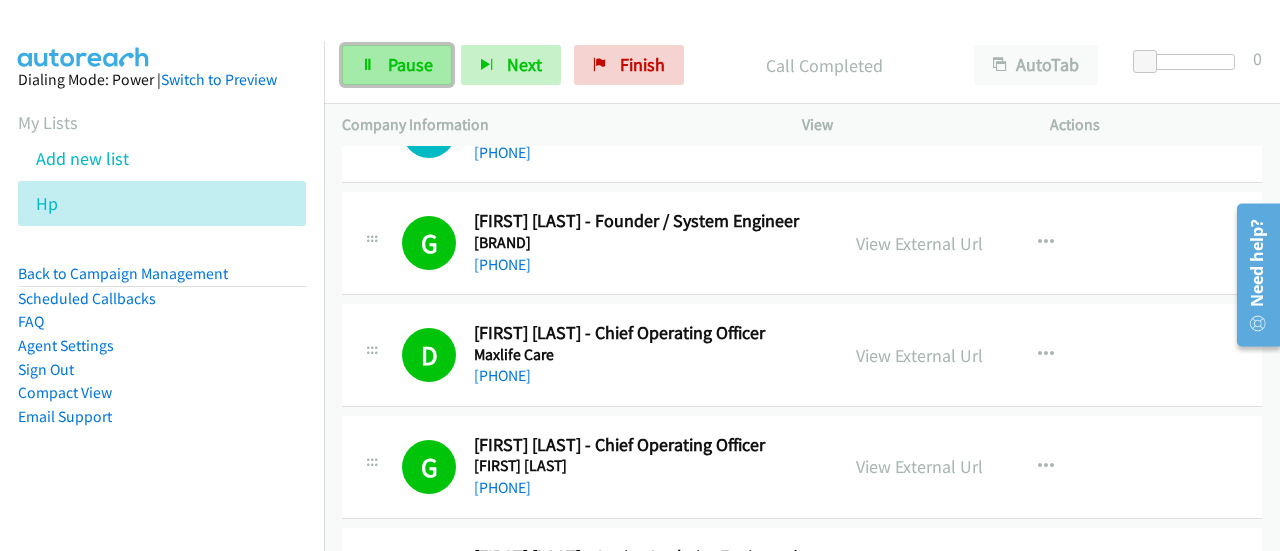 click on "Pause" at bounding box center [410, 64] 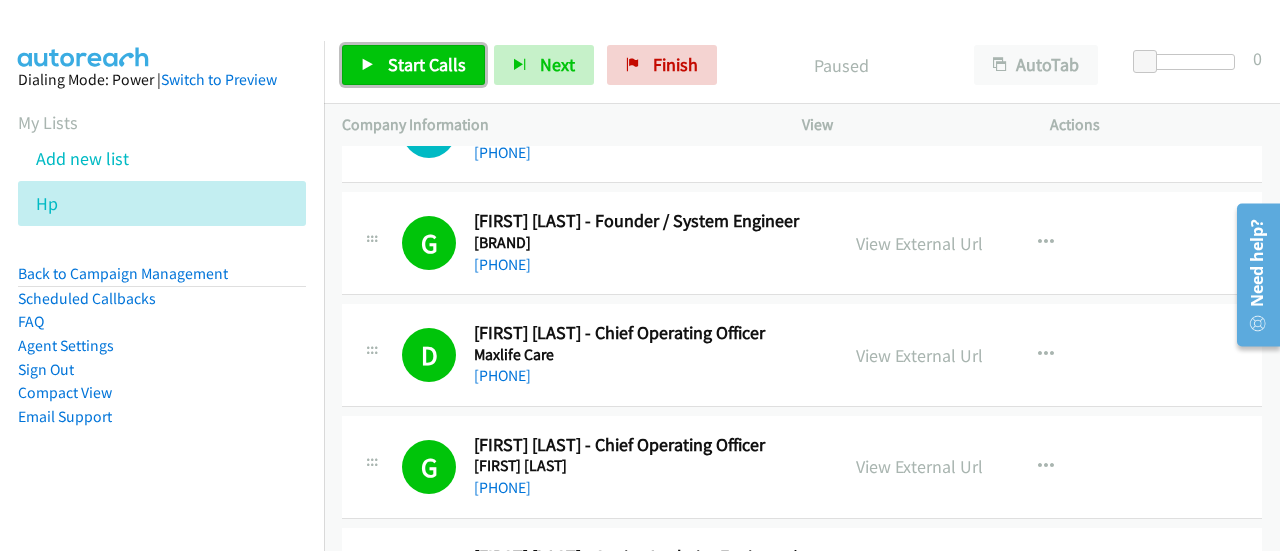 click on "Start Calls" at bounding box center (427, 64) 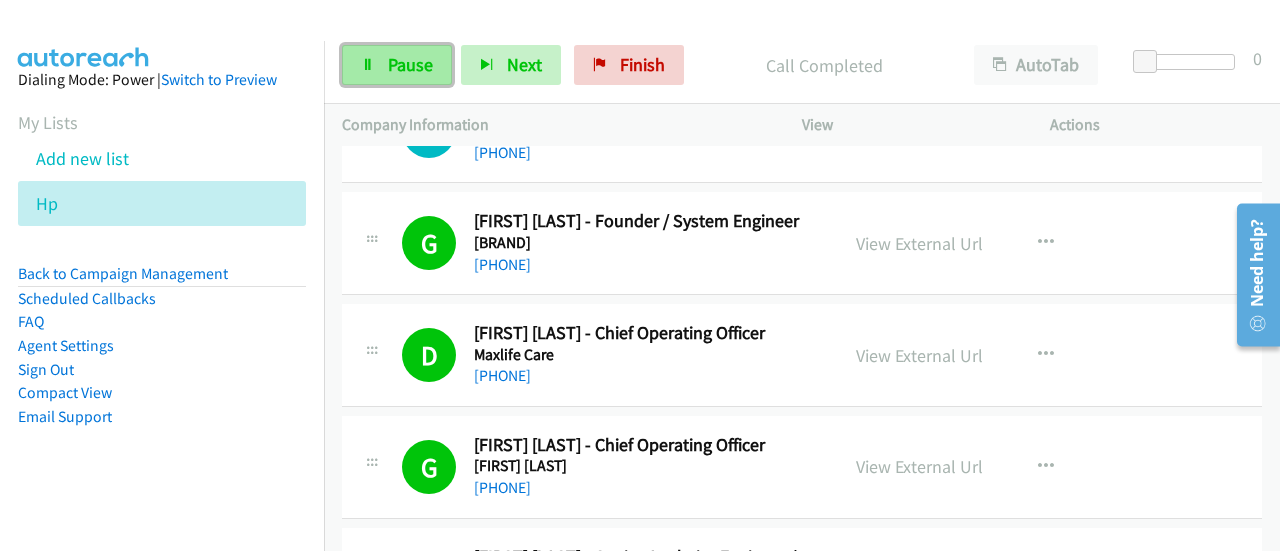 click on "Pause" at bounding box center (397, 65) 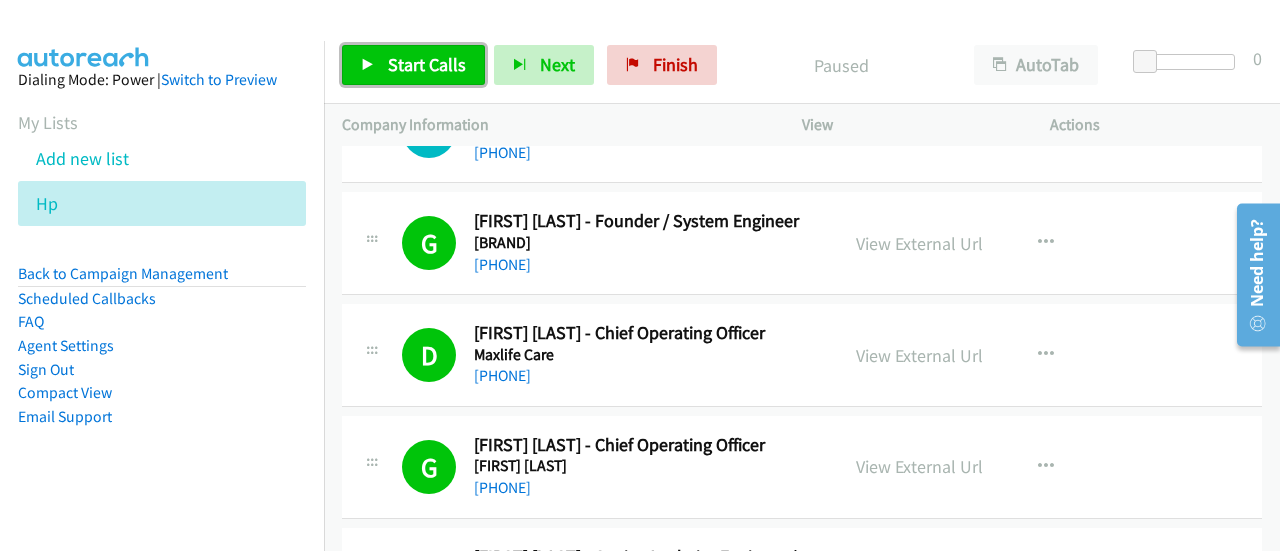 click on "Start Calls" at bounding box center (413, 65) 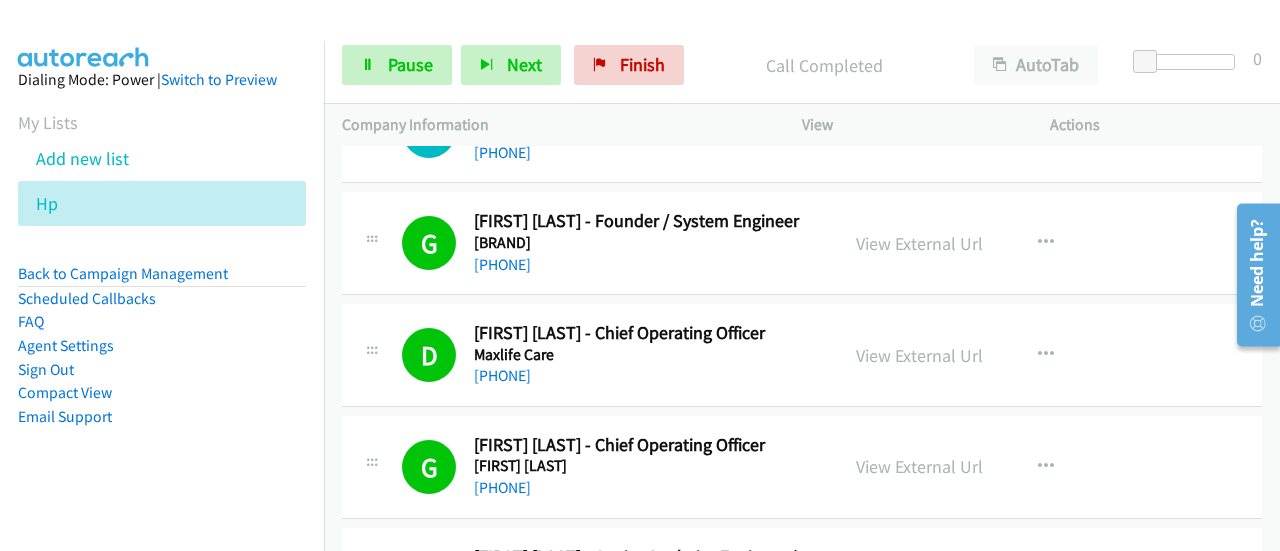 click on "Start Calls
Pause
Next
Finish
Call Completed
AutoTab
AutoTab
0" at bounding box center (802, 65) 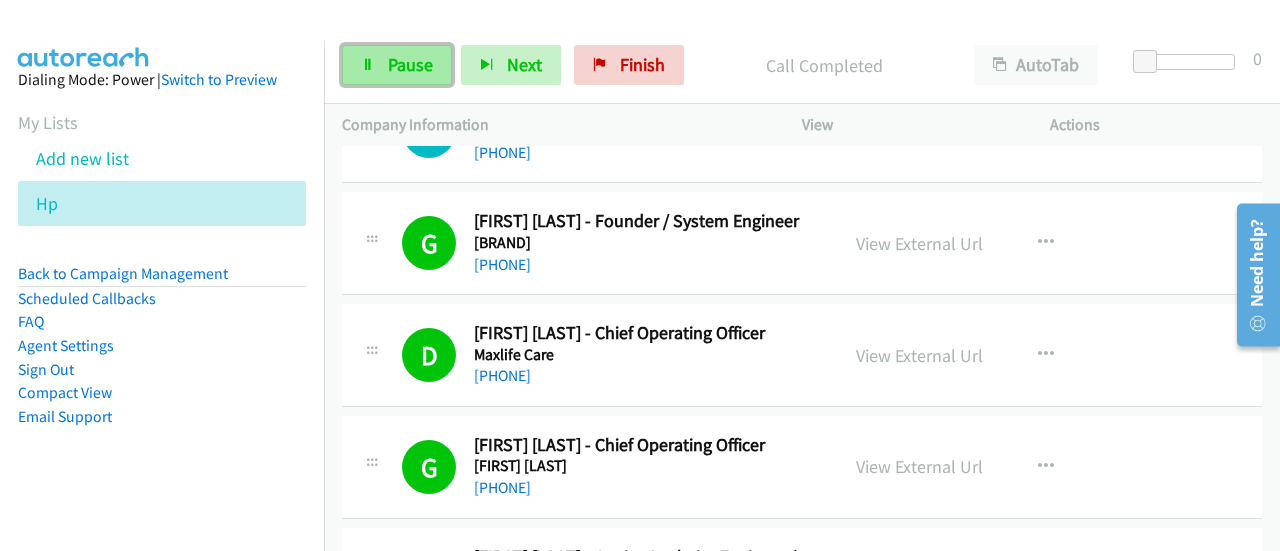 click on "Pause" at bounding box center (397, 65) 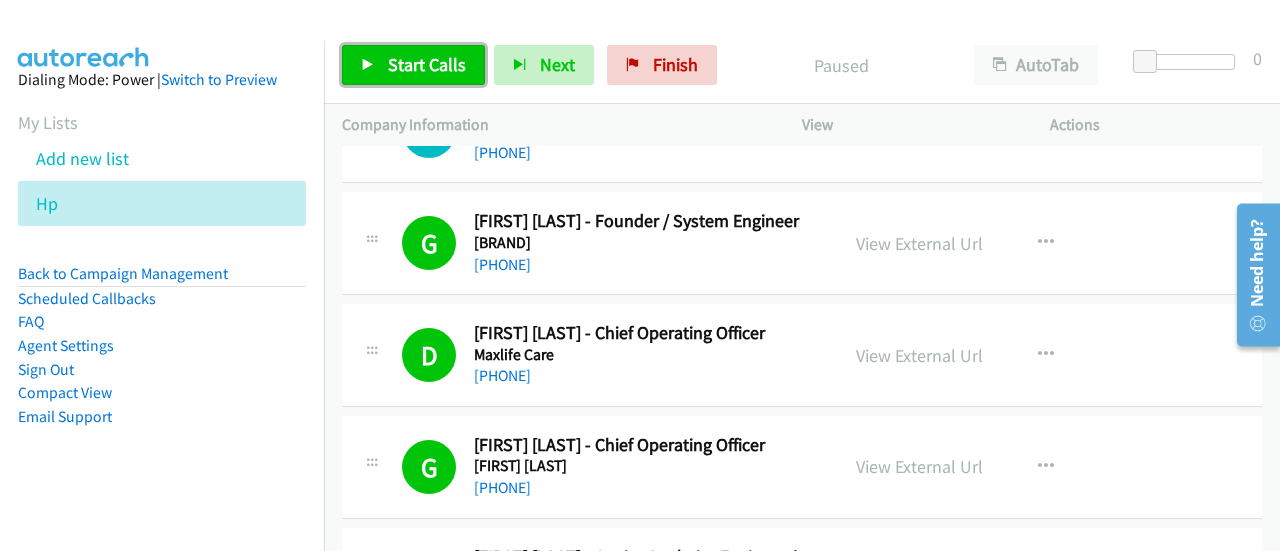click on "Start Calls" at bounding box center (413, 65) 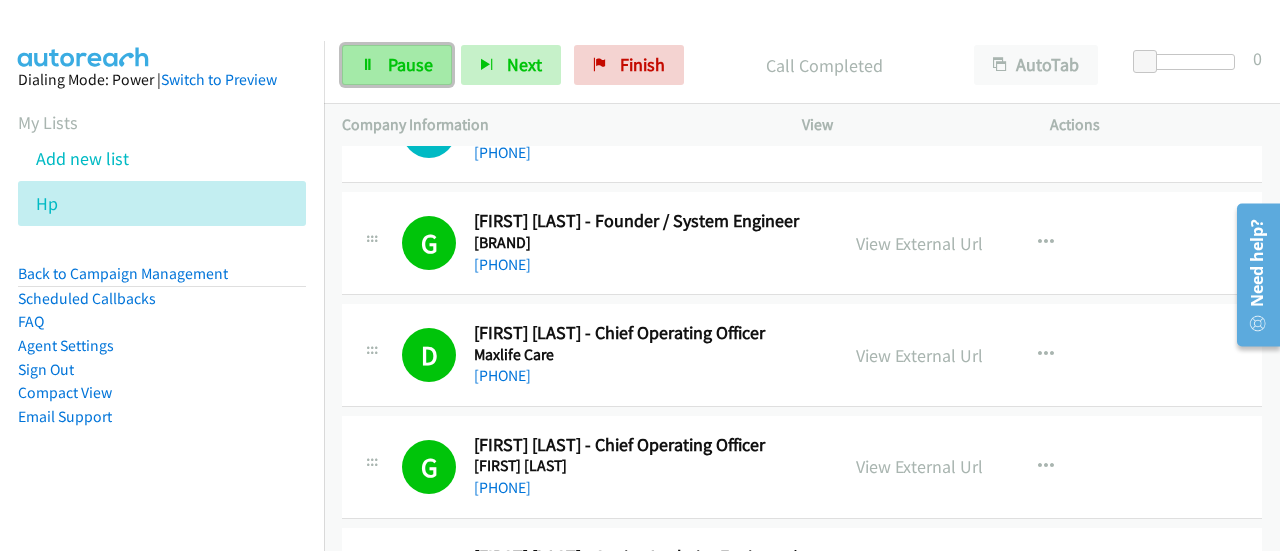 click on "Pause" at bounding box center [397, 65] 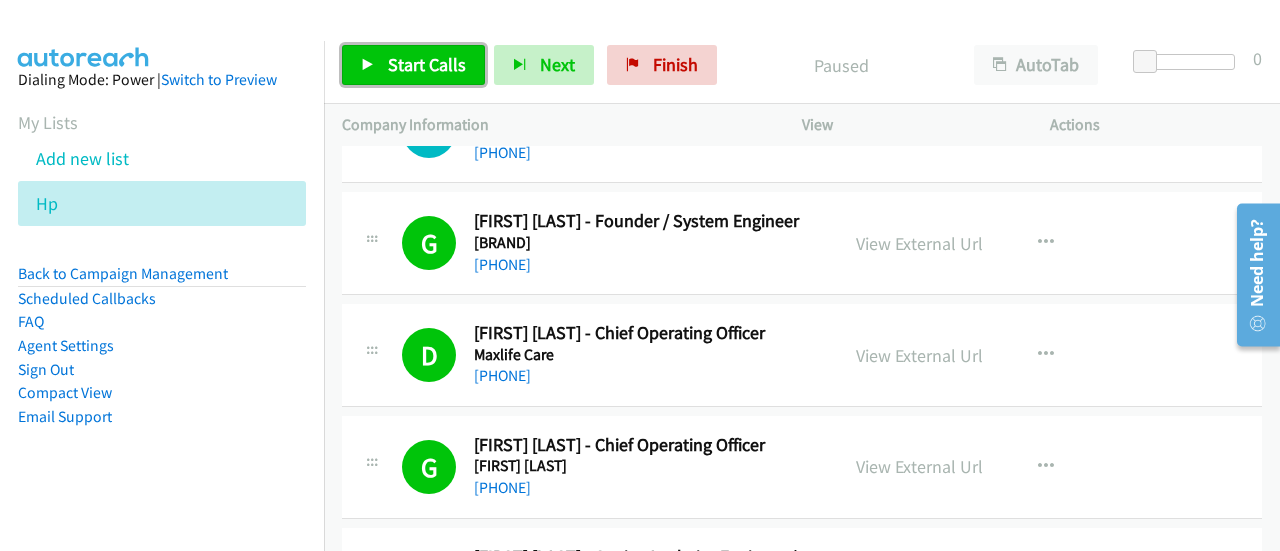 click on "Start Calls" at bounding box center (413, 65) 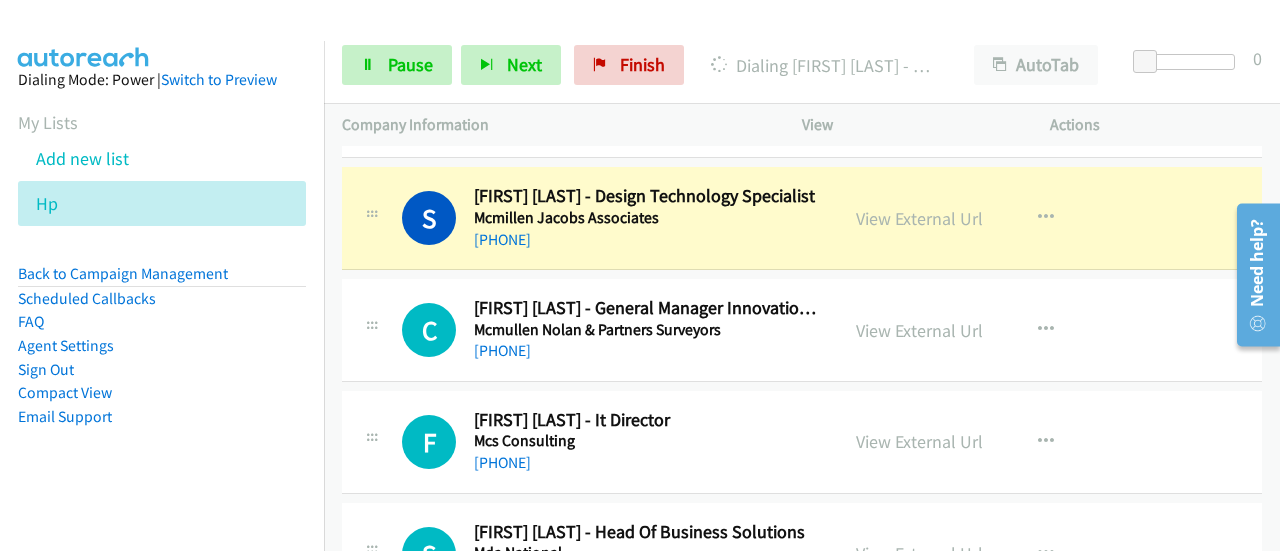 scroll, scrollTop: 3674, scrollLeft: 0, axis: vertical 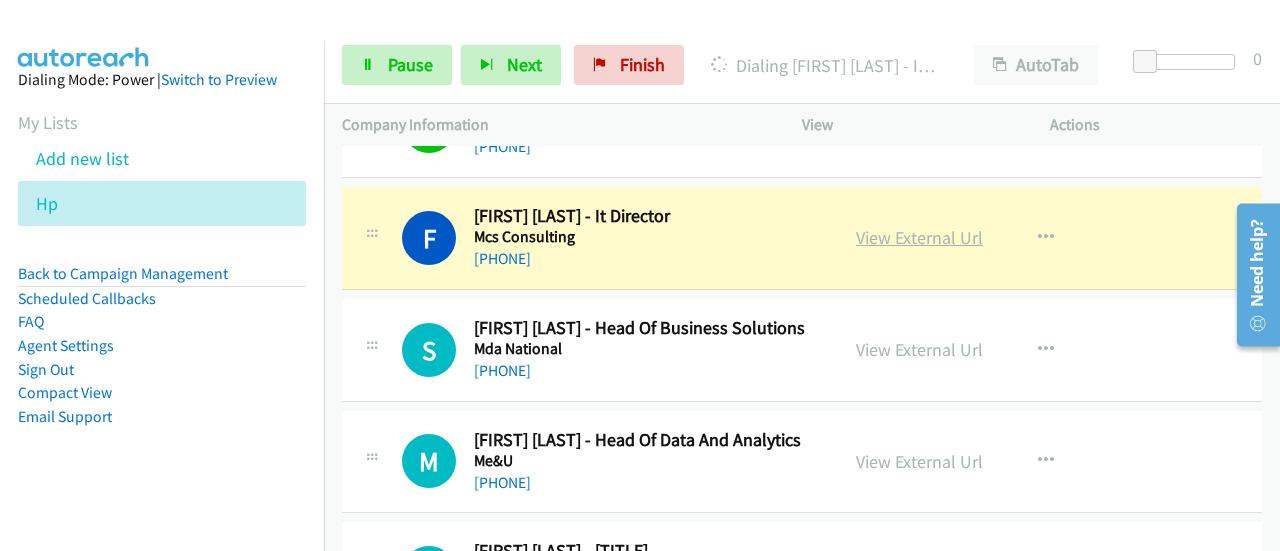 click on "View External Url" at bounding box center [919, 237] 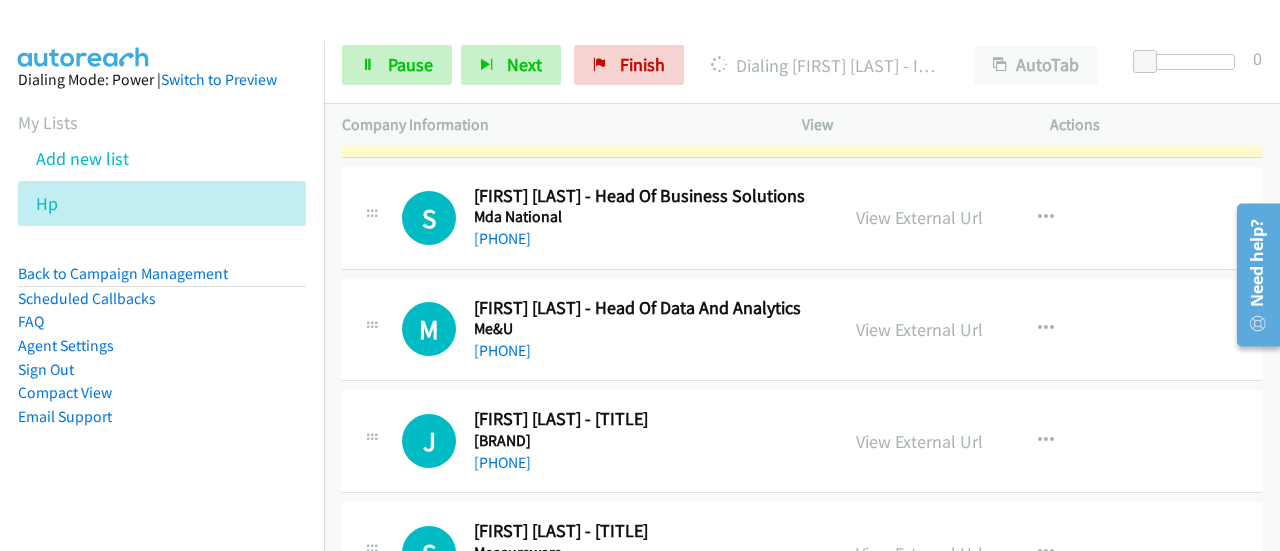 scroll, scrollTop: 4010, scrollLeft: 0, axis: vertical 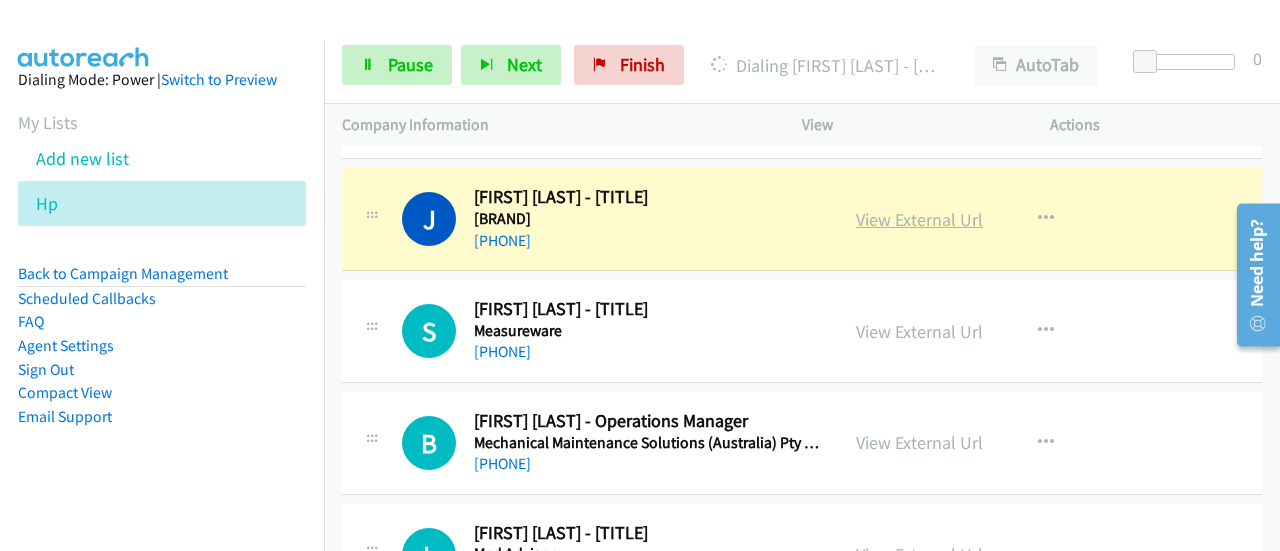 click on "View External Url" at bounding box center (919, 219) 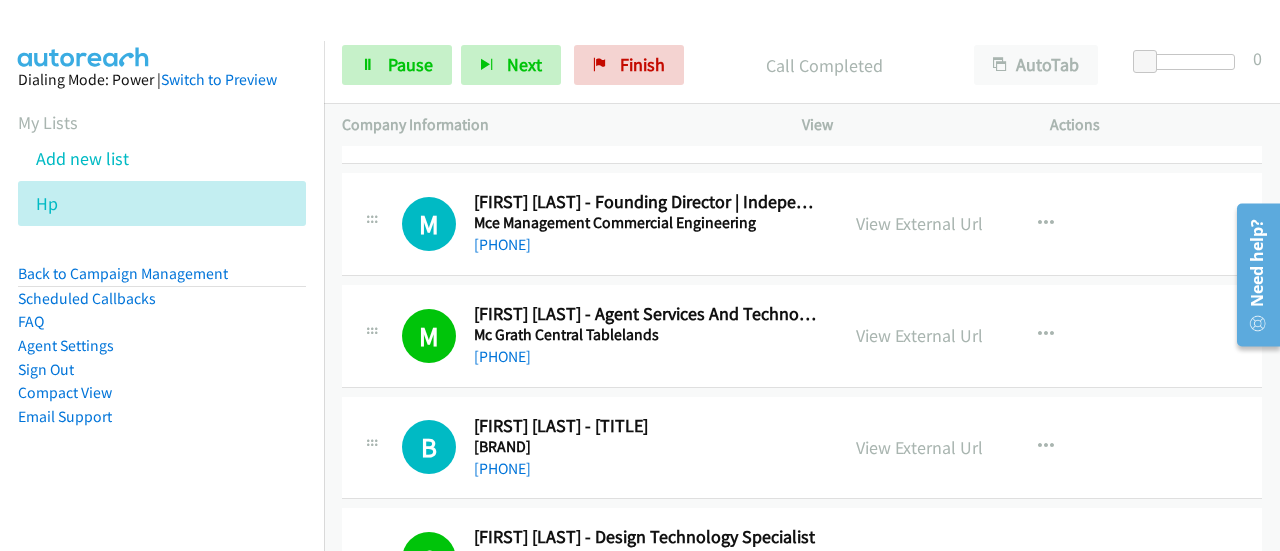 scroll, scrollTop: 3337, scrollLeft: 0, axis: vertical 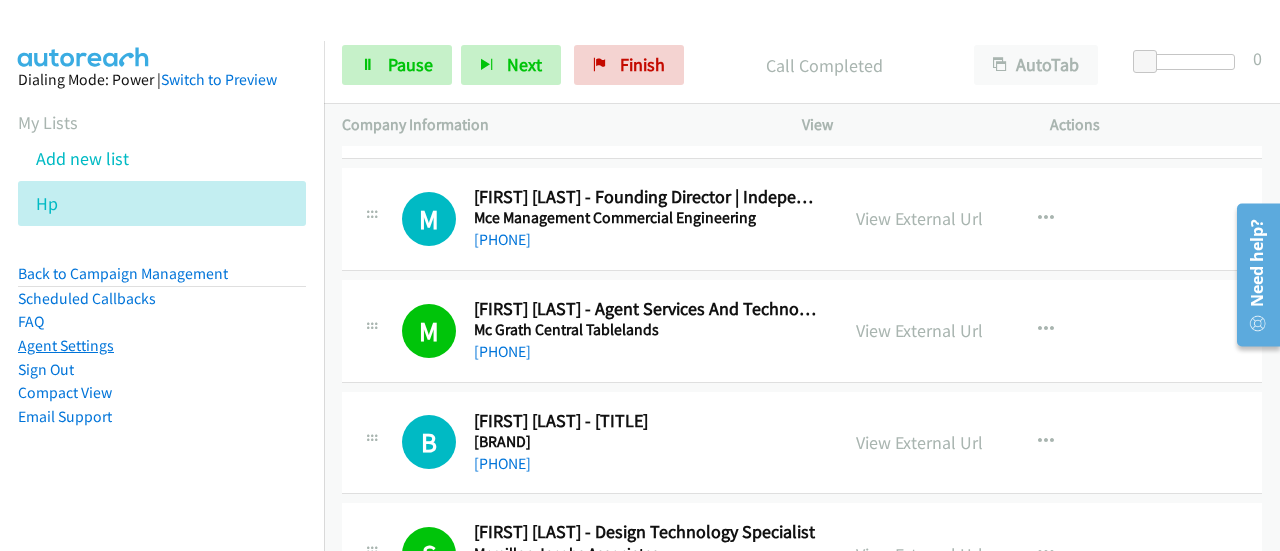 click on "Agent Settings" at bounding box center [66, 345] 